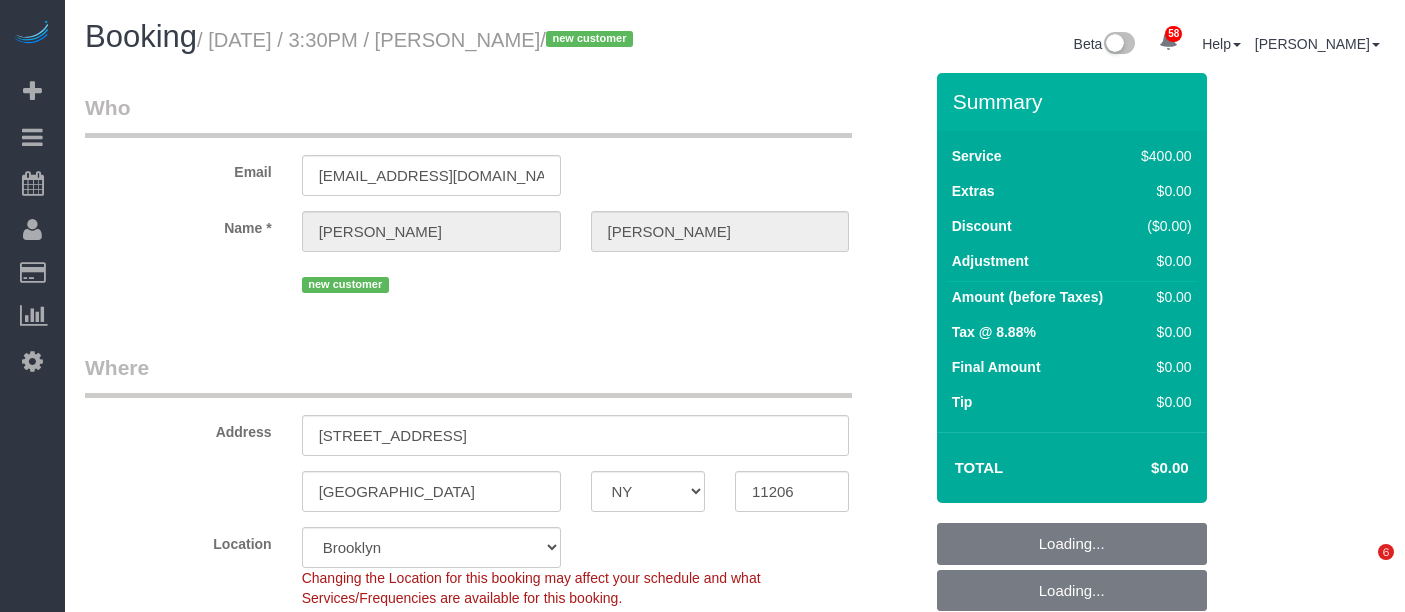 select on "NY" 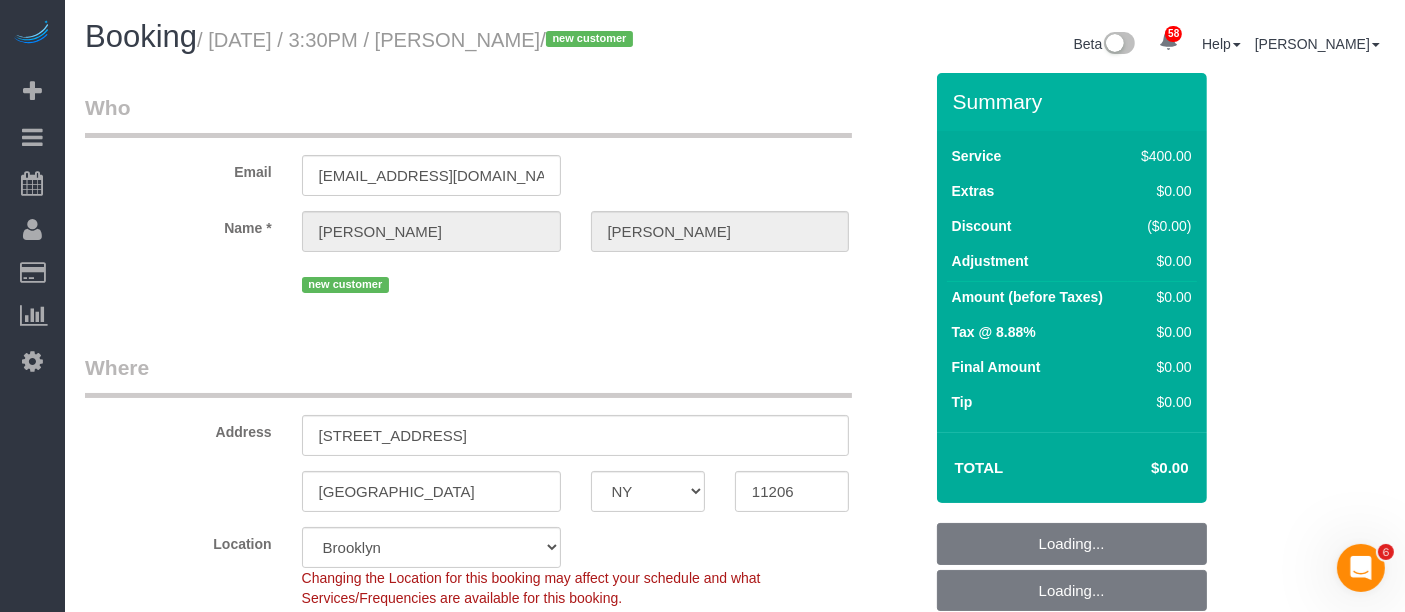 scroll, scrollTop: 0, scrollLeft: 0, axis: both 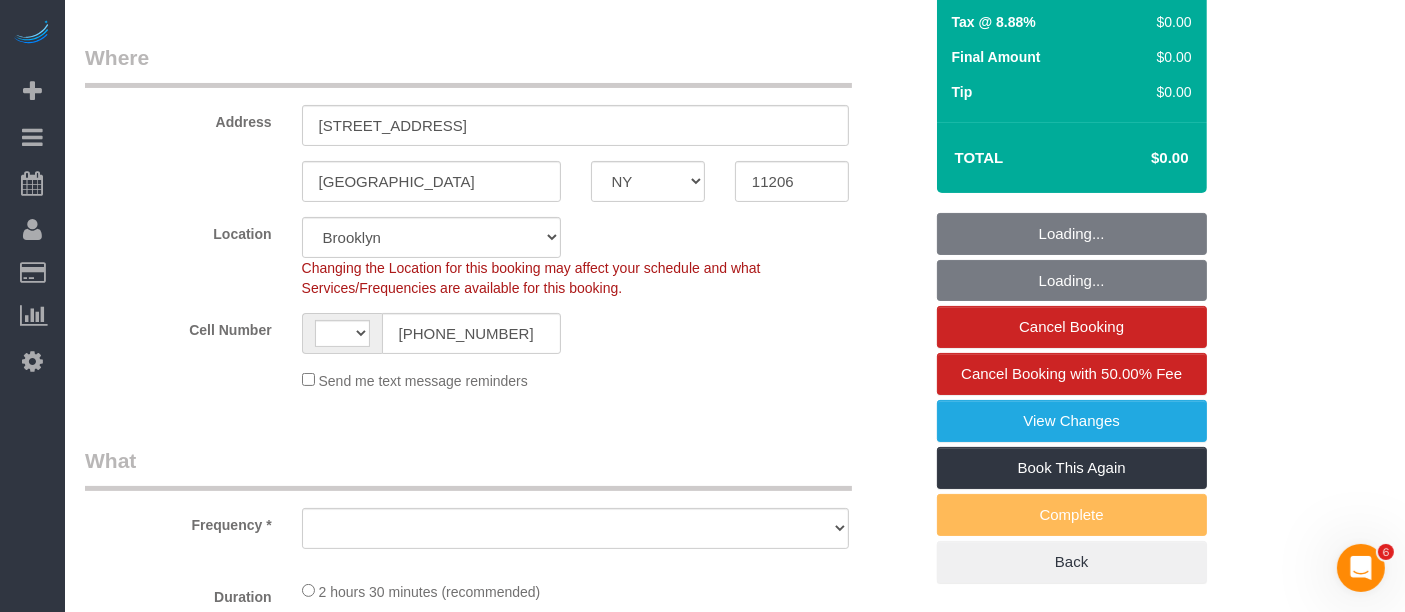 select on "string:[GEOGRAPHIC_DATA]" 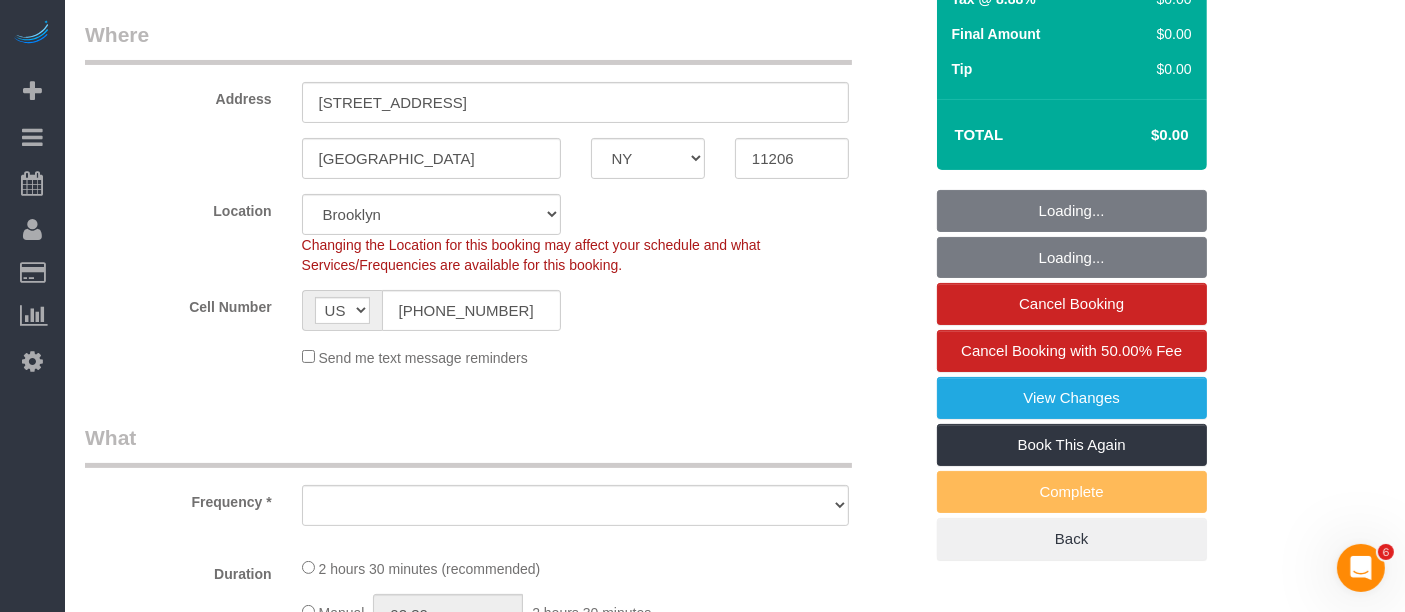select on "object:825" 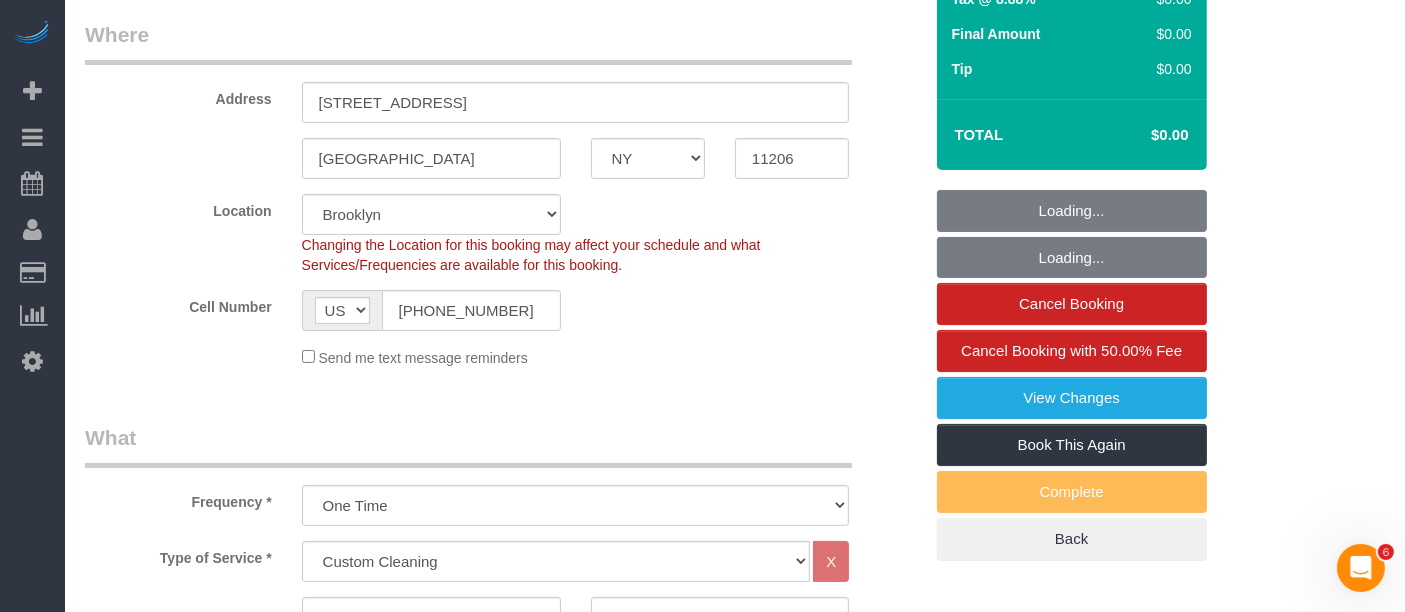 select on "object:1117" 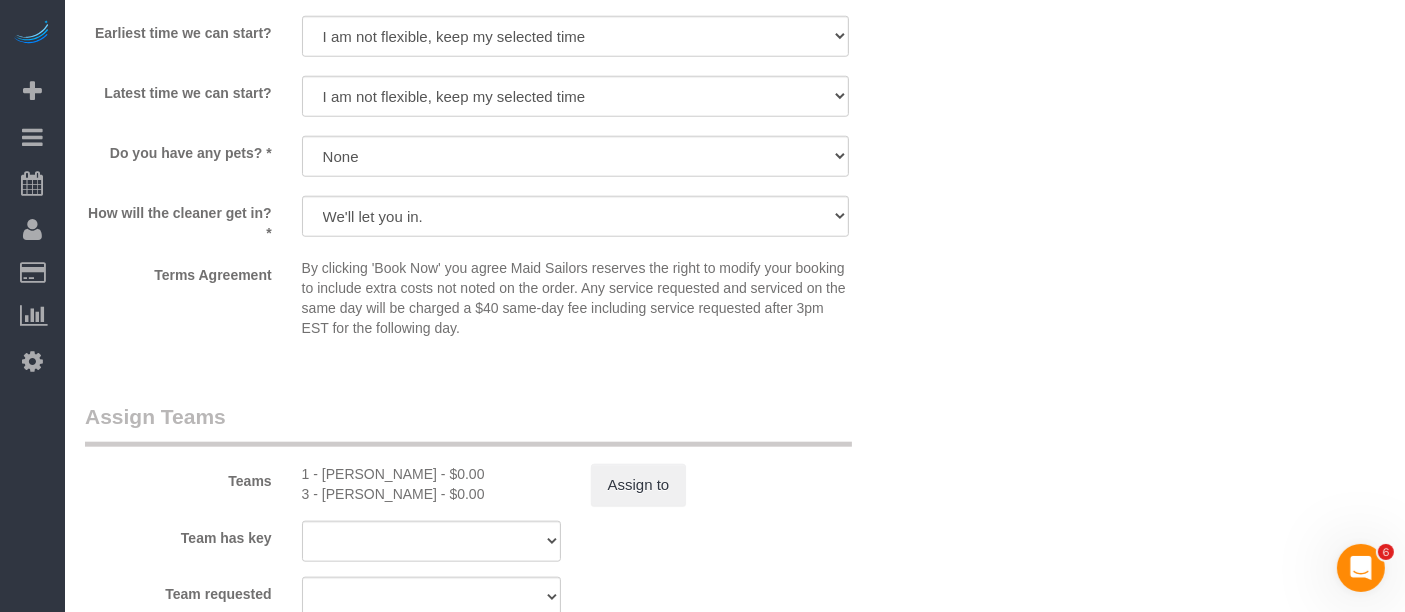 scroll, scrollTop: 2333, scrollLeft: 0, axis: vertical 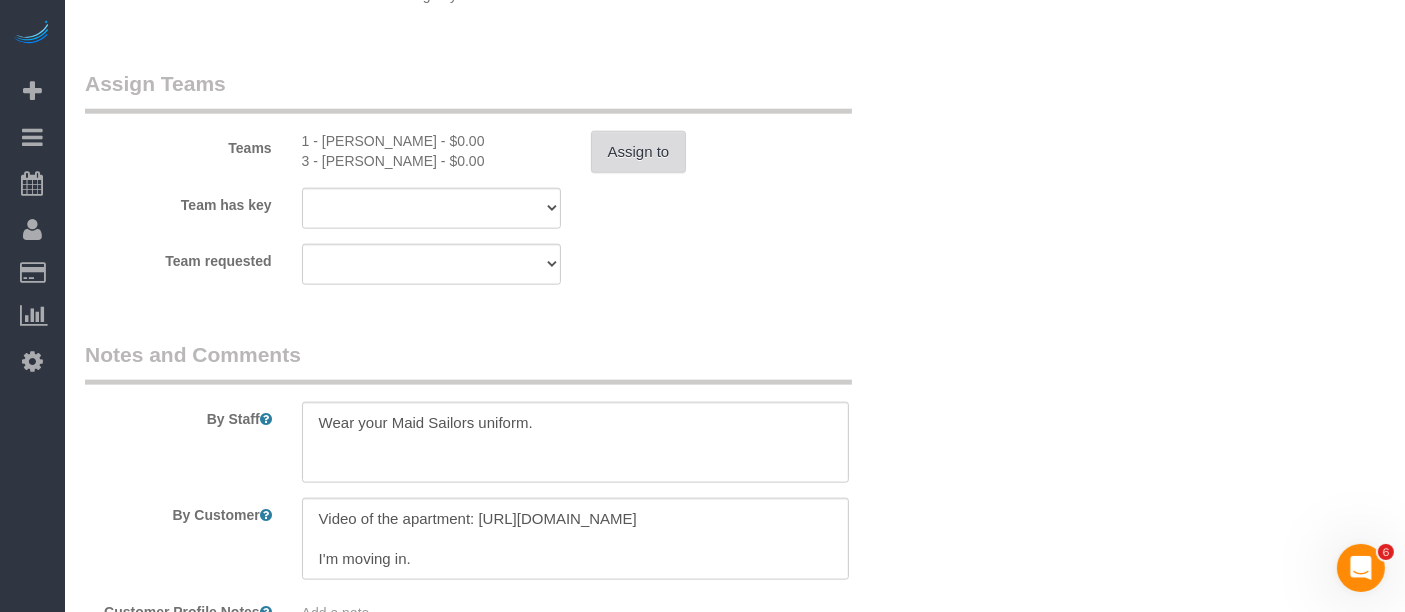 click on "Assign to" at bounding box center (639, 152) 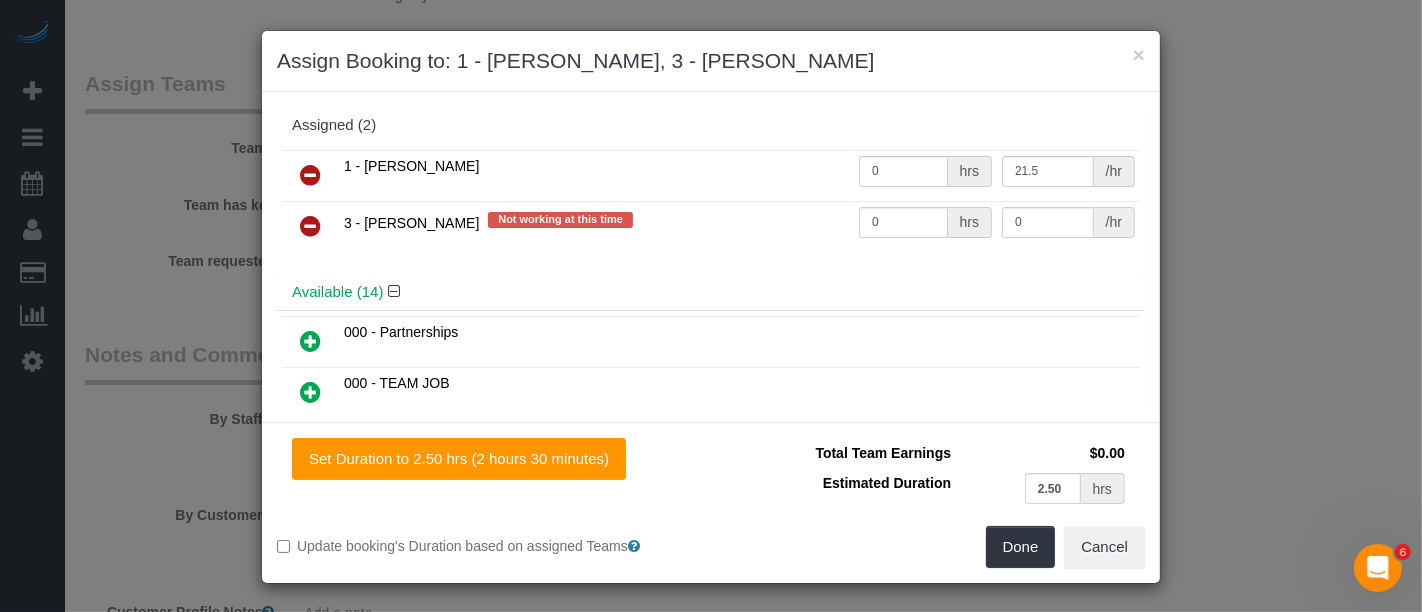 click at bounding box center (310, 175) 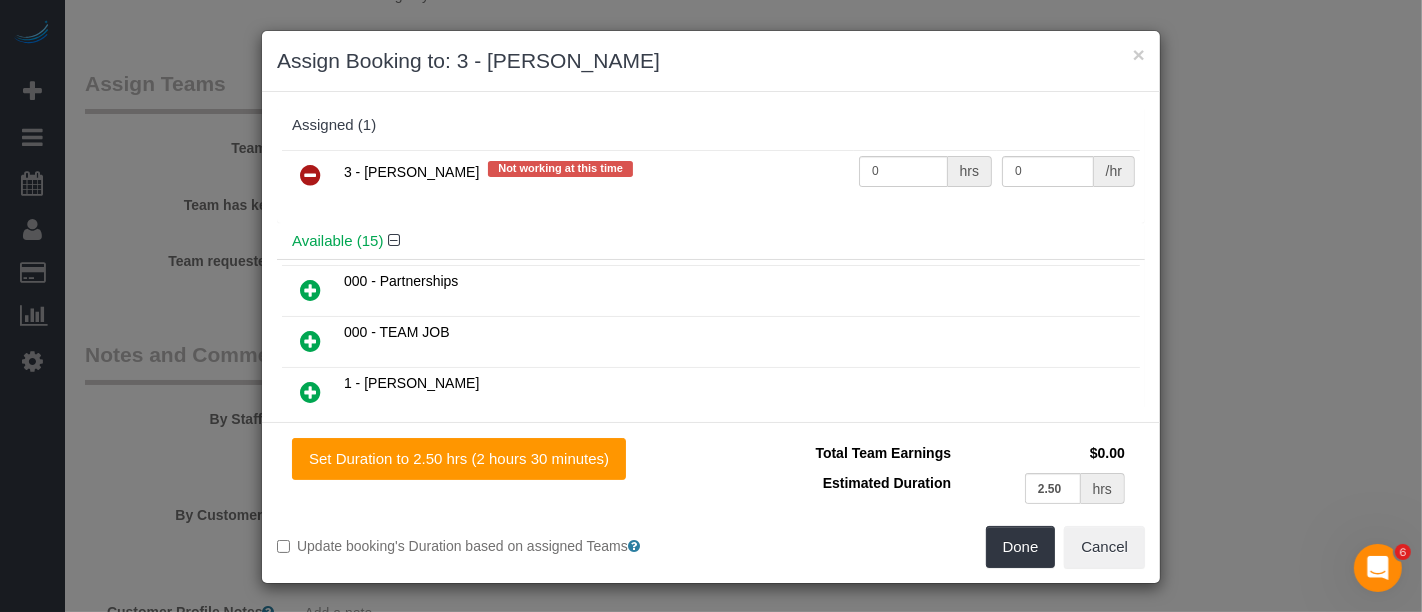 click at bounding box center [310, 175] 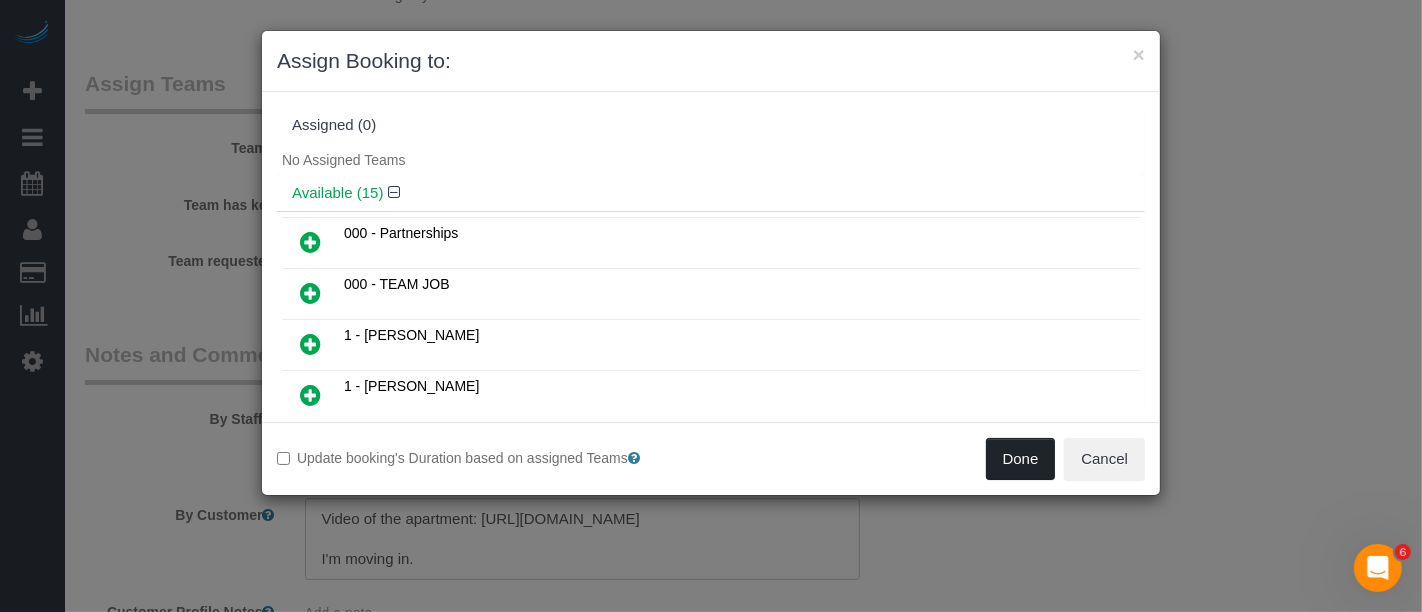 click on "Done" at bounding box center (1021, 459) 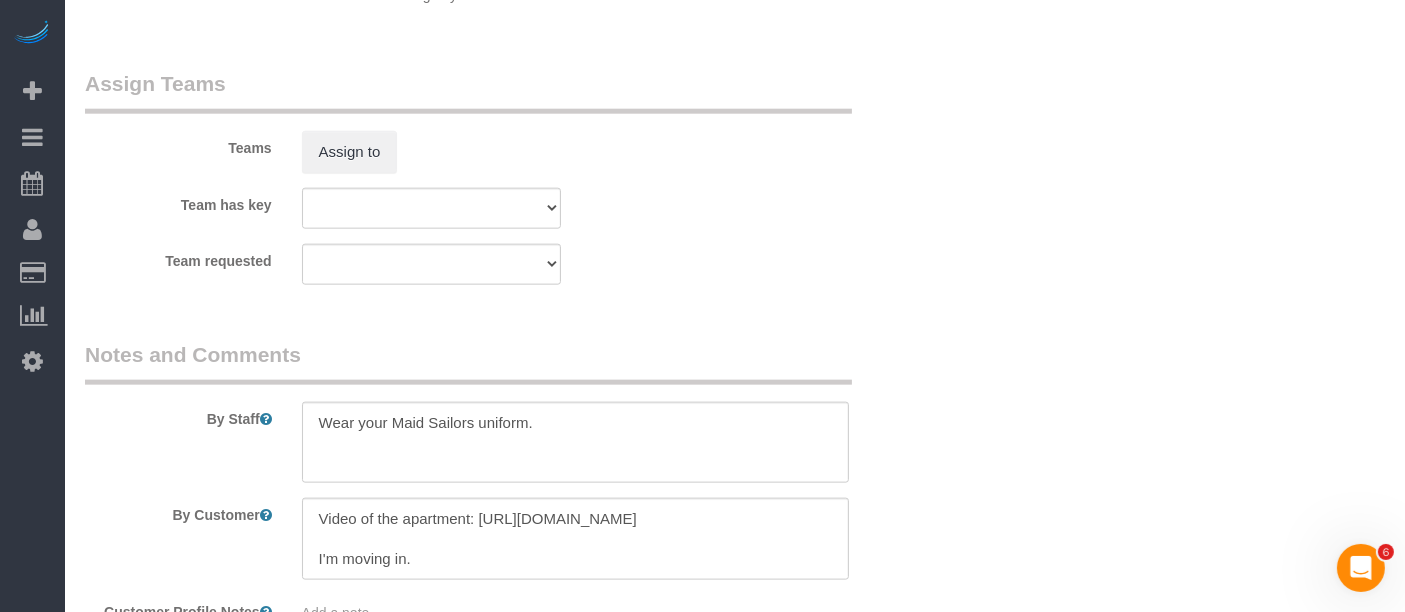 click on "×
Assign Booking to:
Assigned (0)
No Assigned Teams
Available (15)
000 - Partnerships
000 - TEAM JOB" at bounding box center [702, 306] 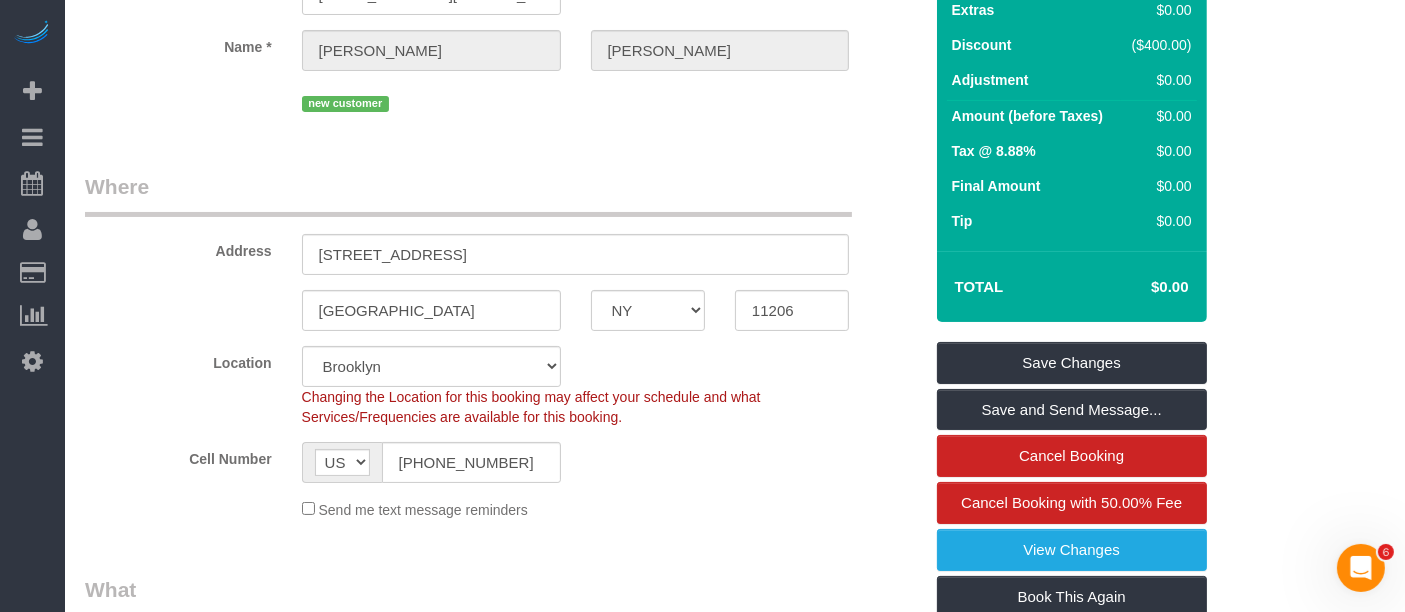 scroll, scrollTop: 111, scrollLeft: 0, axis: vertical 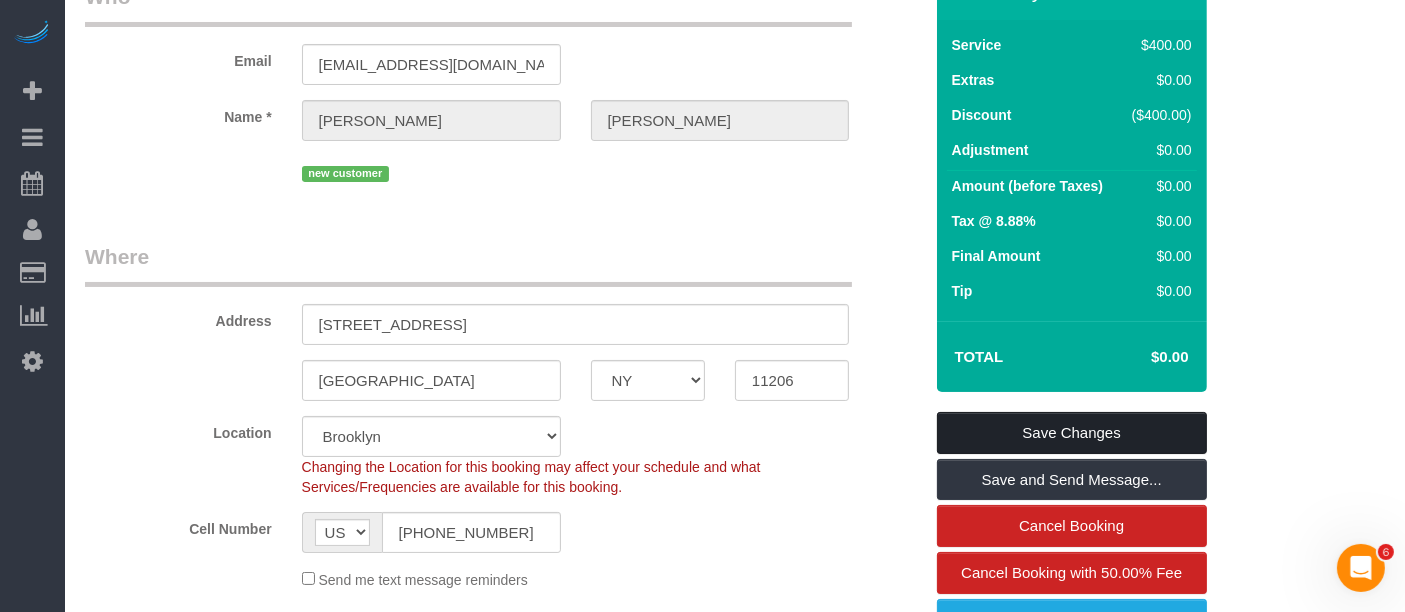 click on "Save Changes" at bounding box center [1072, 433] 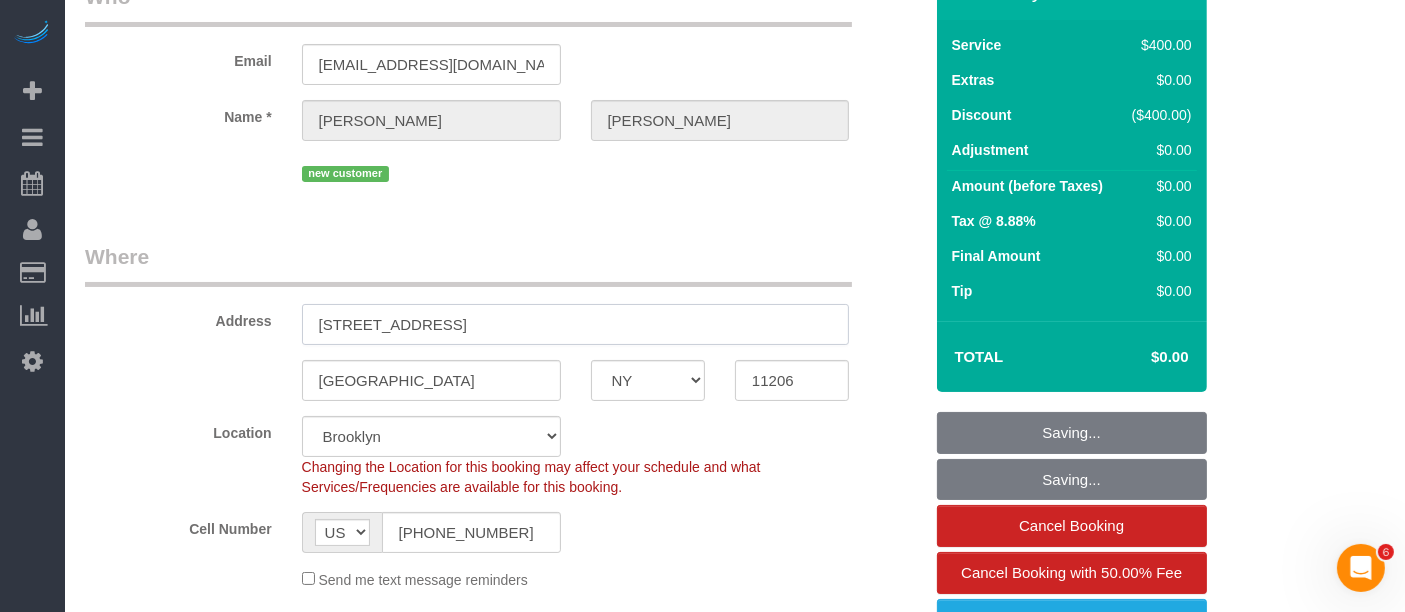 click on "123 Melrose Street, Apt. 511" at bounding box center [576, 324] 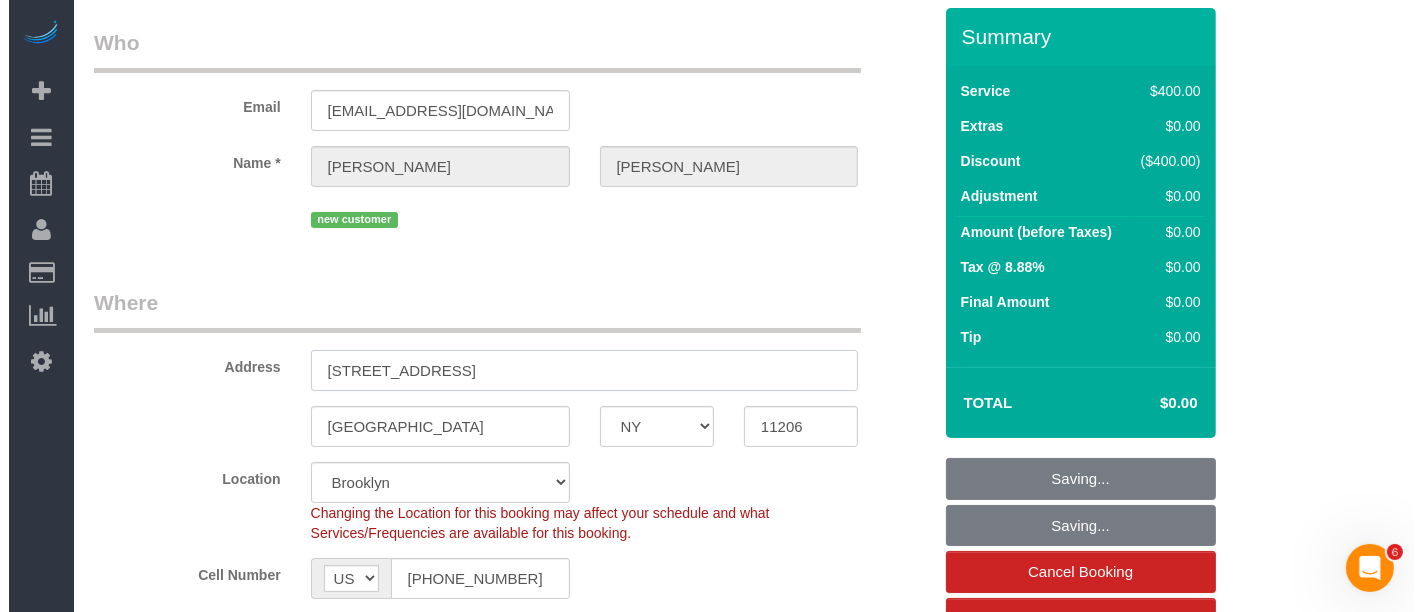 scroll, scrollTop: 0, scrollLeft: 0, axis: both 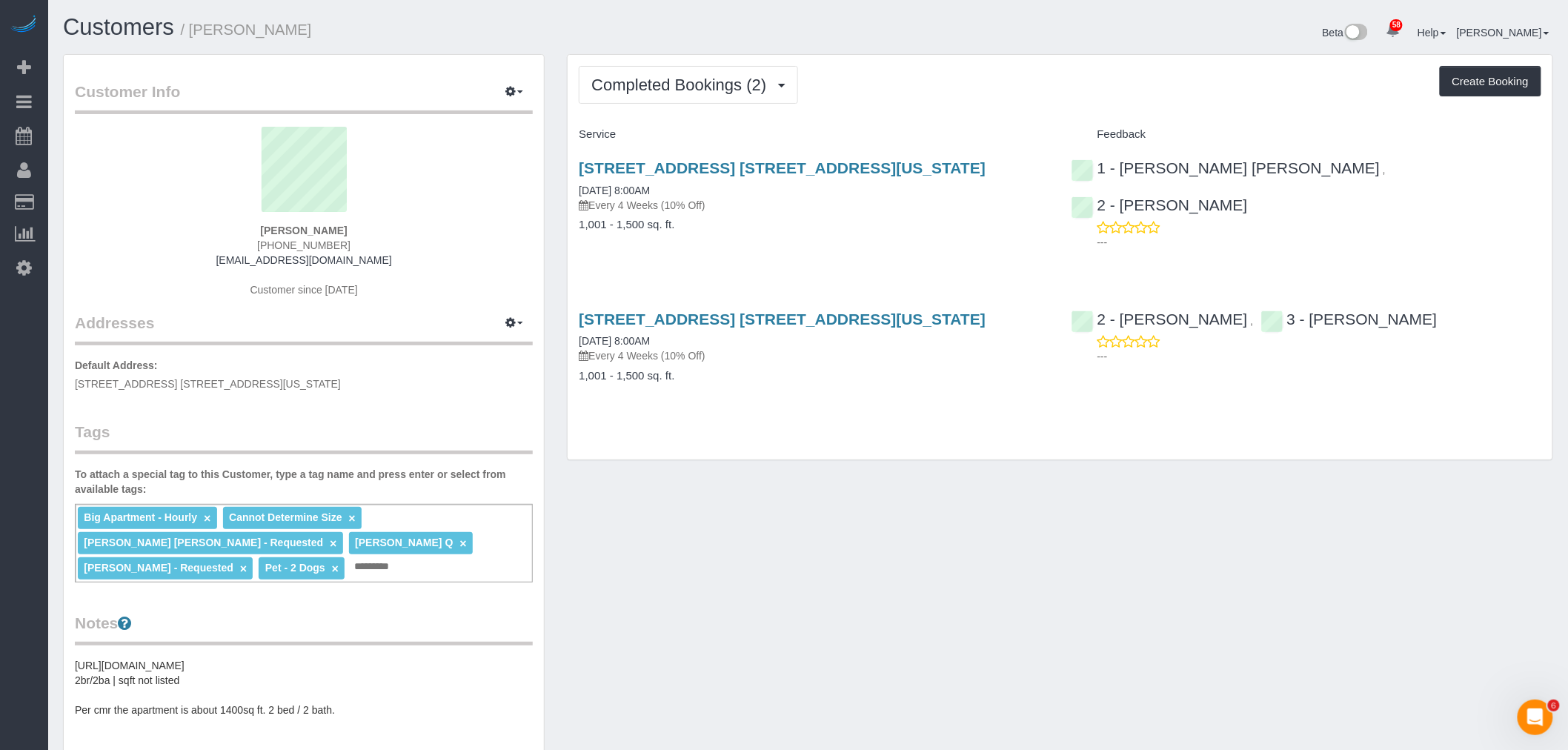 click on "Completed Bookings (2)
Completed Bookings (2)
Upcoming Bookings (7)
Cancelled Bookings (0)
Charges (3)
Feedback (0)
Create Booking
Service
Feedback" at bounding box center (1060, 257) 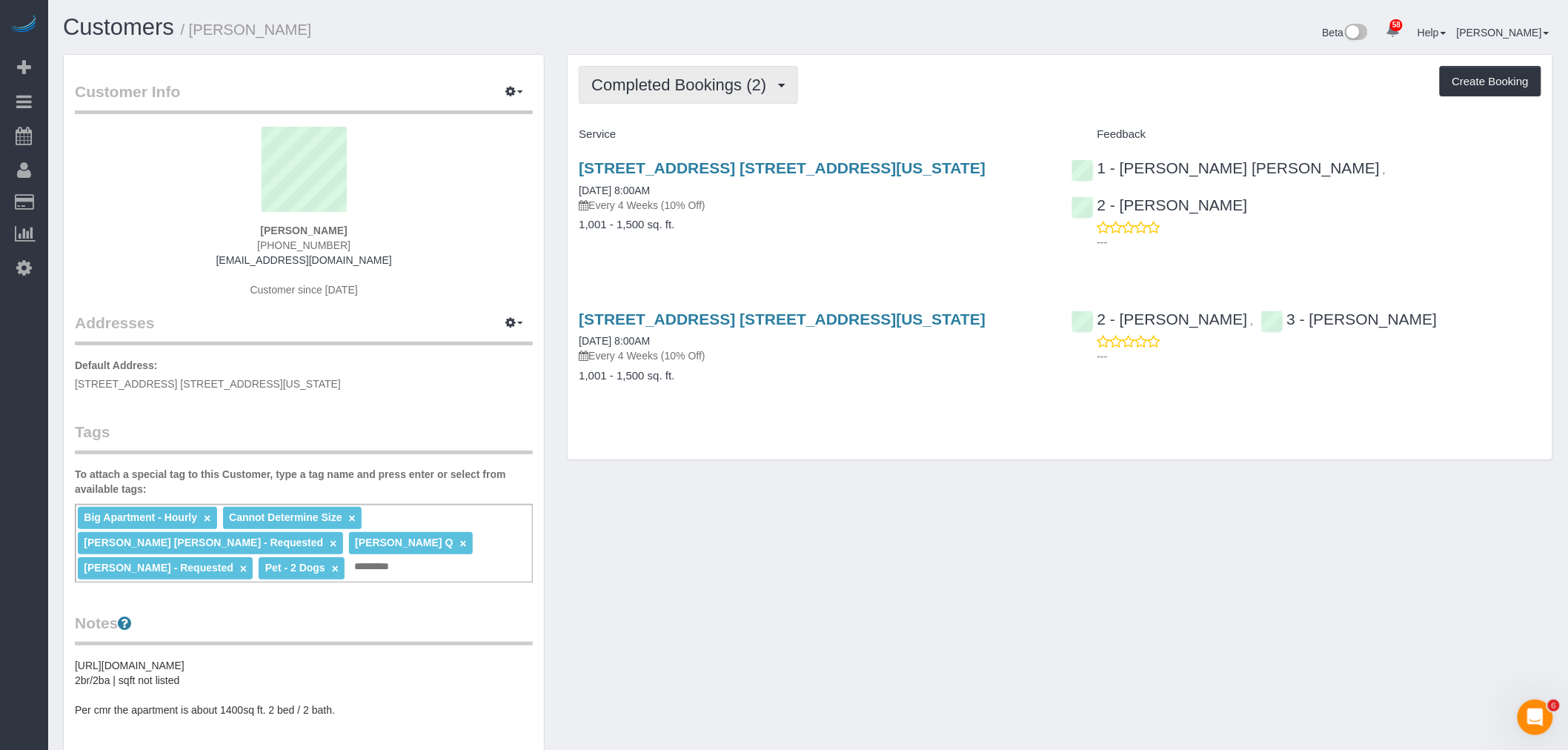 click on "Completed Bookings (2)" at bounding box center (688, 84) 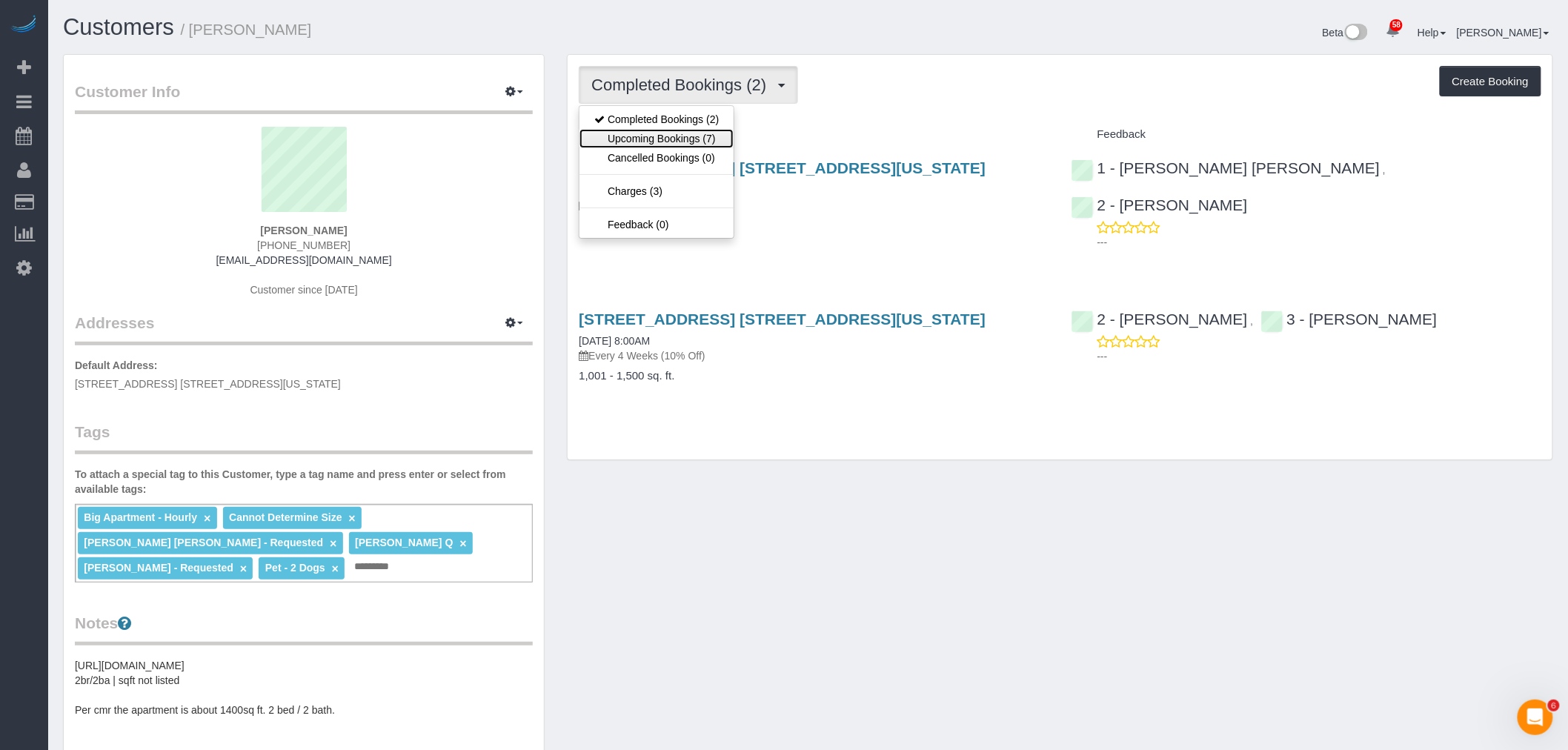 click on "Upcoming Bookings (7)" at bounding box center [657, 139] 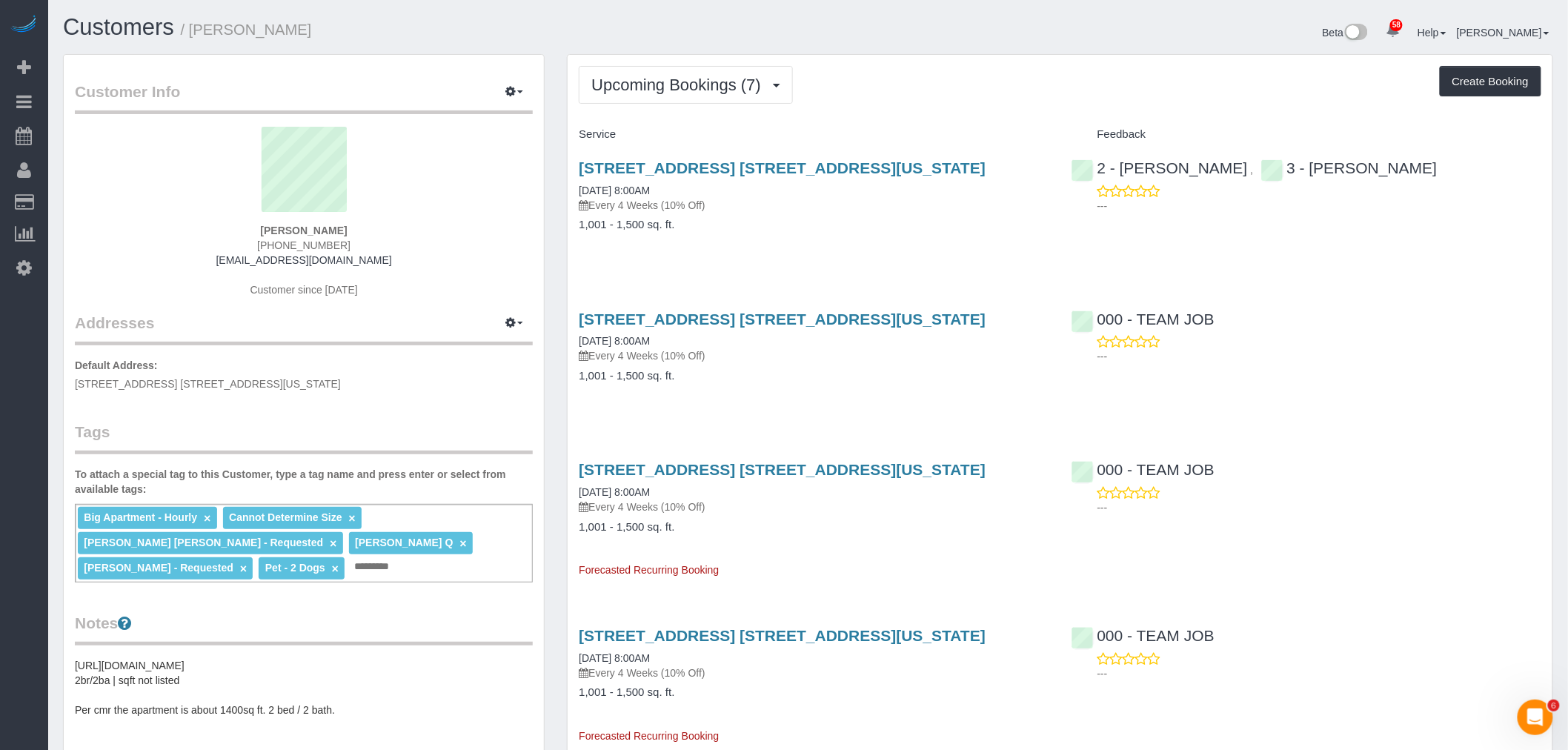 click on "Upcoming Bookings (7)
Completed Bookings (2)
Upcoming Bookings (7)
Cancelled Bookings (0)
Charges (3)
Feedback (0)
Create Booking
Service
Feedback" at bounding box center [1060, 671] 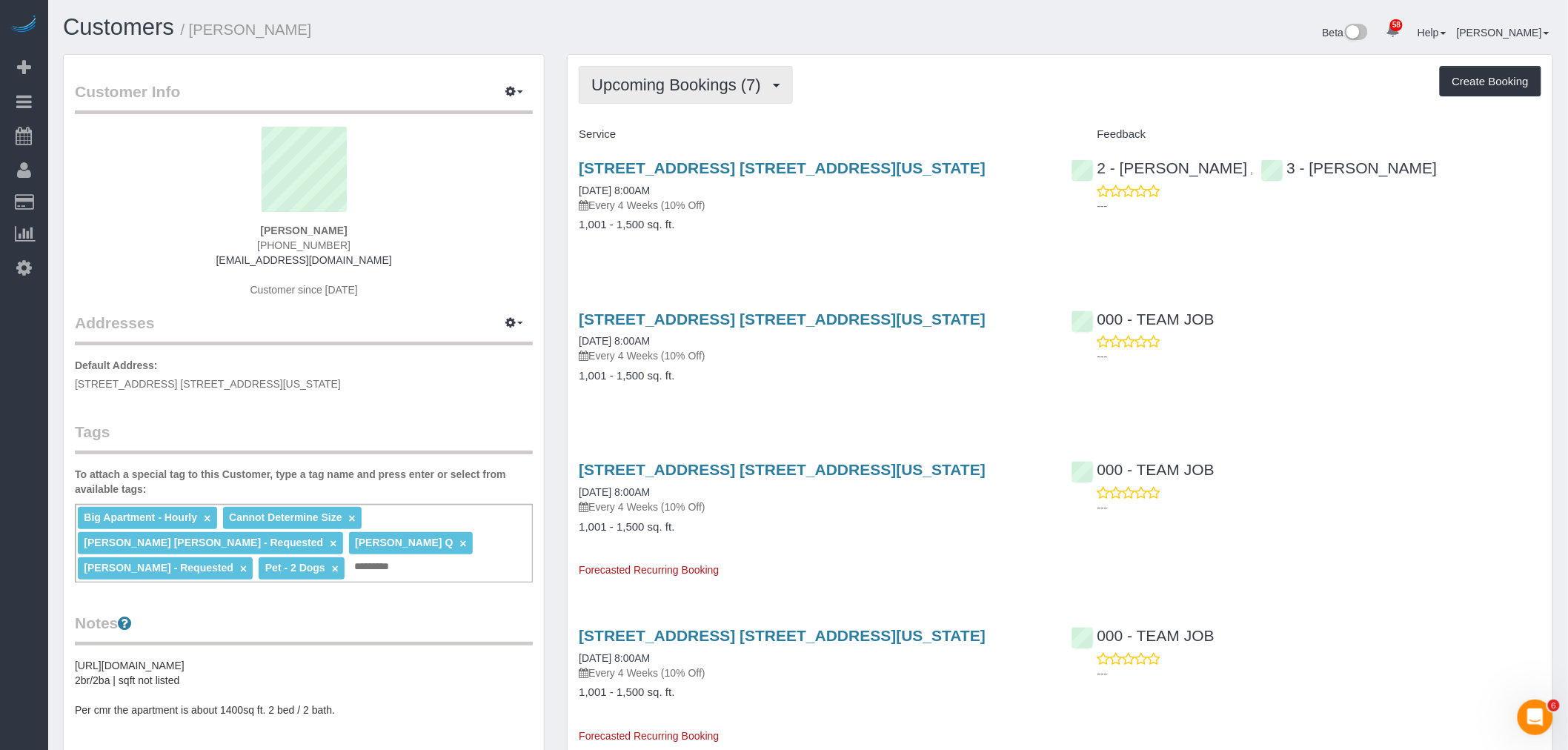 click on "Upcoming Bookings (7)" at bounding box center [680, 84] 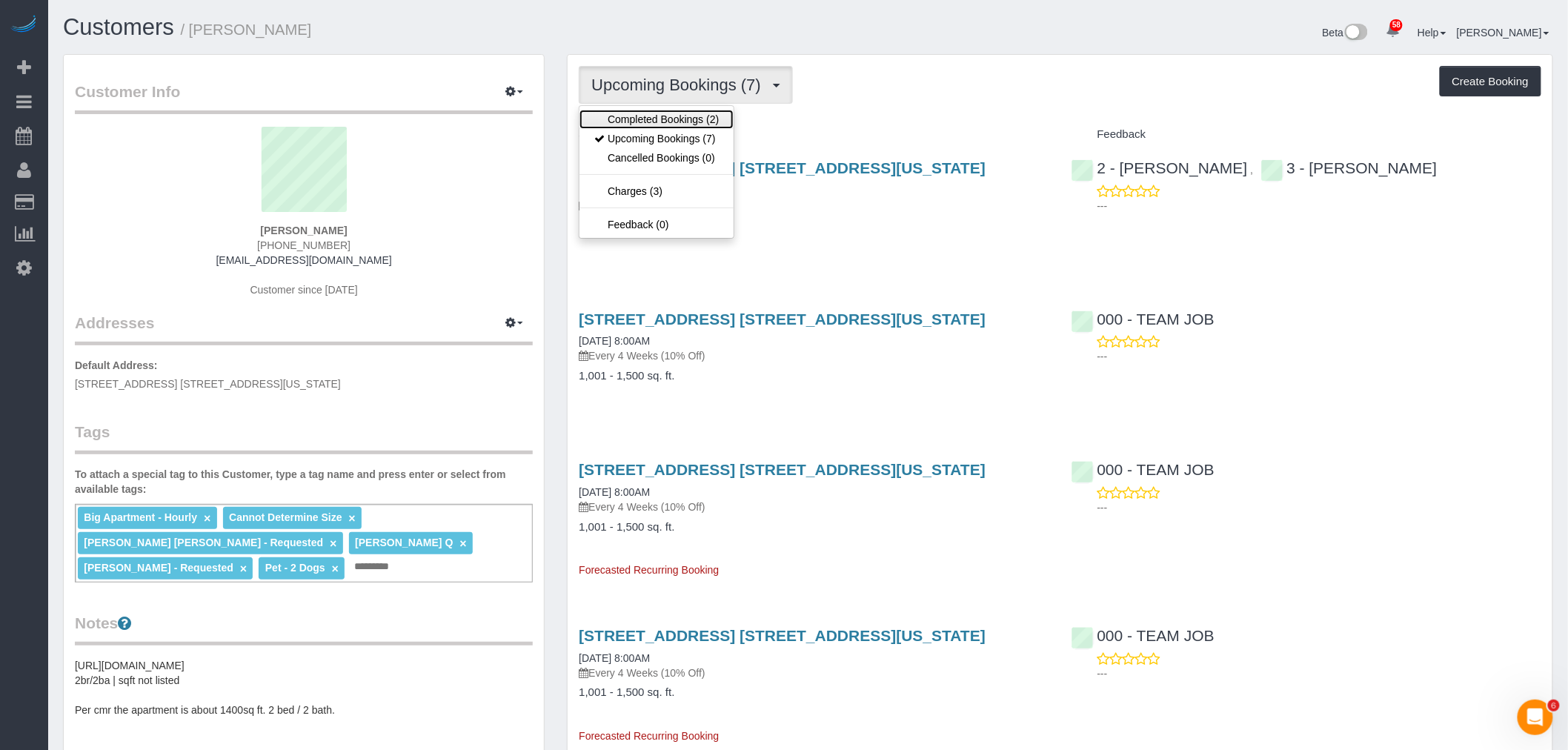 click on "Completed Bookings (2)" at bounding box center (657, 119) 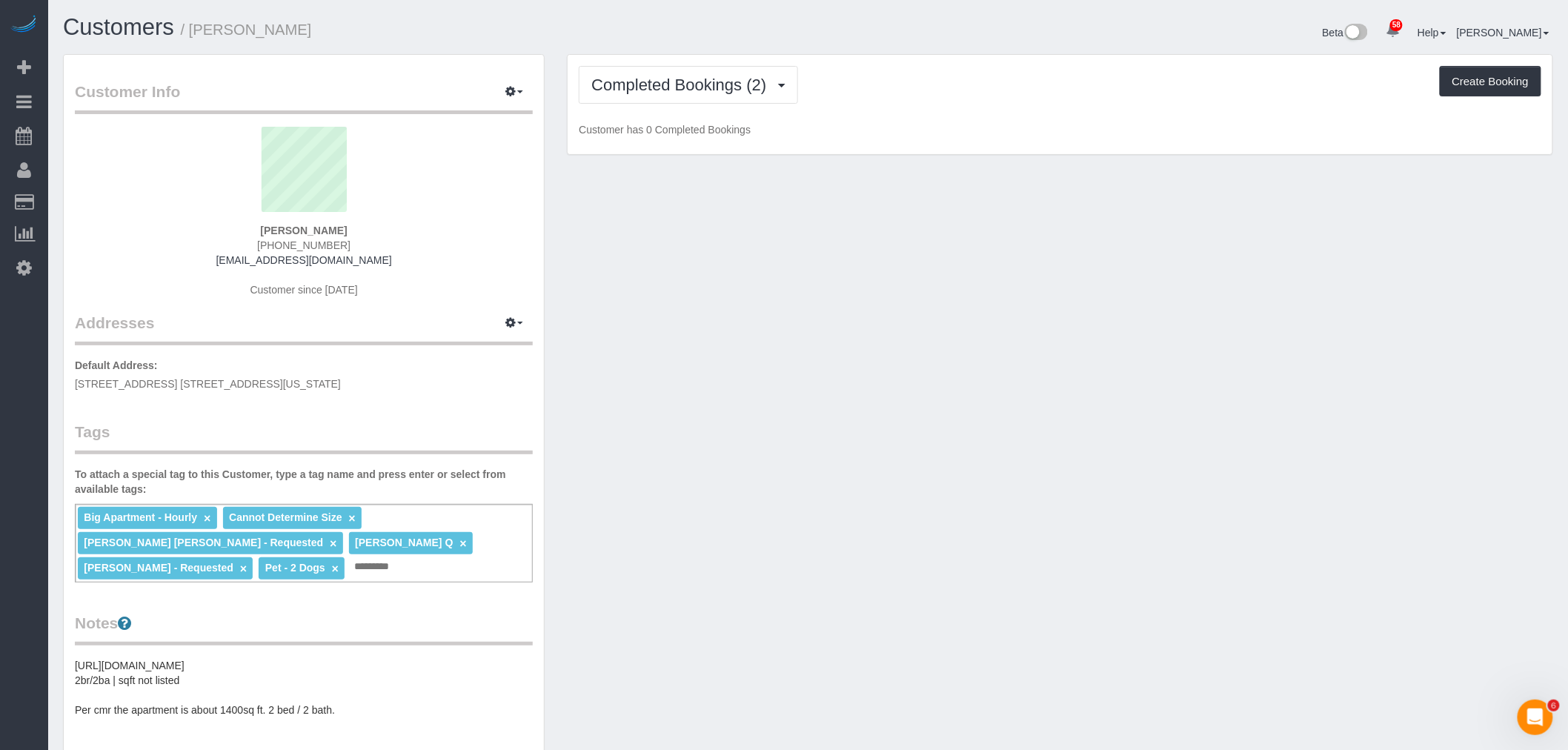 click on "Completed Bookings (2)
Completed Bookings (2)
Upcoming Bookings (7)
Cancelled Bookings (0)
Charges (3)
Feedback (0)
Create Booking
Customer has 0 Completed Bookings" at bounding box center (1060, 104) 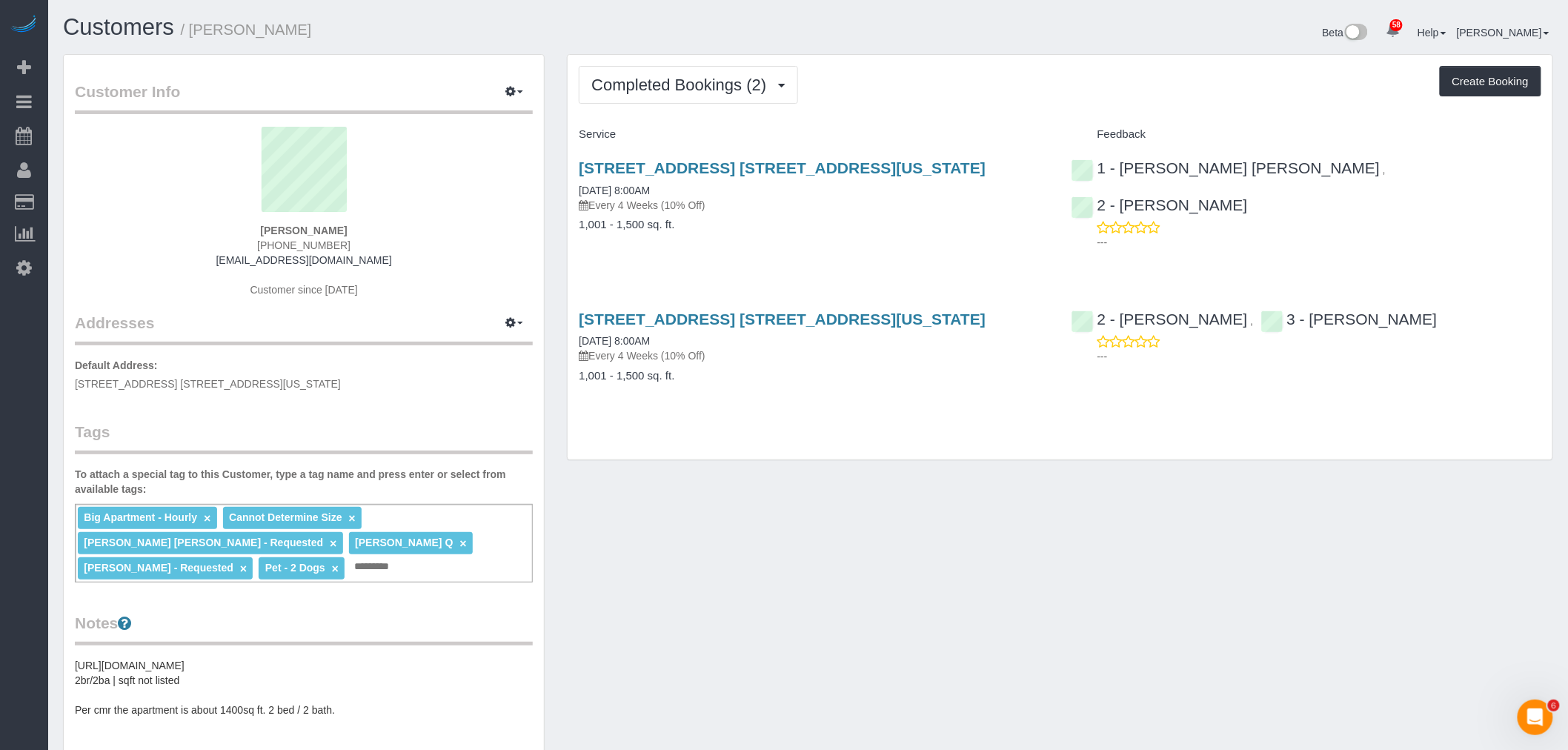 click on "Service" at bounding box center (814, 135) 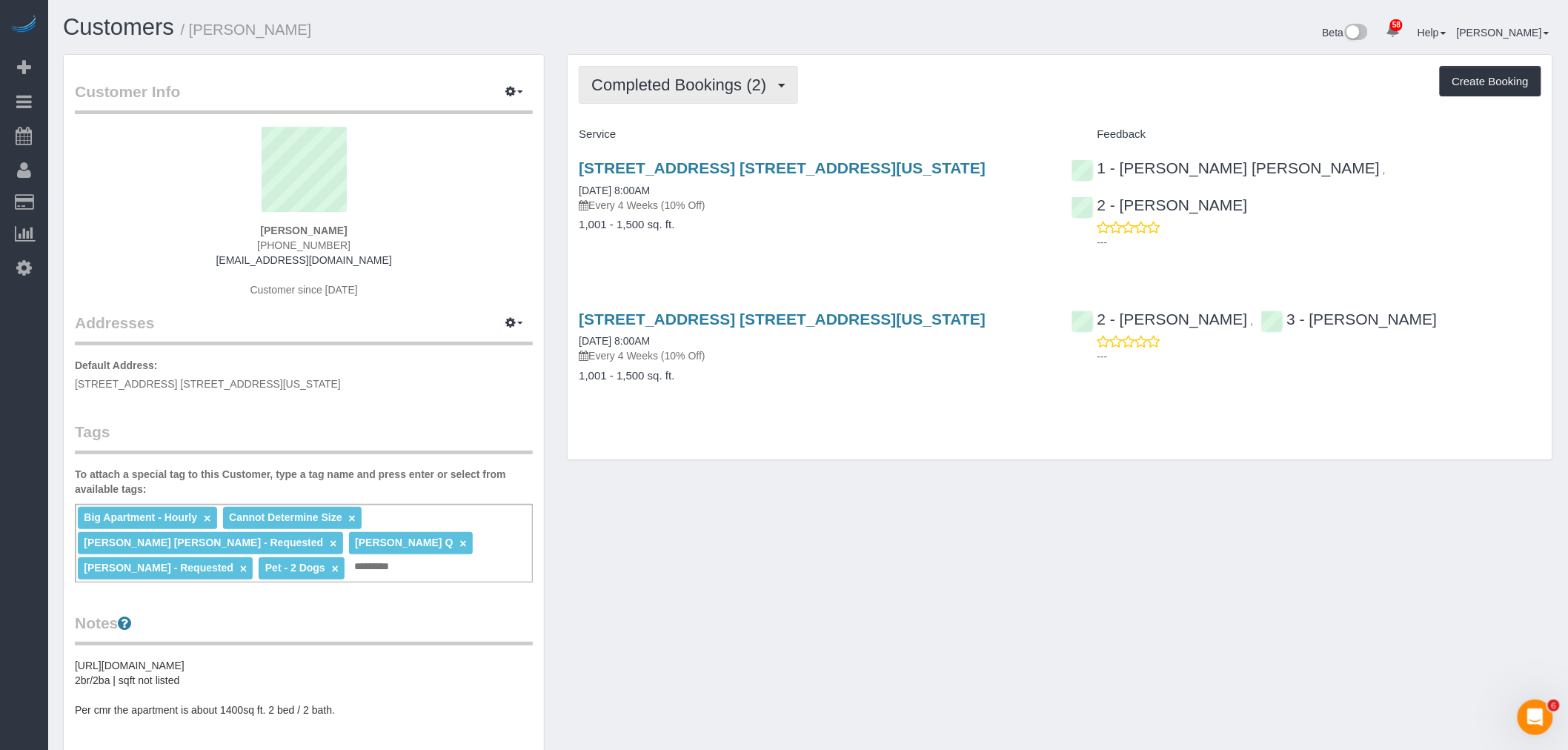 click on "Completed Bookings (2)" at bounding box center (682, 84) 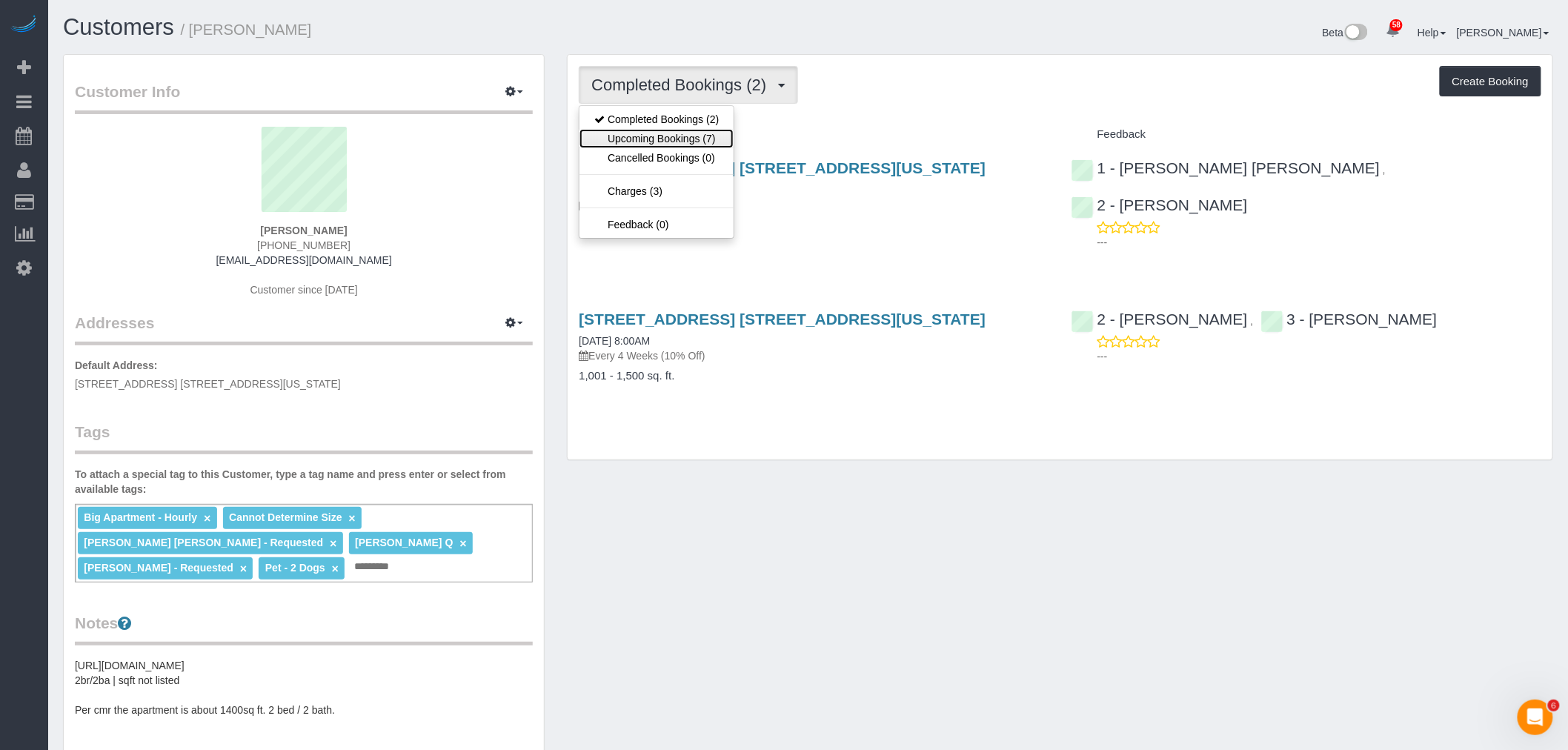 click on "Upcoming Bookings (7)" at bounding box center (657, 139) 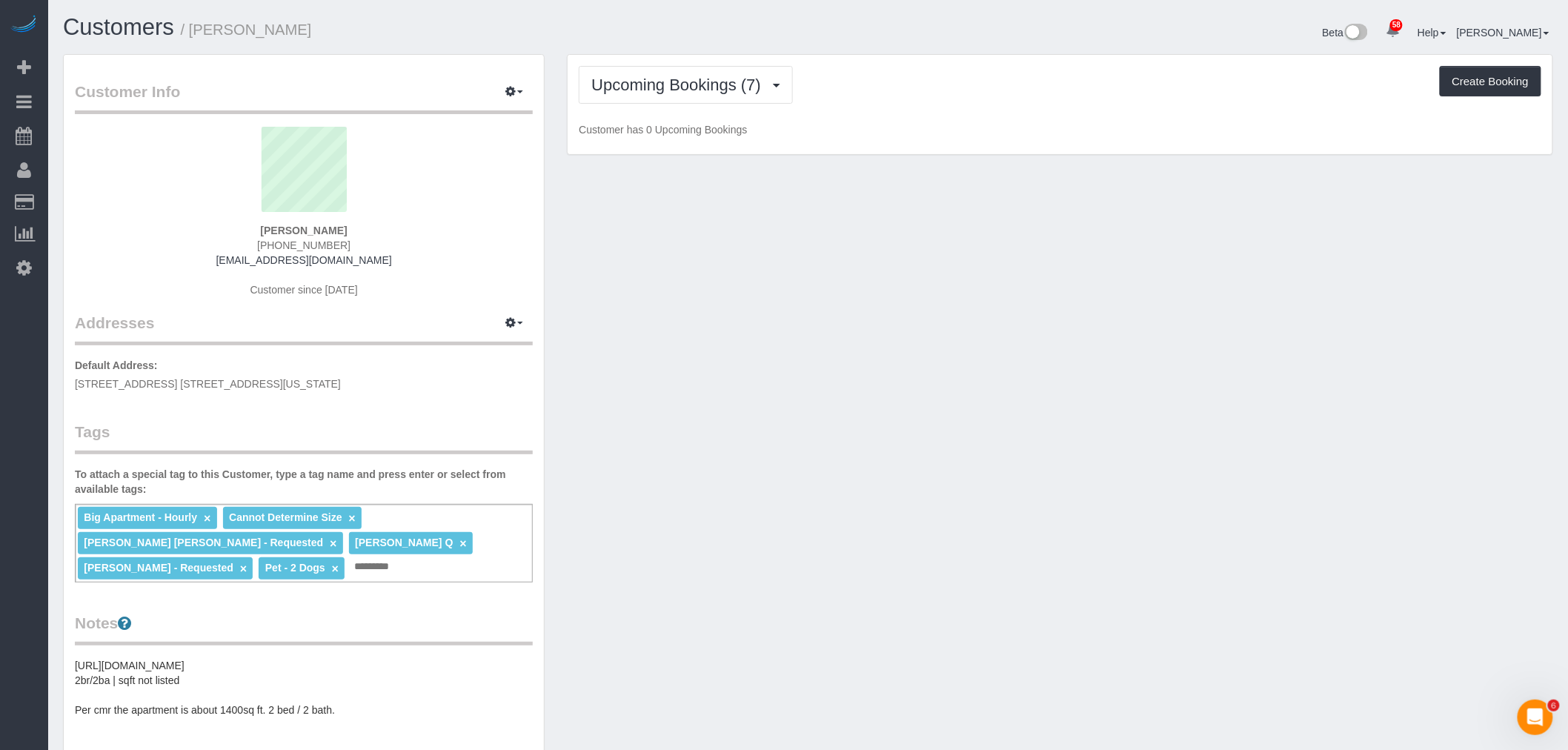 click on "Upcoming Bookings (7)
Completed Bookings (2)
Upcoming Bookings (7)
Cancelled Bookings (0)
Charges (3)
Feedback (0)
Create Booking" at bounding box center (1060, 84) 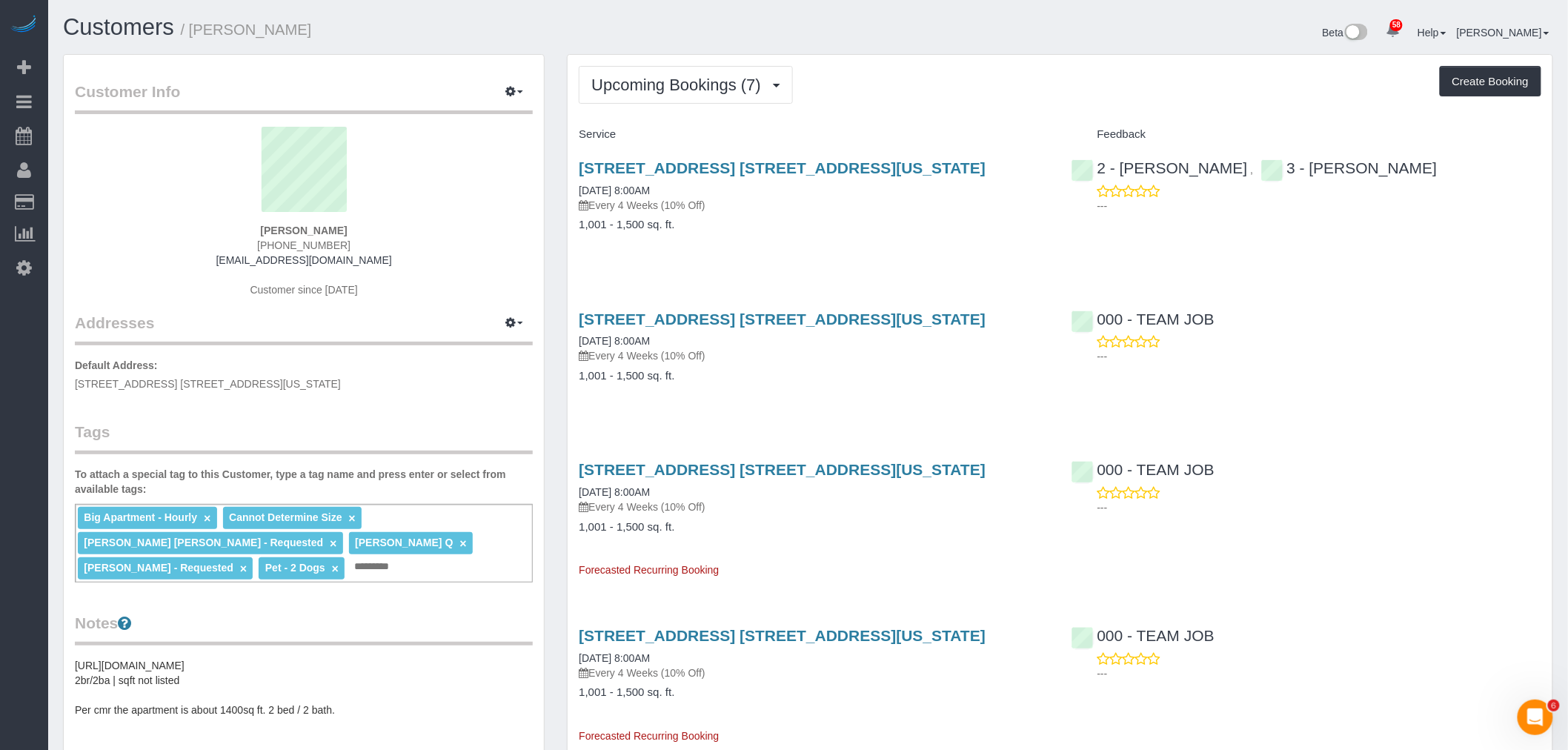 click on "Service" at bounding box center (814, 135) 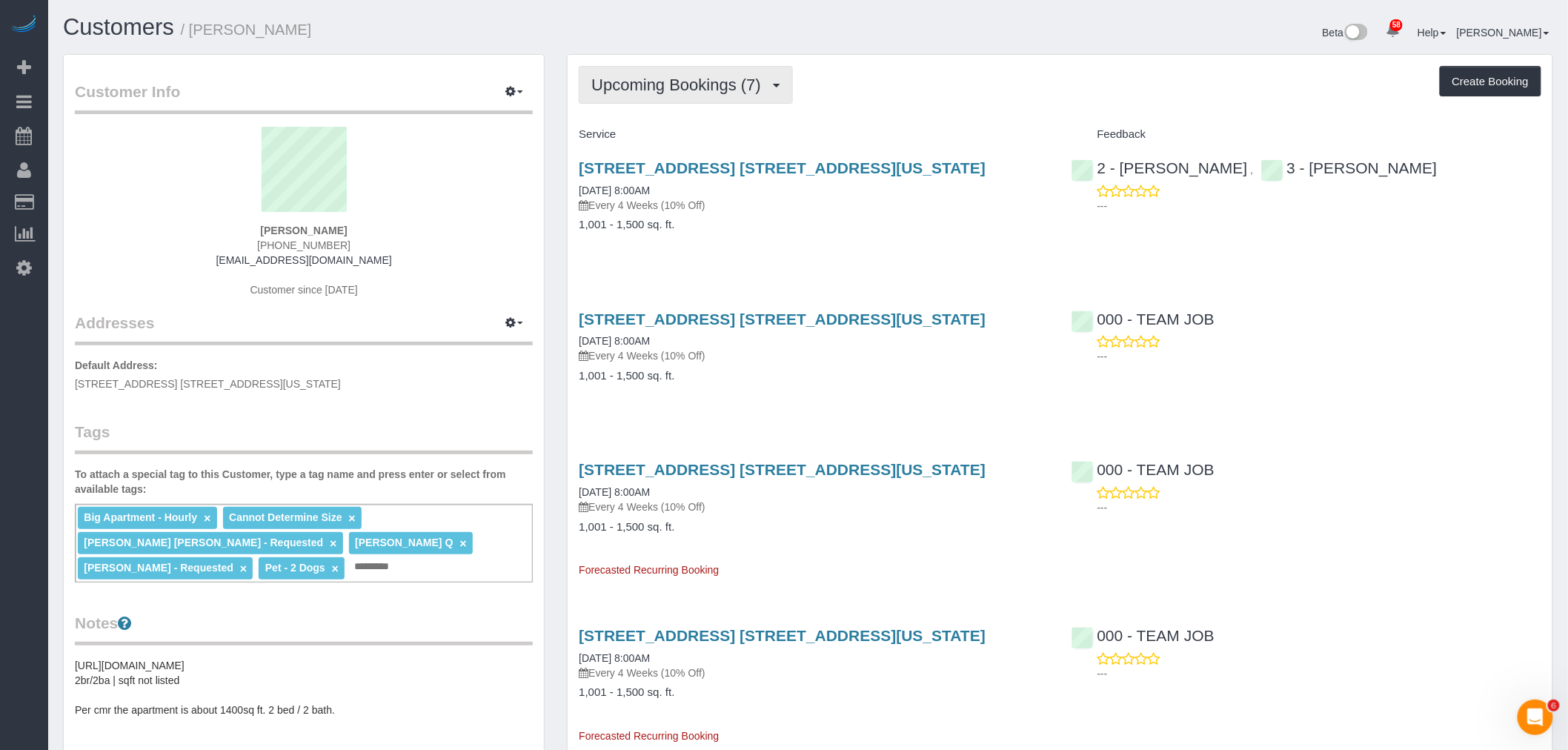 click on "Upcoming Bookings (7)" at bounding box center (685, 84) 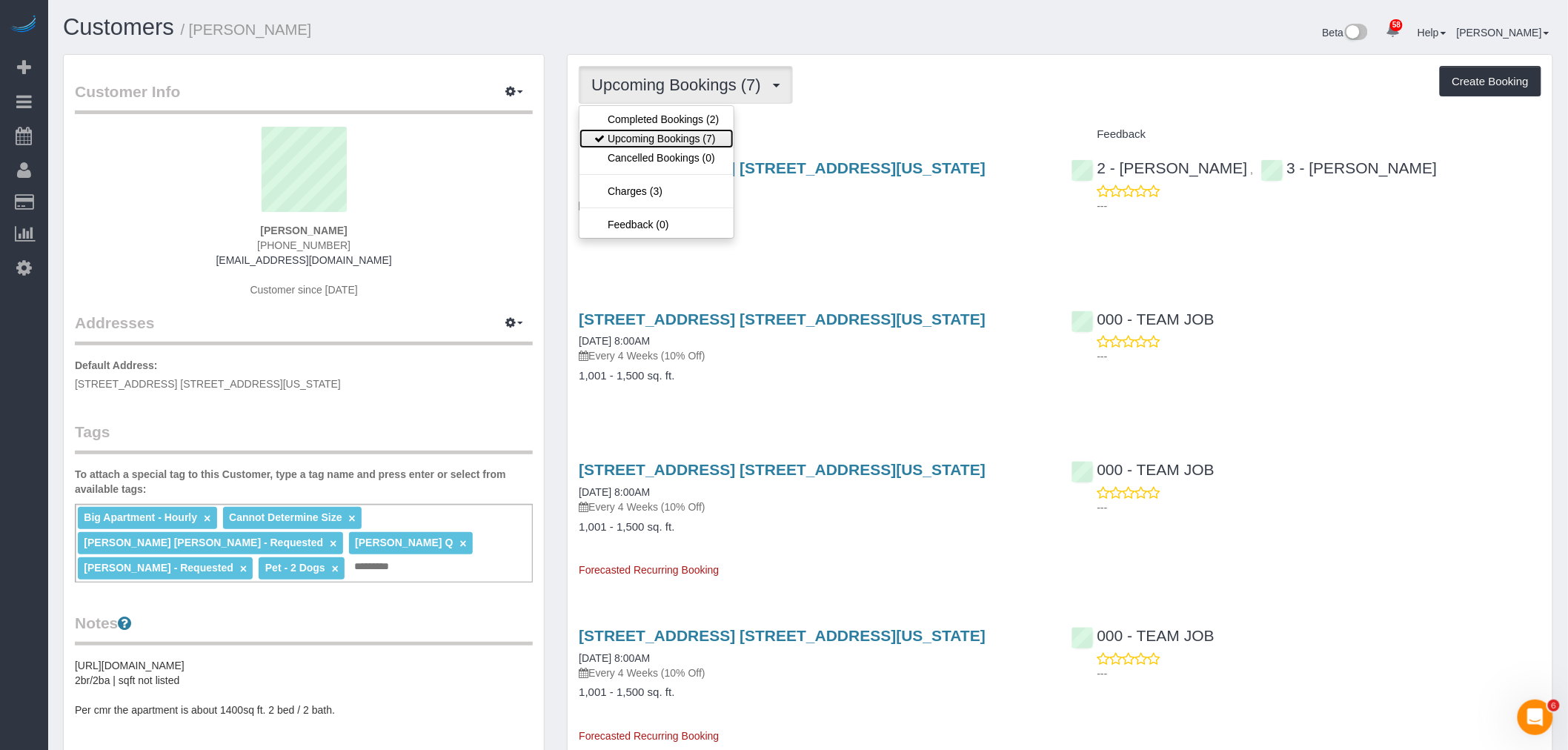 click on "Upcoming Bookings (7)" at bounding box center (657, 139) 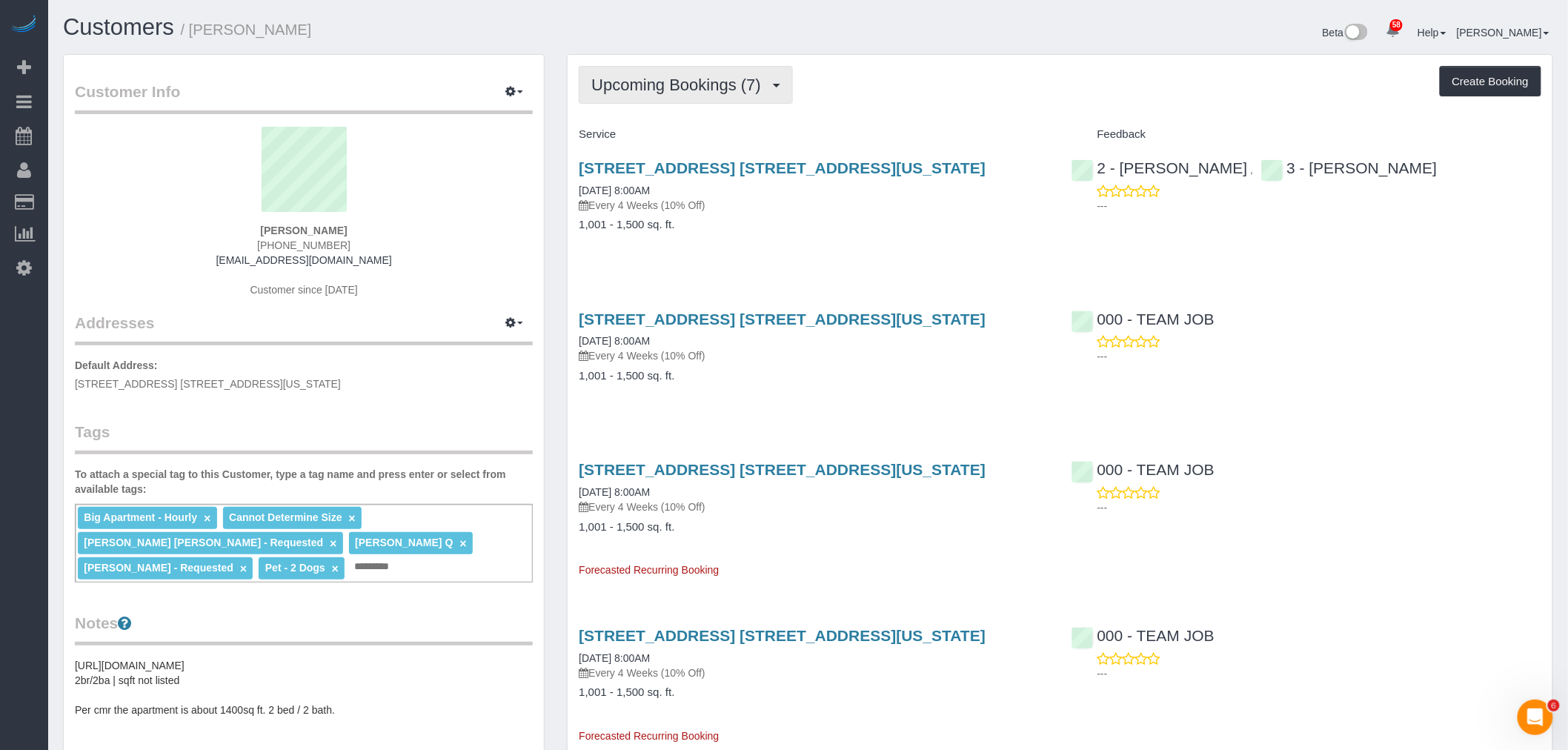 click on "Upcoming Bookings (7)" at bounding box center (680, 84) 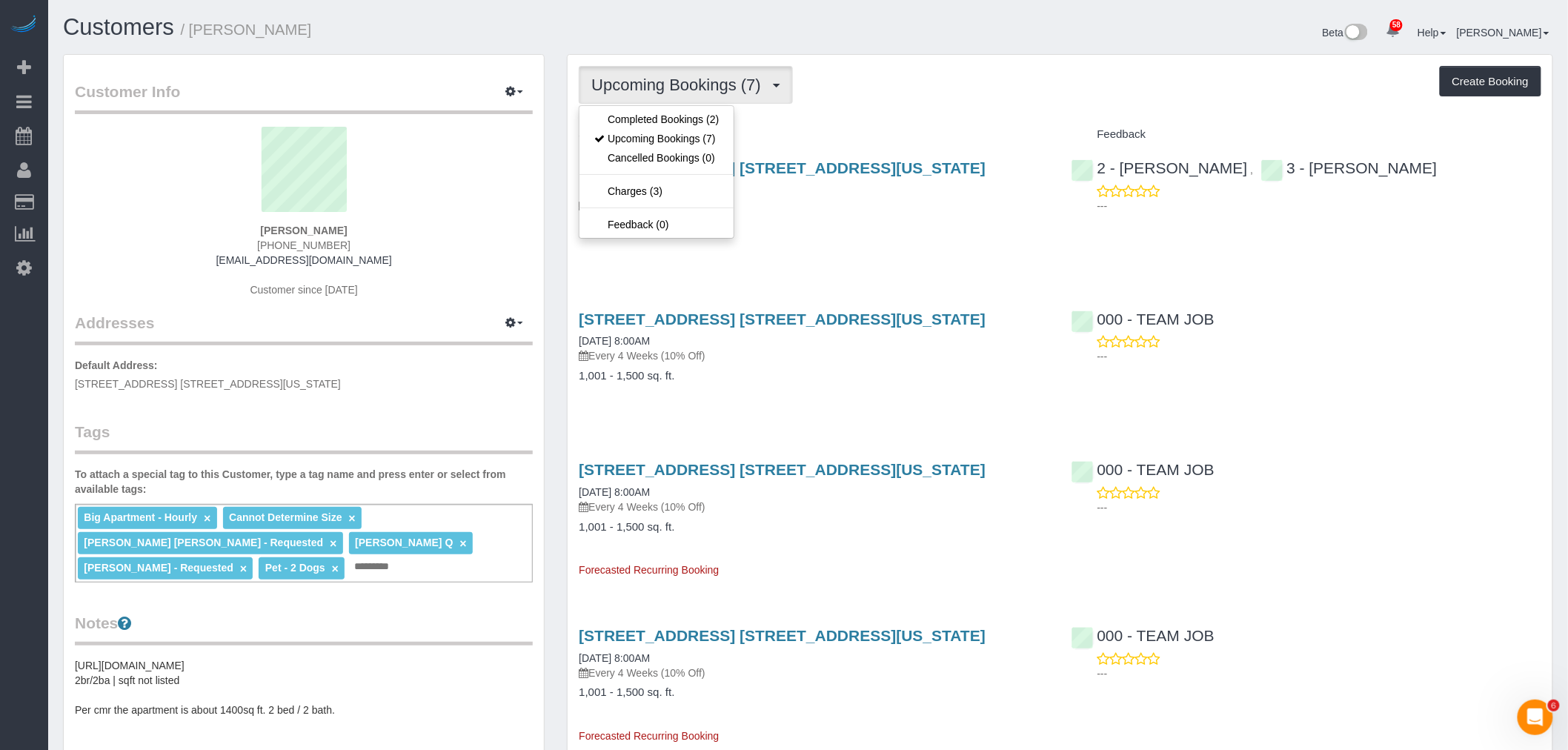 click on "Upcoming Bookings (7)
Completed Bookings (2)
Upcoming Bookings (7)
Cancelled Bookings (0)
Charges (3)
Feedback (0)
Create Booking" at bounding box center (1060, 84) 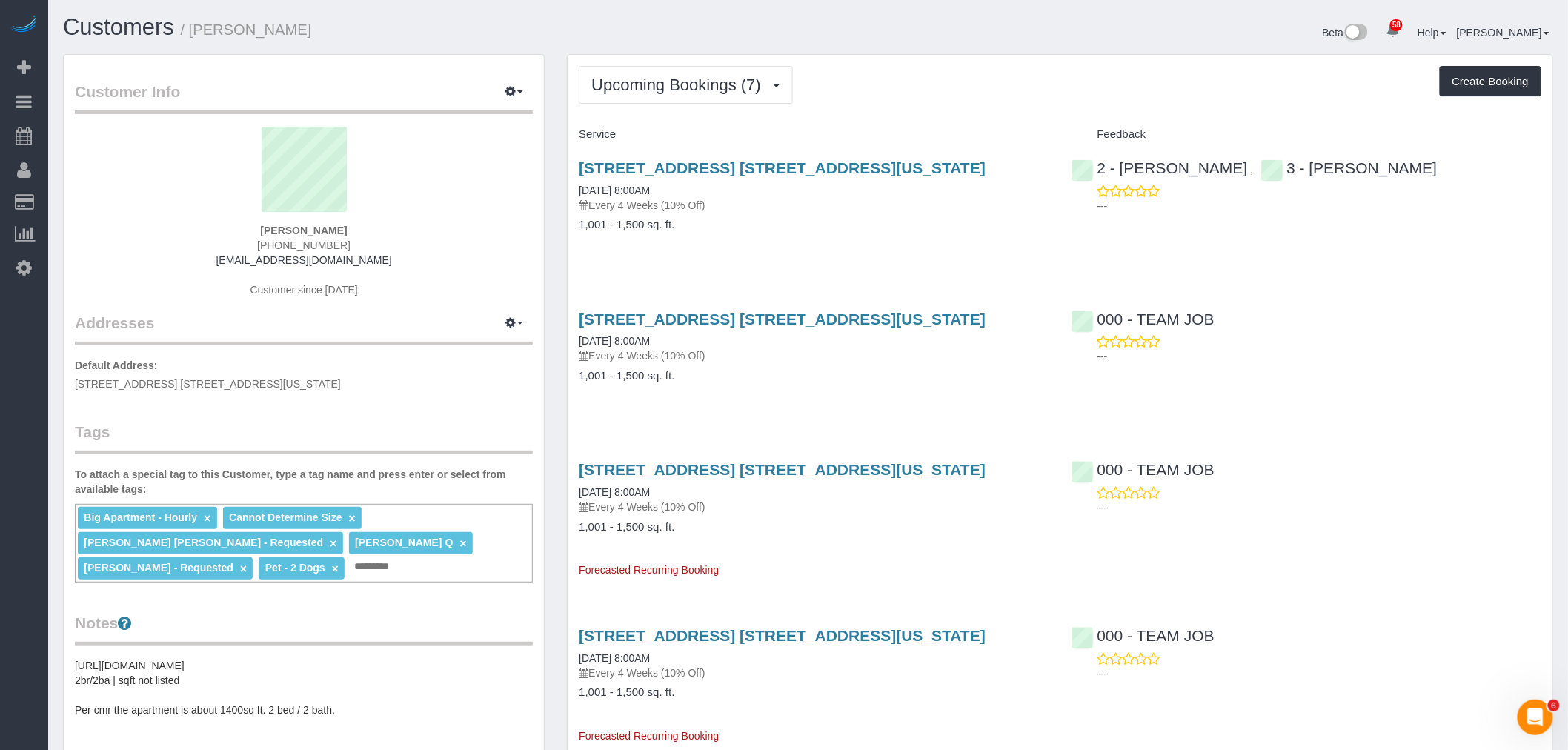 click on "Service" at bounding box center [814, 135] 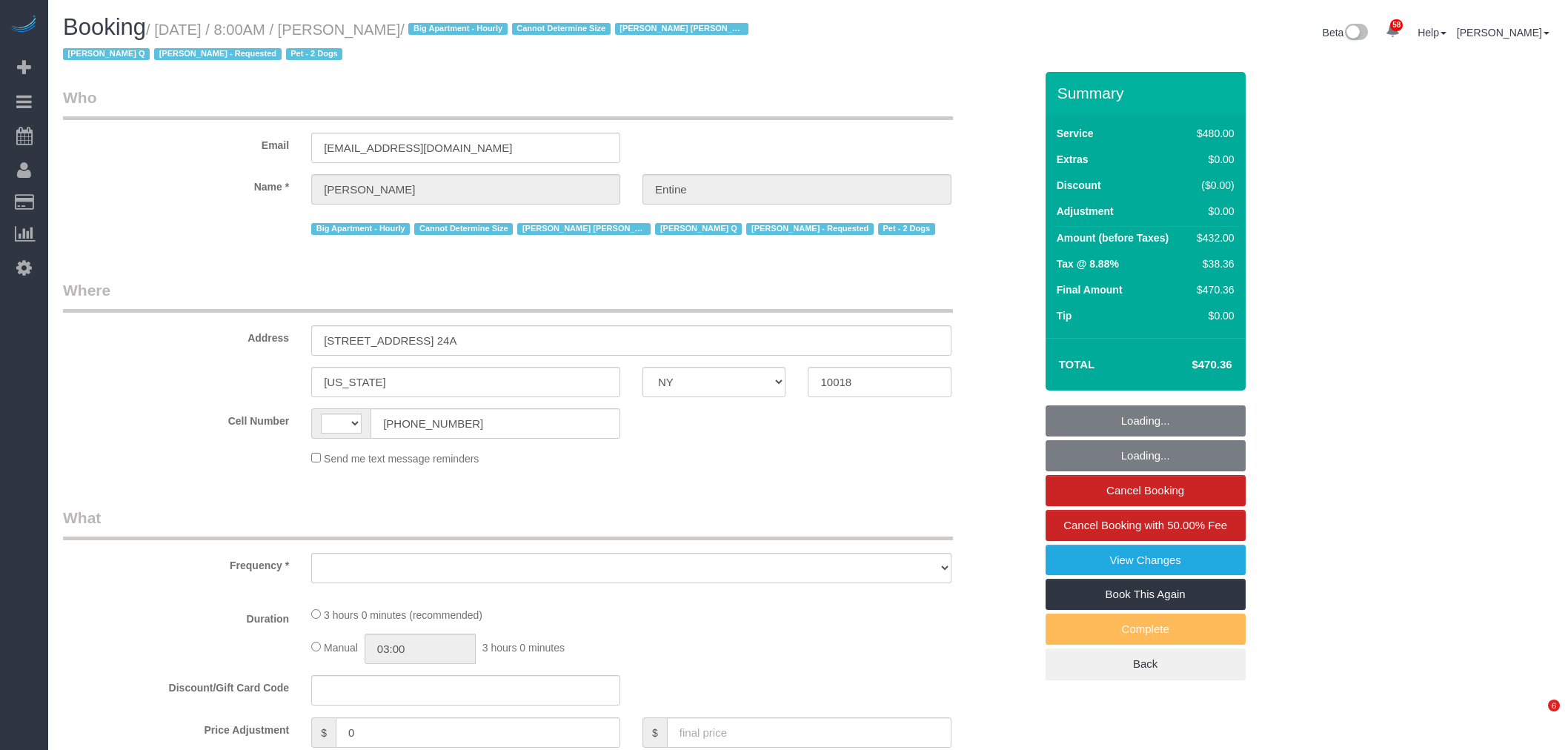 select on "NY" 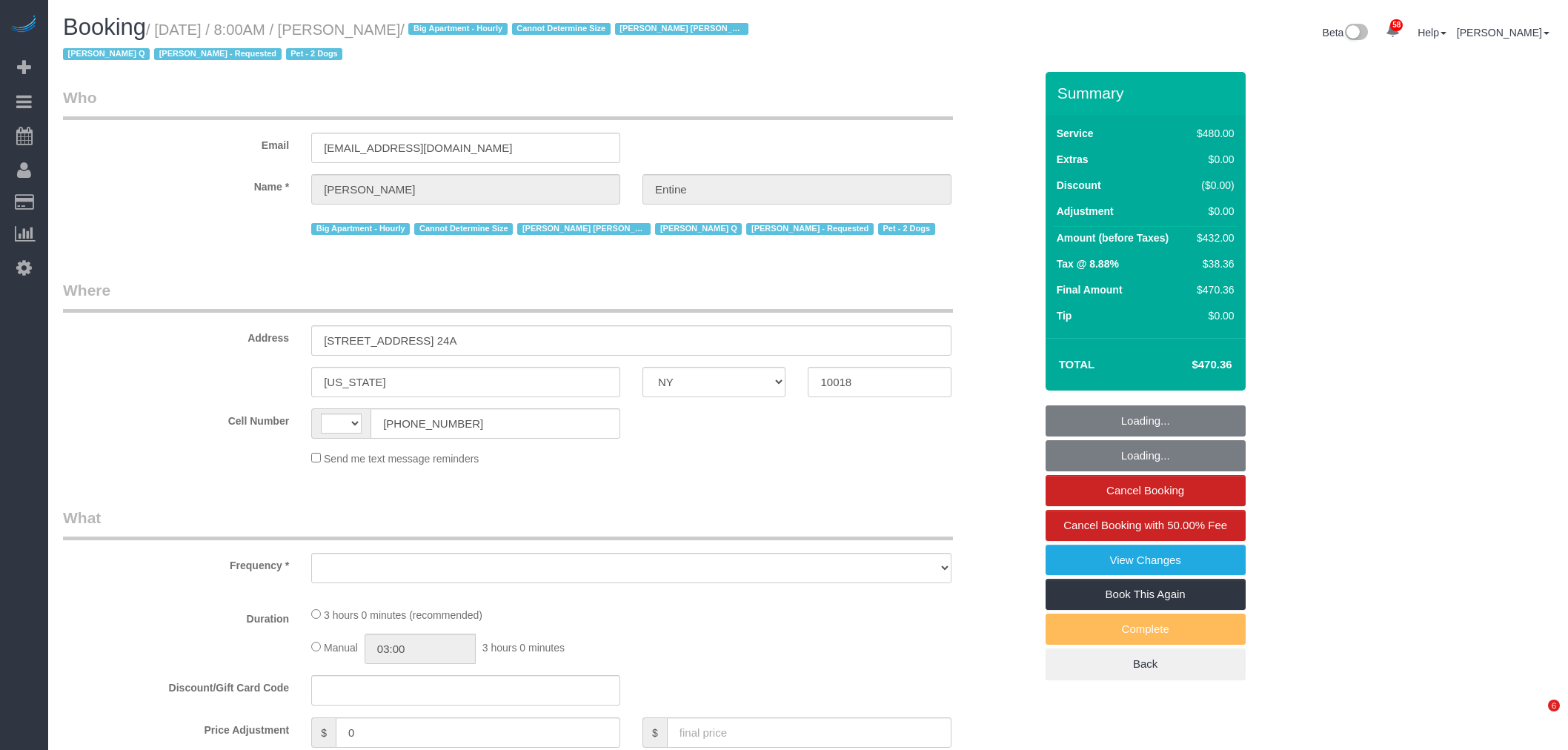 scroll, scrollTop: 0, scrollLeft: 0, axis: both 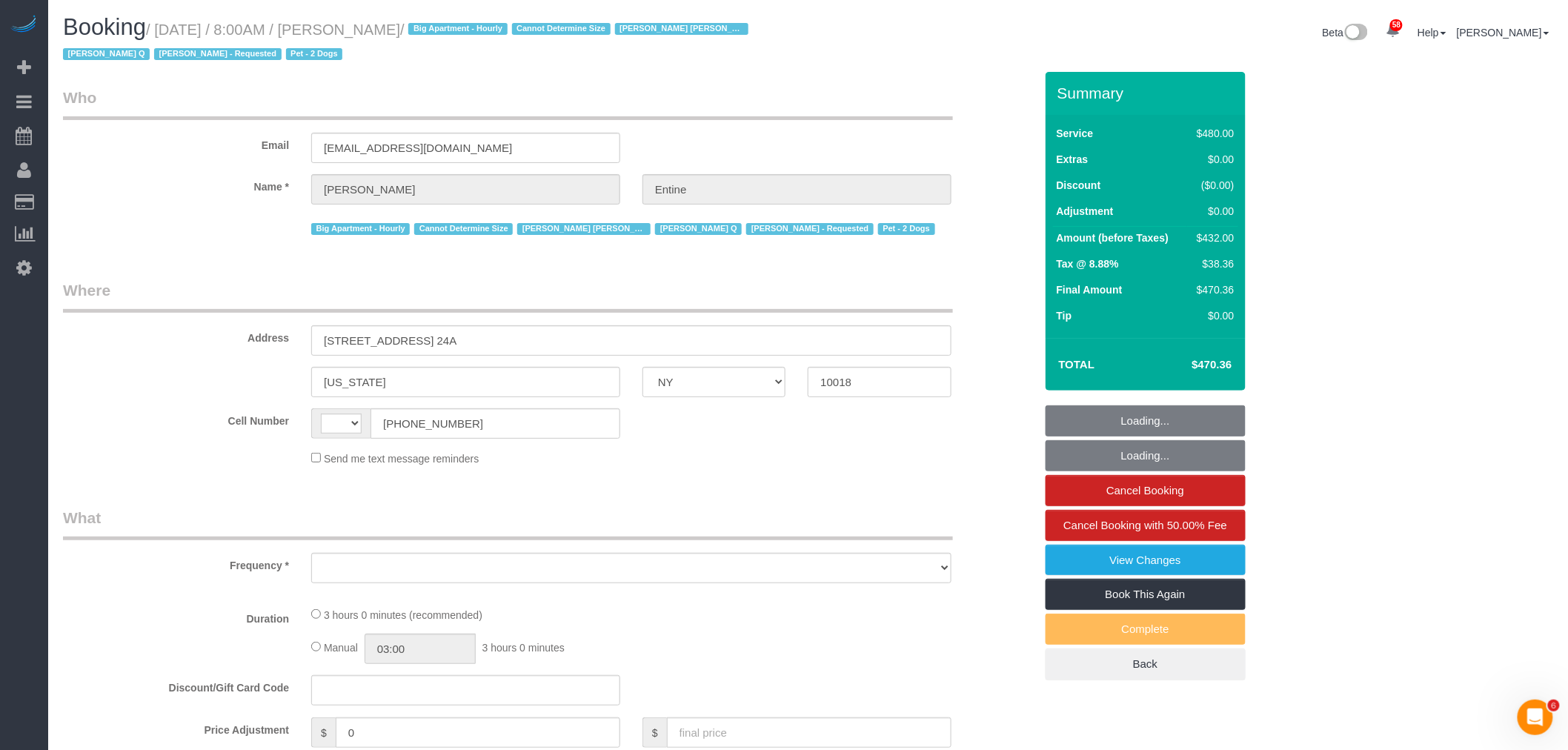 select on "string:US" 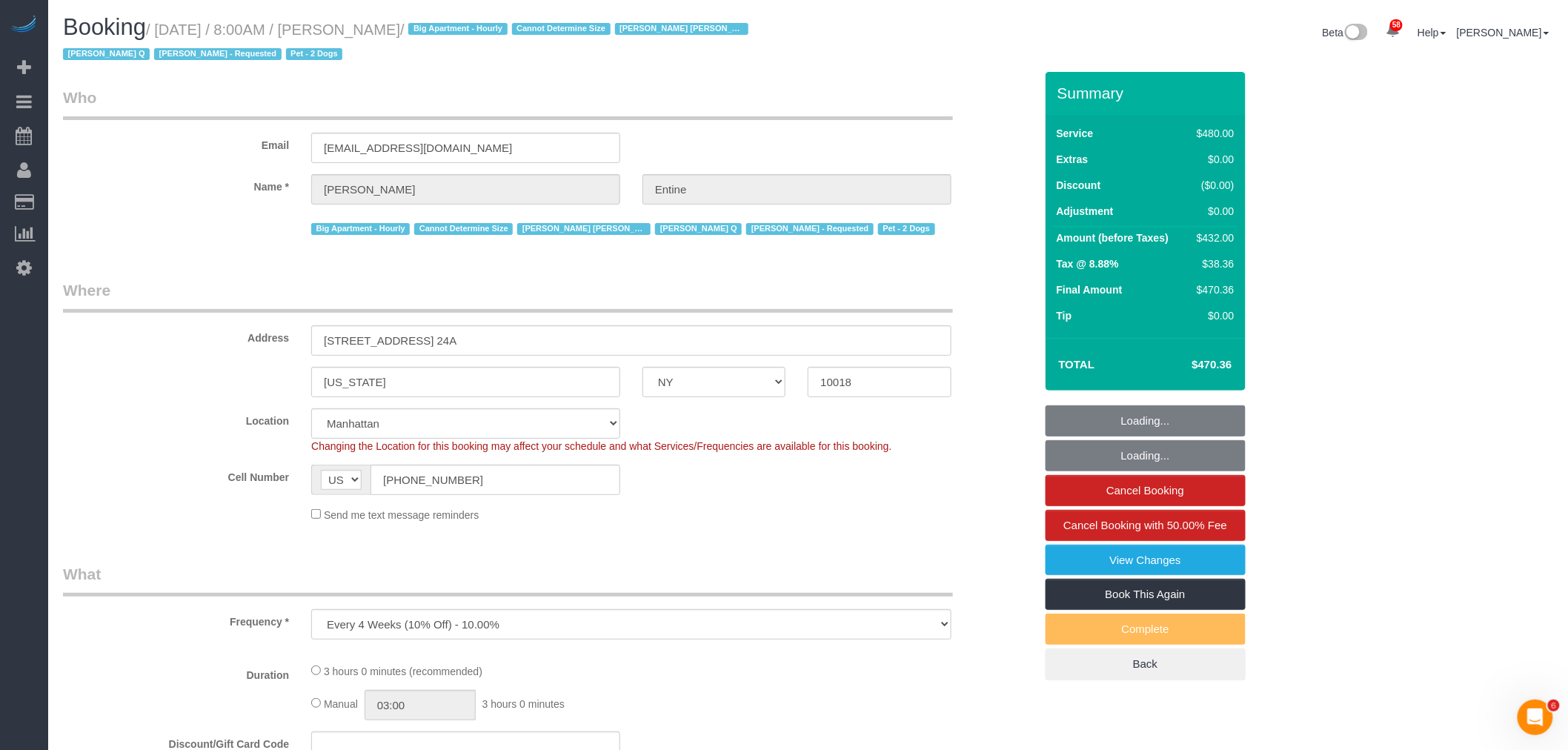 select on "string:stripe-pm_1RKl6b4VGloSiKo7ownJj6Pp" 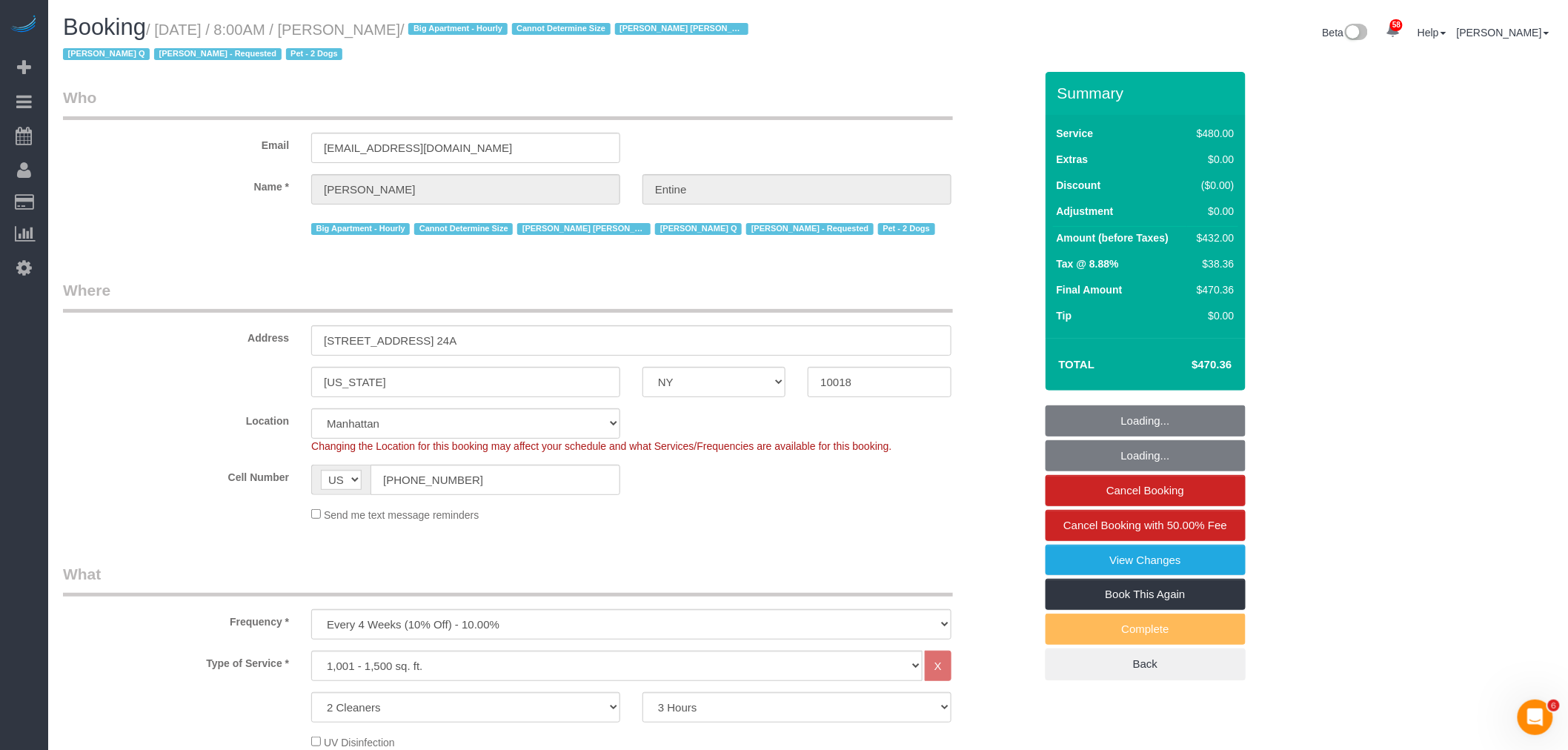 select on "object:1083" 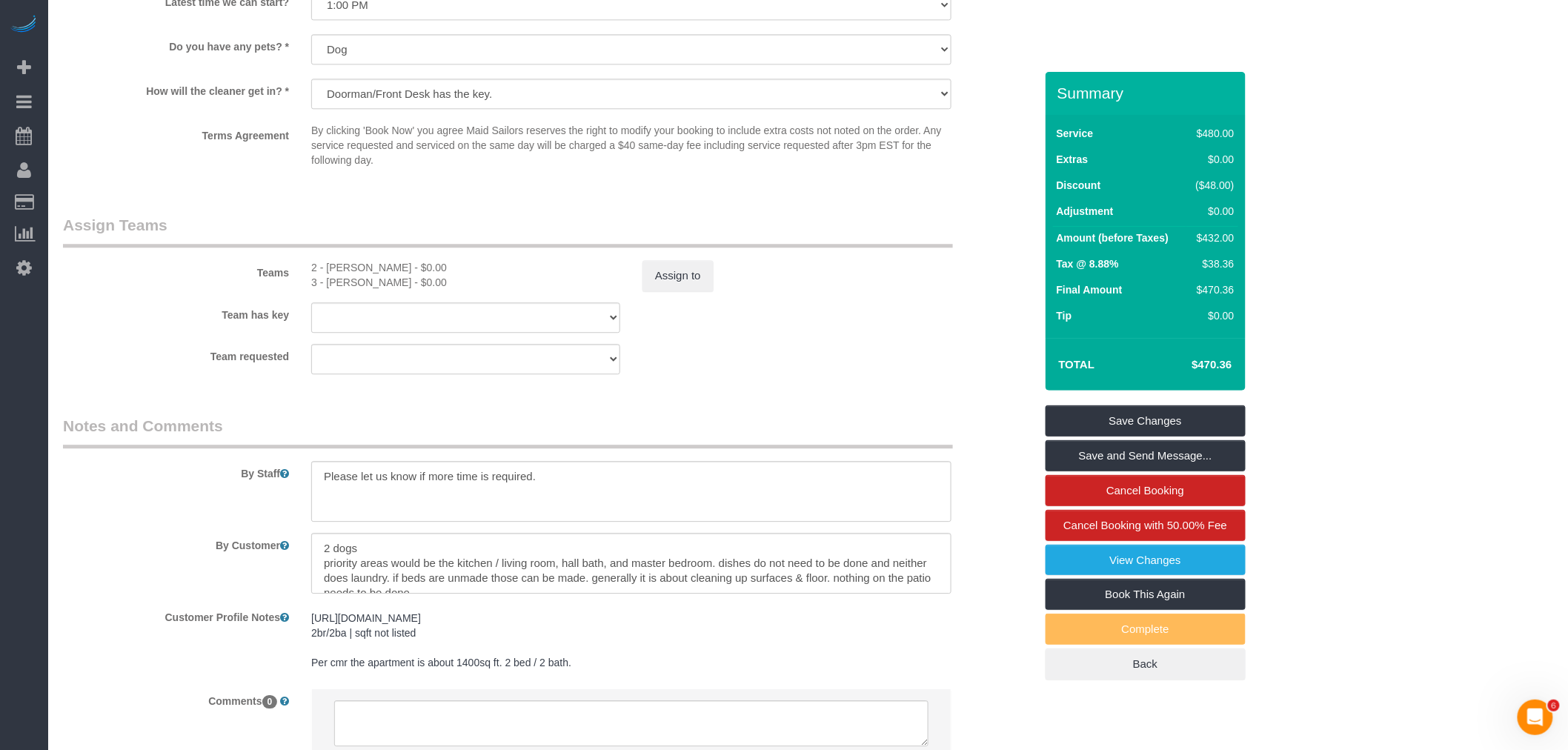 scroll, scrollTop: 1618, scrollLeft: 0, axis: vertical 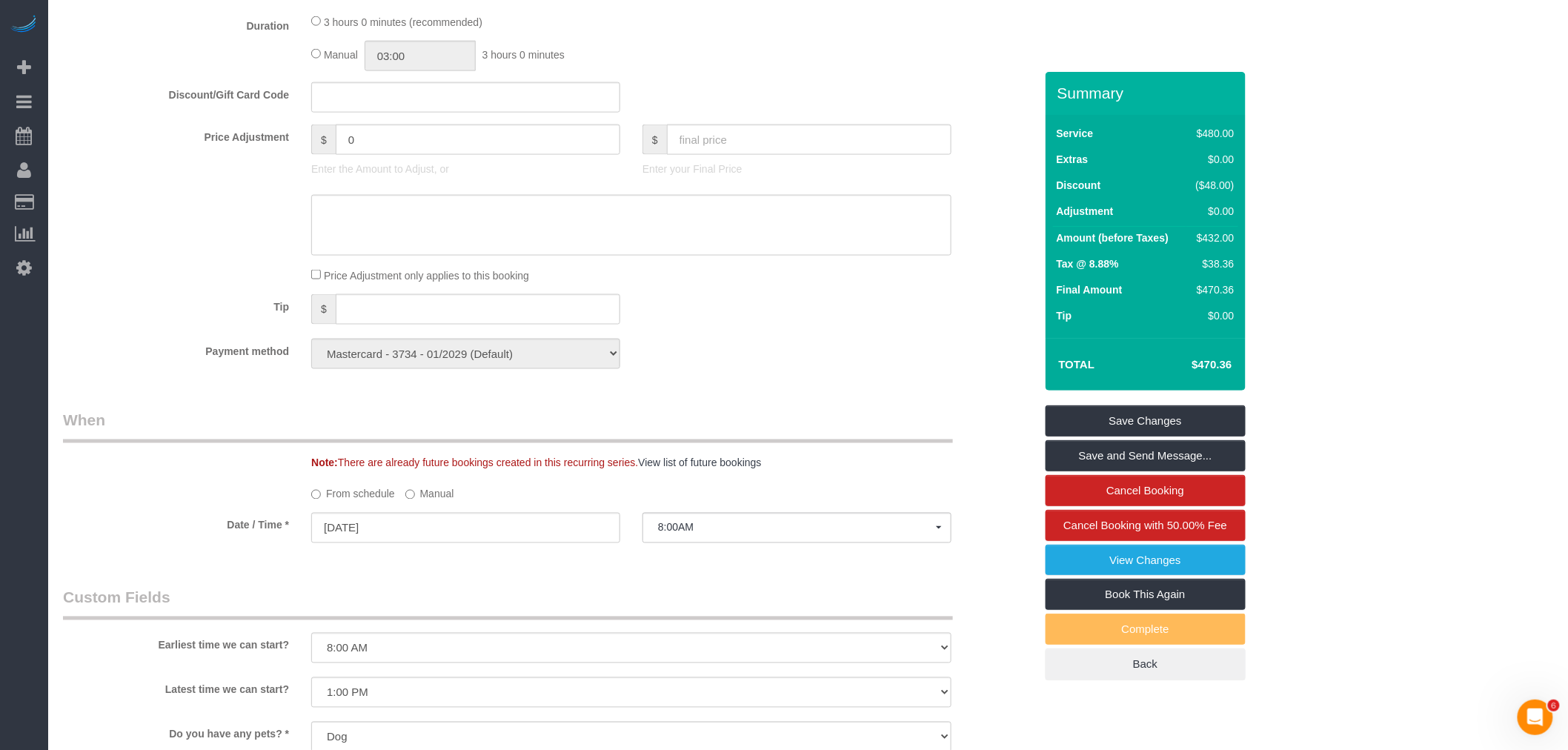 click on "Who
Email
maddieentine@gmail.com
Name *
Madeleine
Entine
Big Apartment - Hourly
Cannot Determine Size
Elba Lobo Varela - Requested
Marilu Q
Marilu Quintero - Requested
Pet - 2 Dogs
Where
Address
1050 6th Avenue, Apt. 24A
New York
AK
AL
AR
AZ
CA
CO
CT
DC
DE
FL
GA
HI
IA
ID
IL
IN
KS
KY
LA" at bounding box center [548, 389] 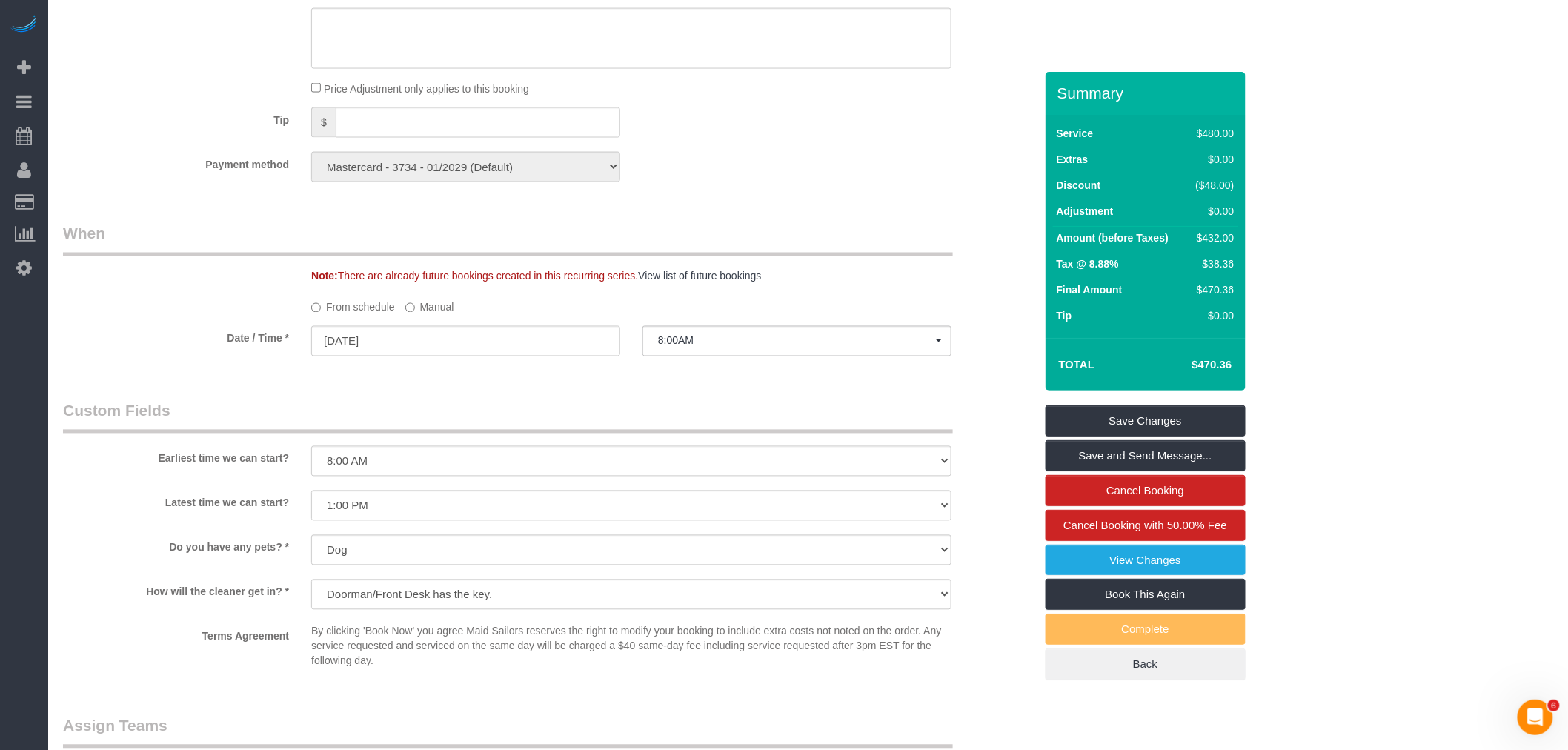 scroll, scrollTop: 988, scrollLeft: 0, axis: vertical 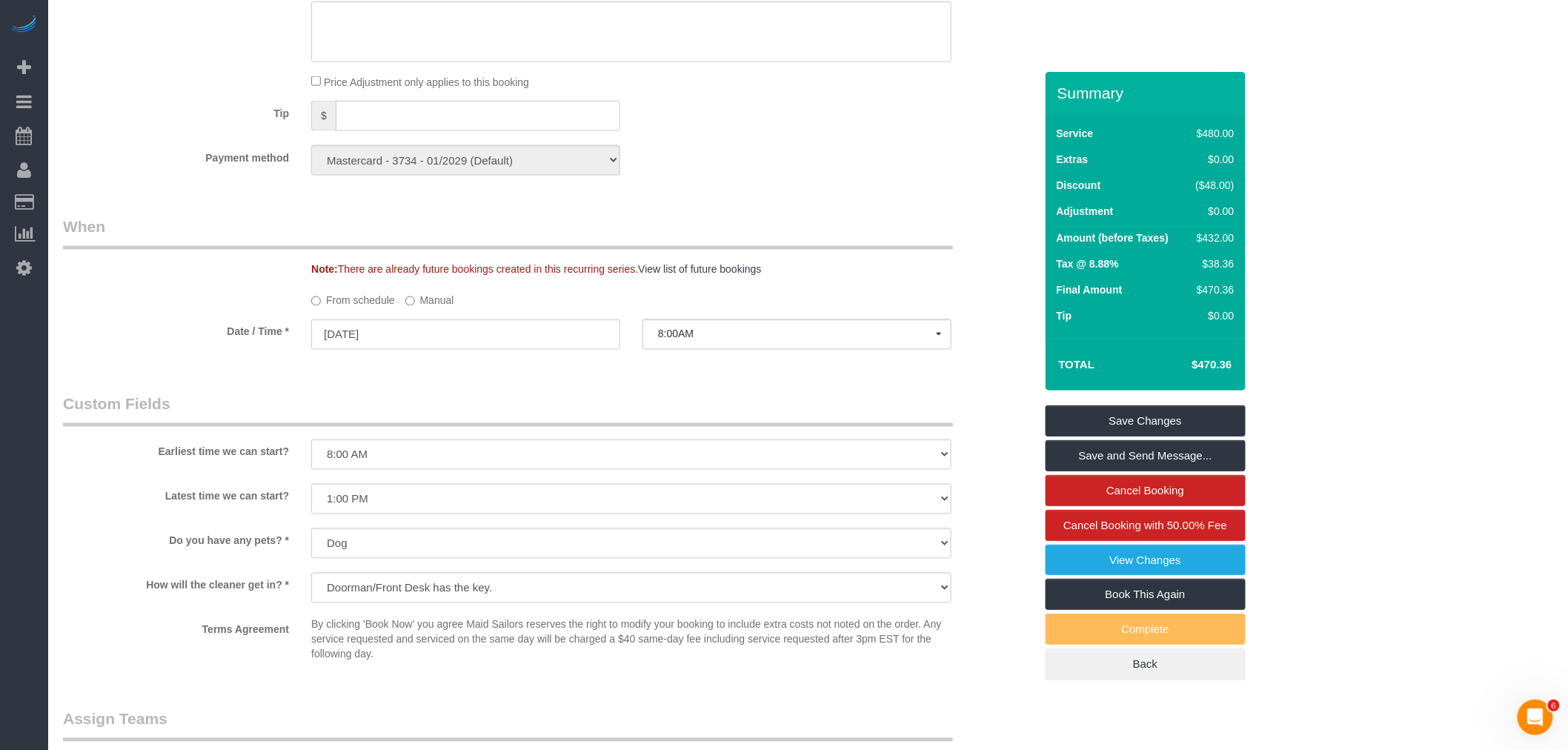 click on "From schedule
Manual
Date / Time *
07/02/2025
8:00AM   Wed July 2nd 8:00AM Thu July 3rd 5:00PM 7:00PM Fri July 4th 8:00AM 9:00AM 10:00AM 11:00AM 12:00PM 1:00PM 2:00PM 3:00PM 4:00PM 5:00PM 6:00PM 7:00PM Sat July 5th 8:00AM 9:00AM 10:00AM 11:00AM 12:00PM 1:00PM 2:00PM 3:00PM 4:00PM 5:00PM 6:00PM 7:00PM Sun July 6th 8:00AM 9:00AM 10:00AM 11:00AM 12:00PM 1:00PM 2:00PM 3:00PM 4:00PM 5:00PM 6:00PM 7:00PM --:-- 8:00AM 5:00PM 7:00PM 8:00AM 9:00AM 10:00AM 11:00AM 12:00PM 1:00PM 2:00PM 3:00PM 4:00PM 5:00PM 6:00PM 7:00PM 8:00AM 9:00AM 10:00AM 11:00AM 12:00PM 1:00PM 2:00PM 3:00PM 4:00PM 5:00PM 6:00PM 7:00PM 8:00AM 9:00AM 10:00AM 11:00AM 12:00PM 1:00PM 2:00PM 3:00PM 4:00PM 5:00PM 6:00PM 7:00PM" 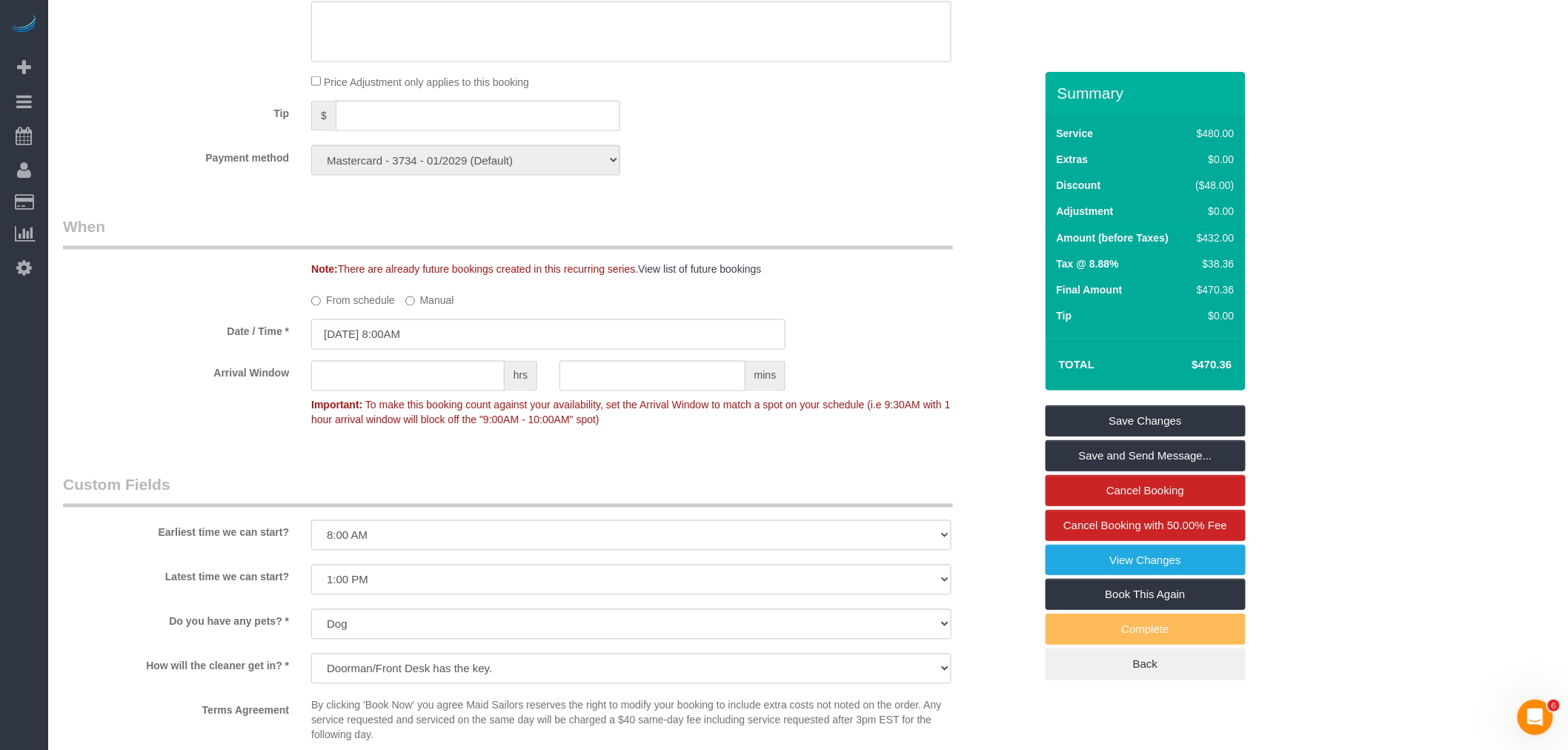 click on "07/02/2025 8:00AM" at bounding box center (548, 334) 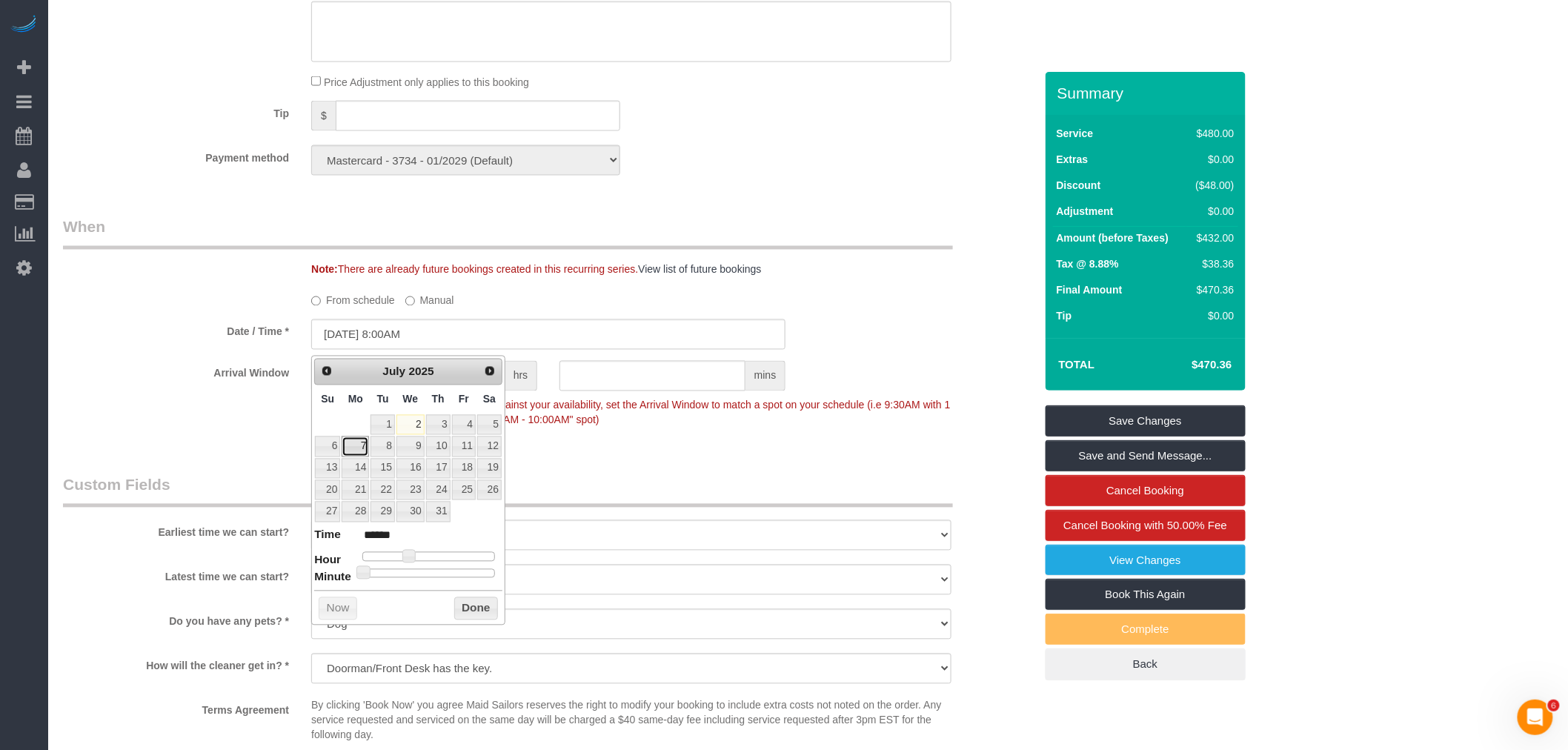 click on "7" at bounding box center (355, 446) 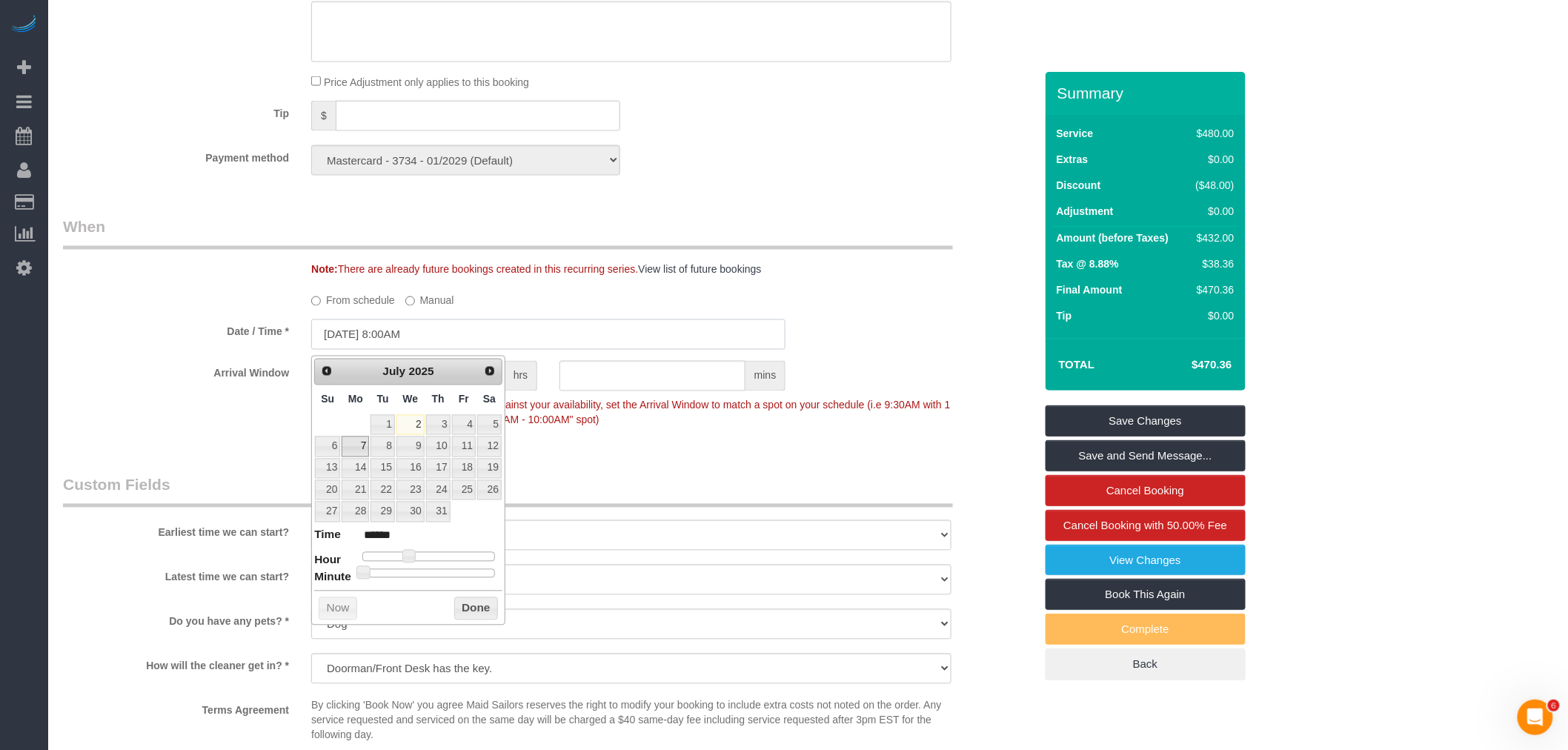 type on "07/07/2025 8:00AM" 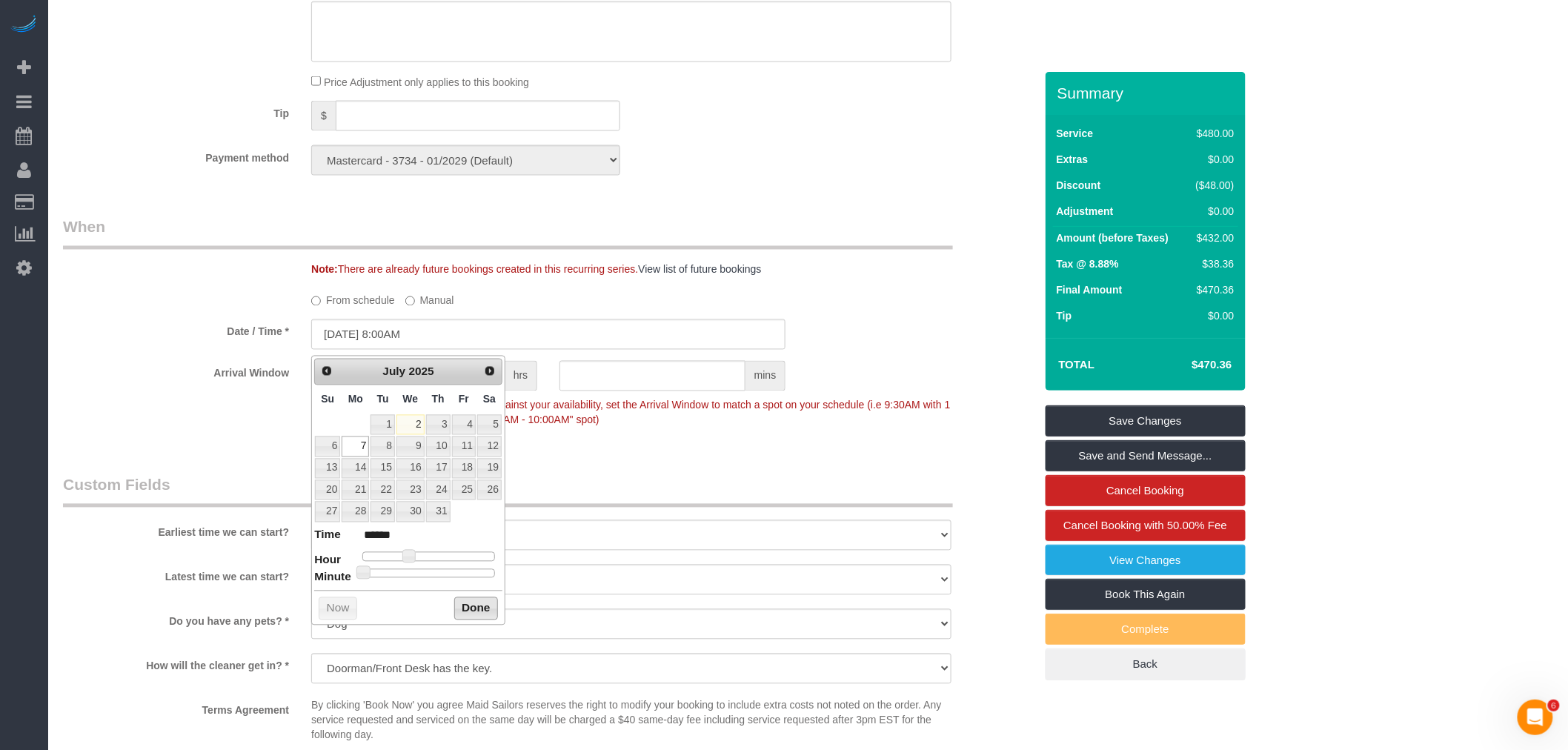 click on "Done" at bounding box center (476, 609) 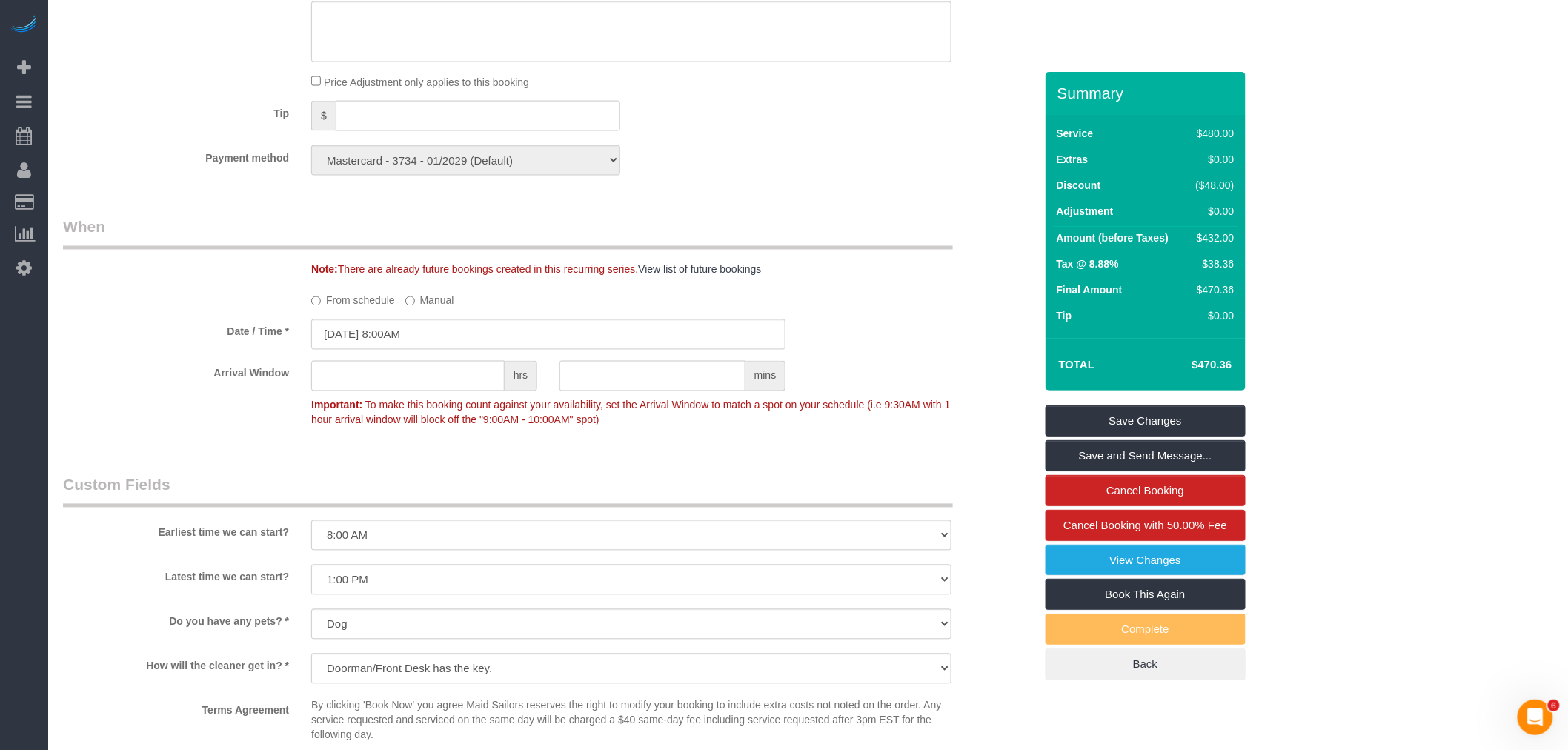 click on "Who
Email
maddieentine@gmail.com
Name *
Madeleine
Entine
Big Apartment - Hourly
Cannot Determine Size
Elba Lobo Varela - Requested
Marilu Q
Marilu Quintero - Requested
Pet - 2 Dogs
Where
Address
1050 6th Avenue, Apt. 24A
New York
AK
AL
AR
AZ
CA
CO
CT
DC
DE
FL
GA
HI
IA
ID
IL
IN
KS
KY
LA" at bounding box center (548, 236) 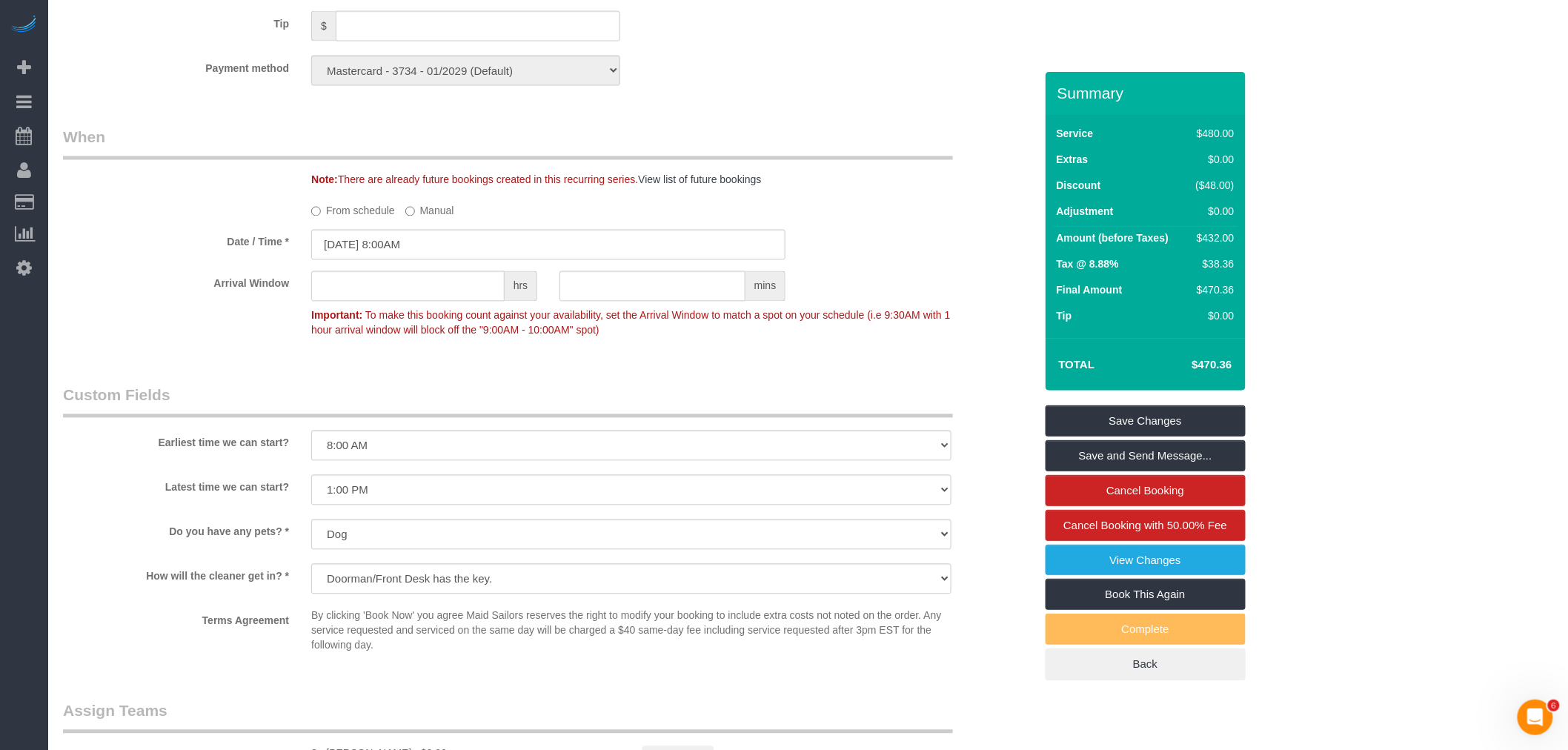scroll, scrollTop: 1152, scrollLeft: 0, axis: vertical 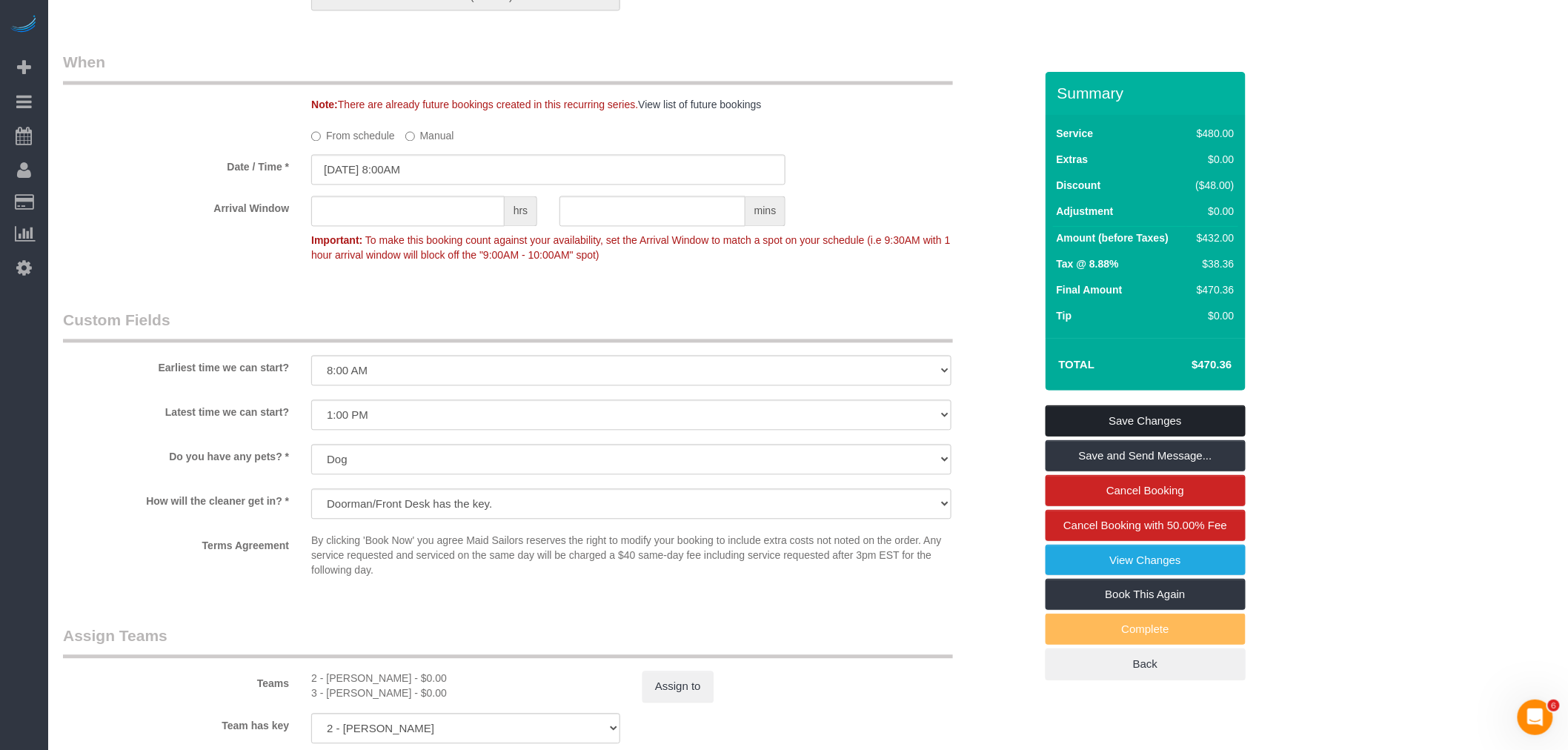 click on "Save Changes" at bounding box center (1146, 421) 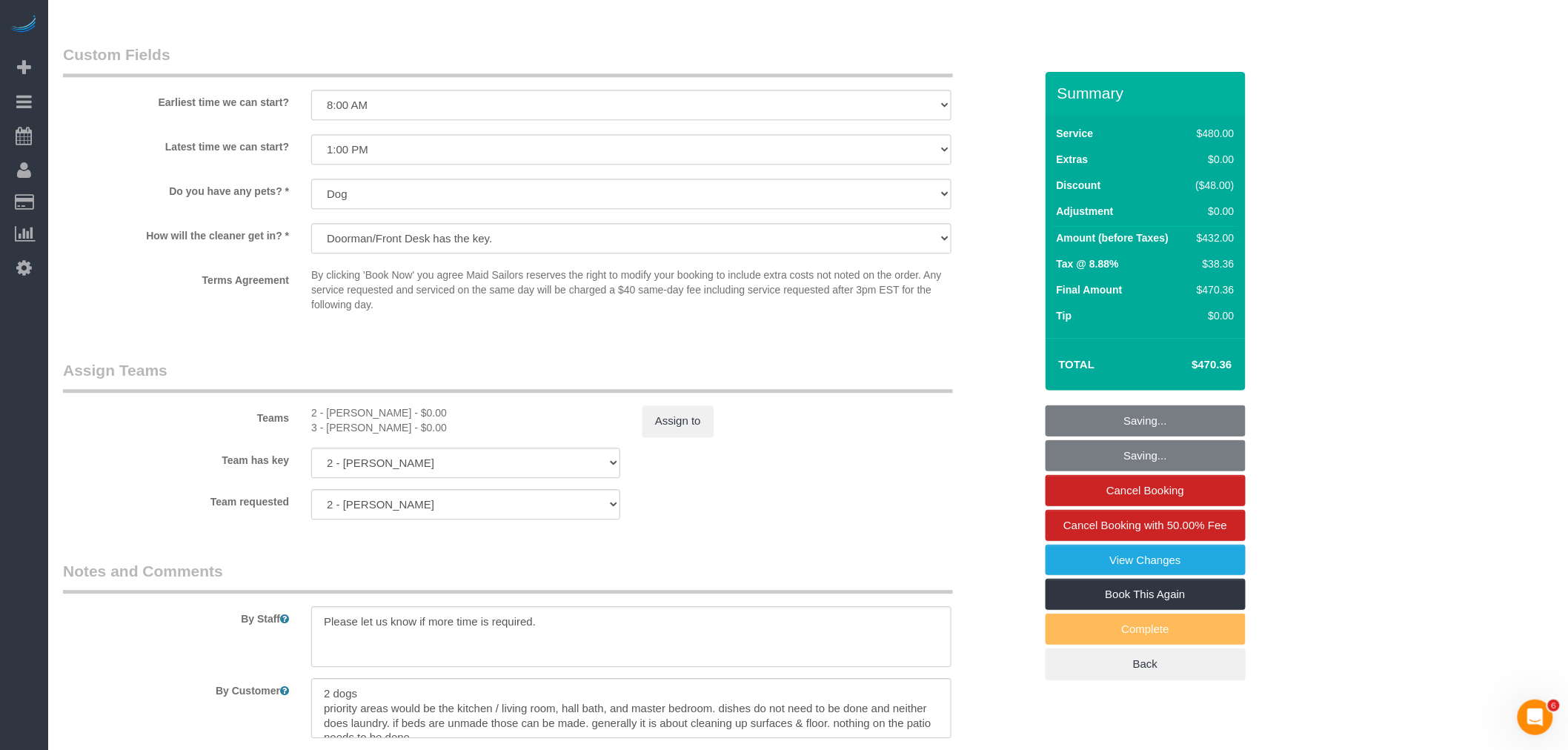 scroll, scrollTop: 1564, scrollLeft: 0, axis: vertical 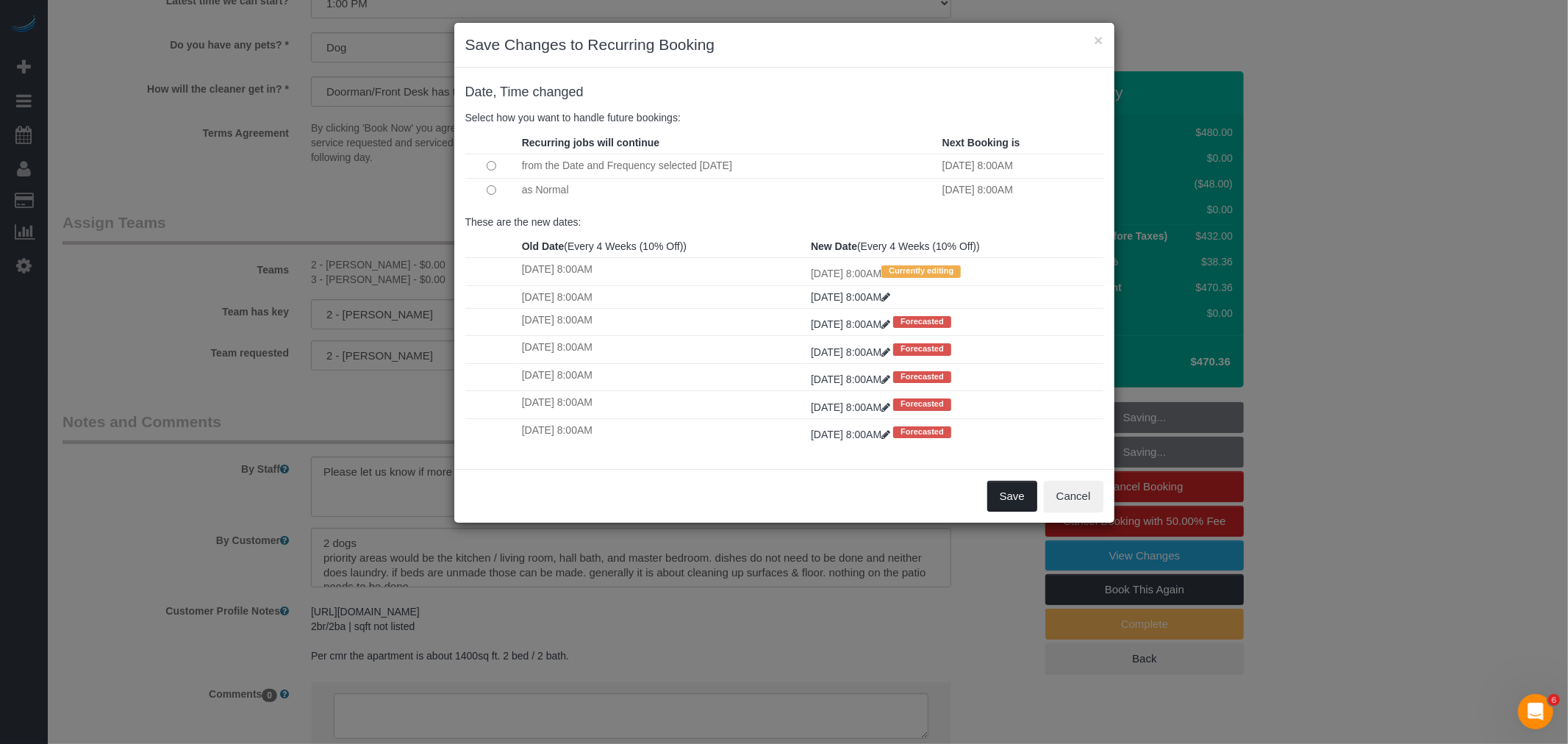 click on "Save" at bounding box center [1012, 496] 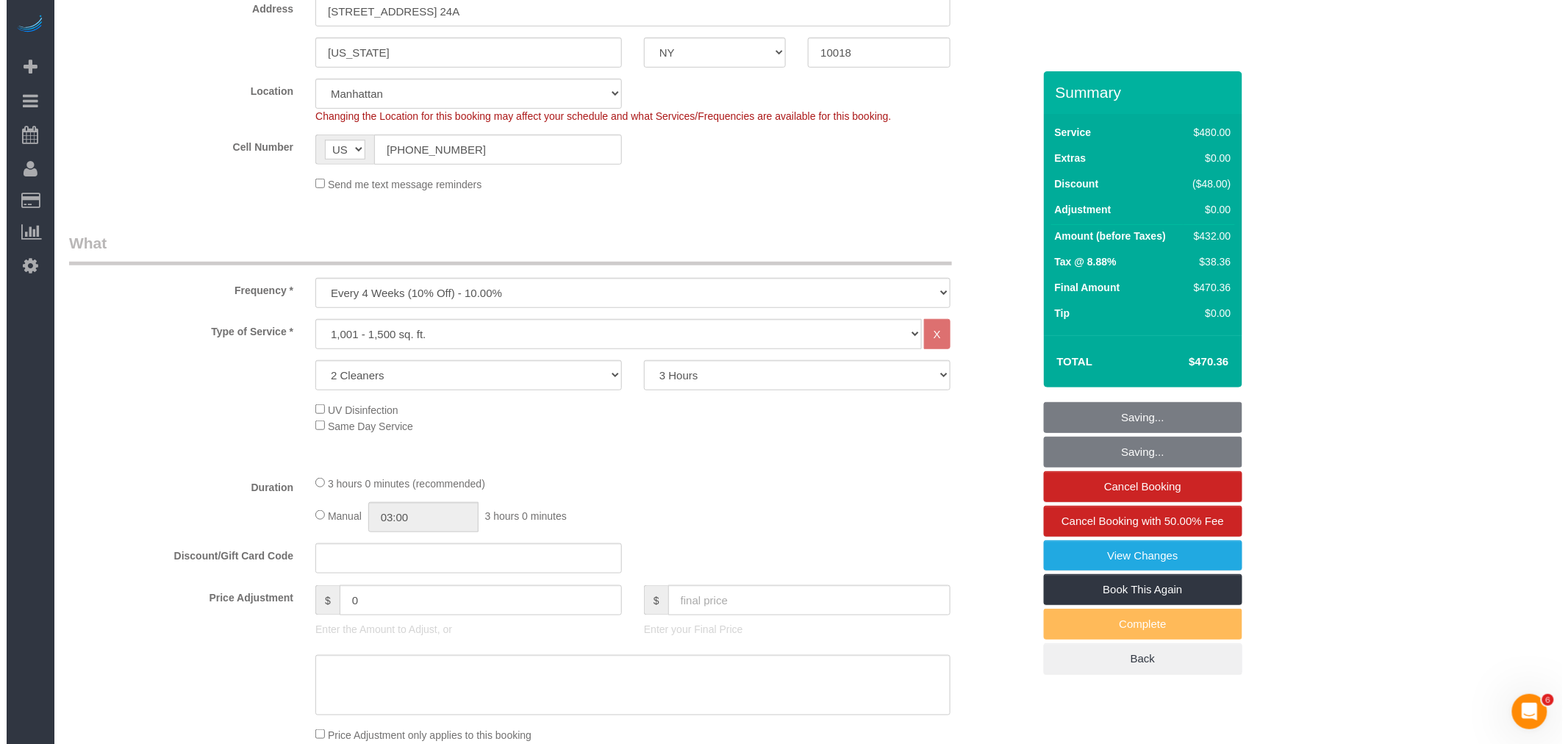 scroll, scrollTop: 0, scrollLeft: 0, axis: both 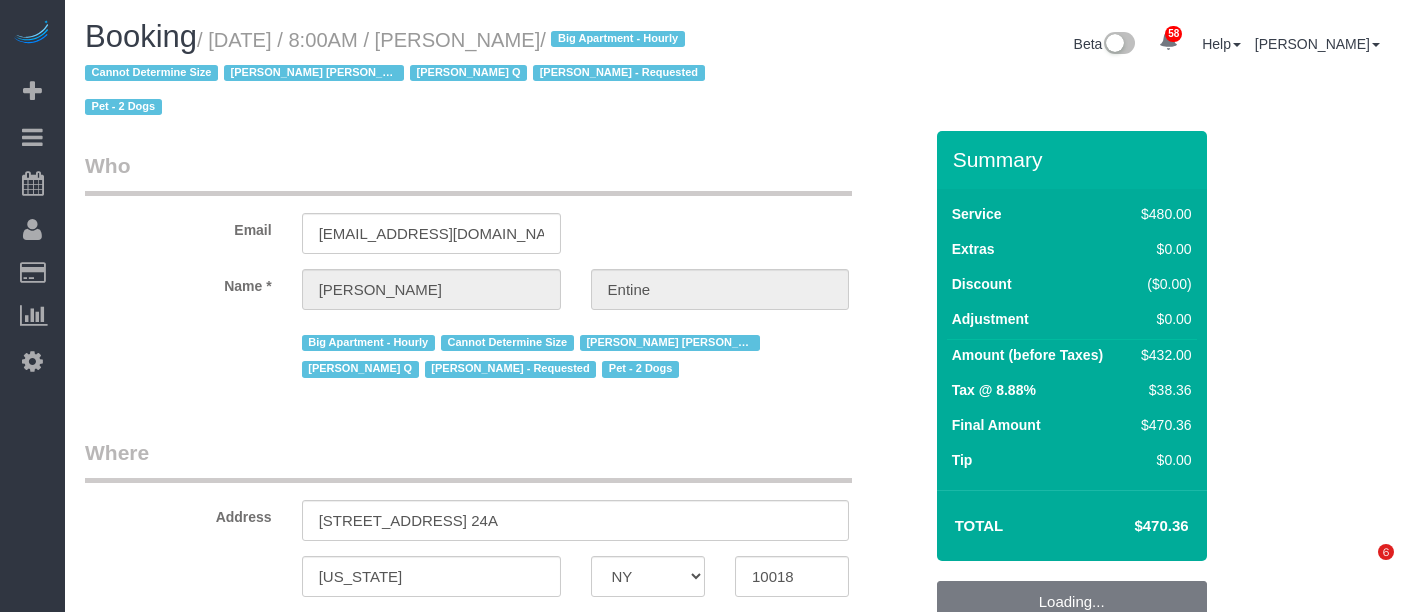 select on "NY" 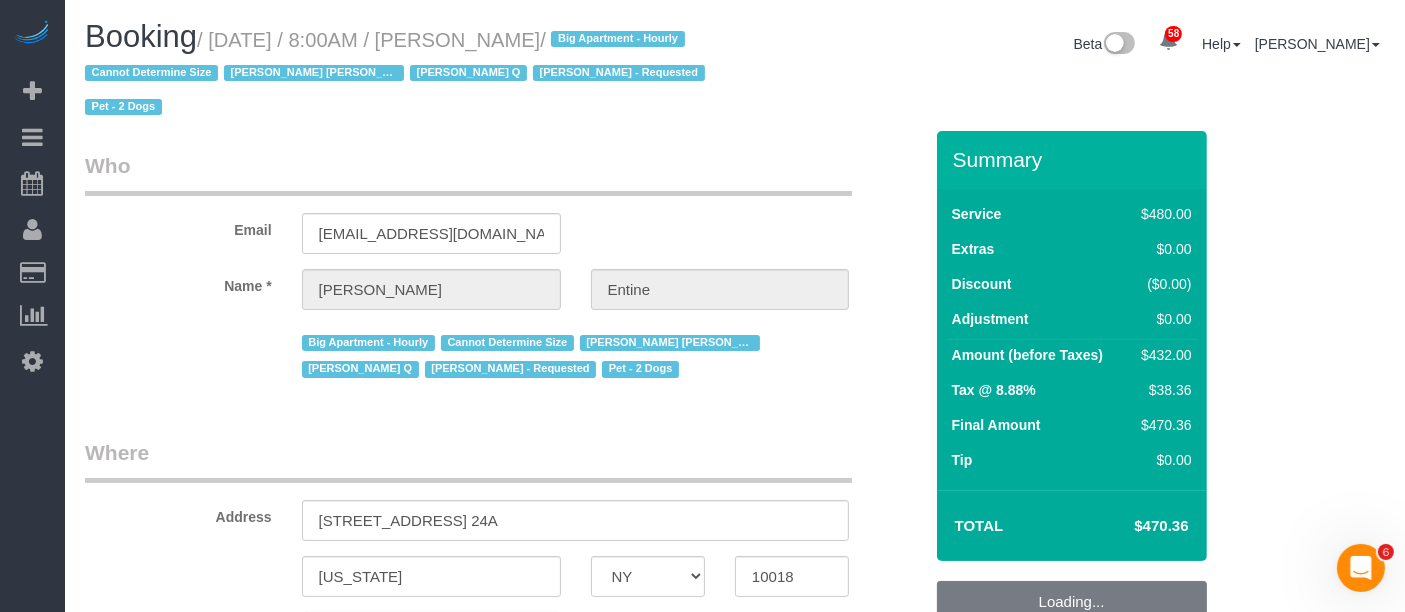 scroll, scrollTop: 0, scrollLeft: 0, axis: both 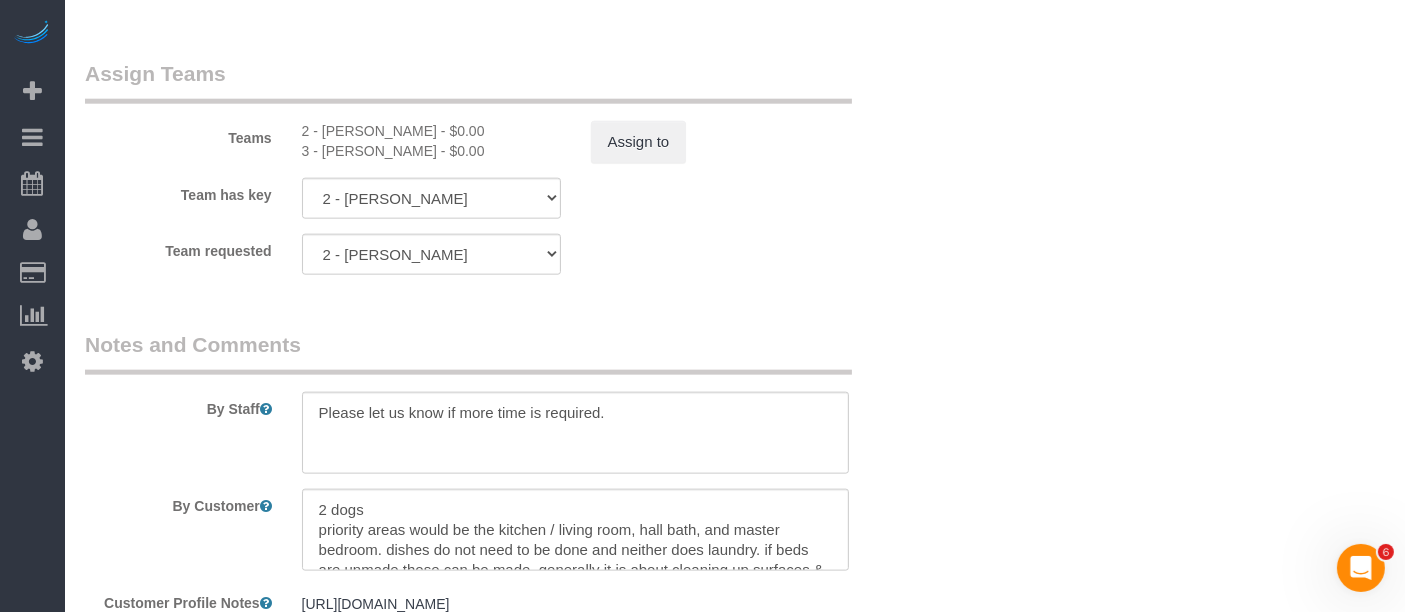 click on "Who
Email
maddieentine@gmail.com
Name *
Madeleine
Entine
Big Apartment - Hourly
Cannot Determine Size
Elba Lobo Varela - Requested
Marilu Q
Marilu Quintero - Requested
Pet - 2 Dogs
Where
Address
1050 6th Avenue, Apt. 24A
New York
AK
AL
AR
AZ
CA
CO
CT
DC
DE
FL
GA
HI
IA
ID
IL
IN
KS
KY" at bounding box center [735, -667] 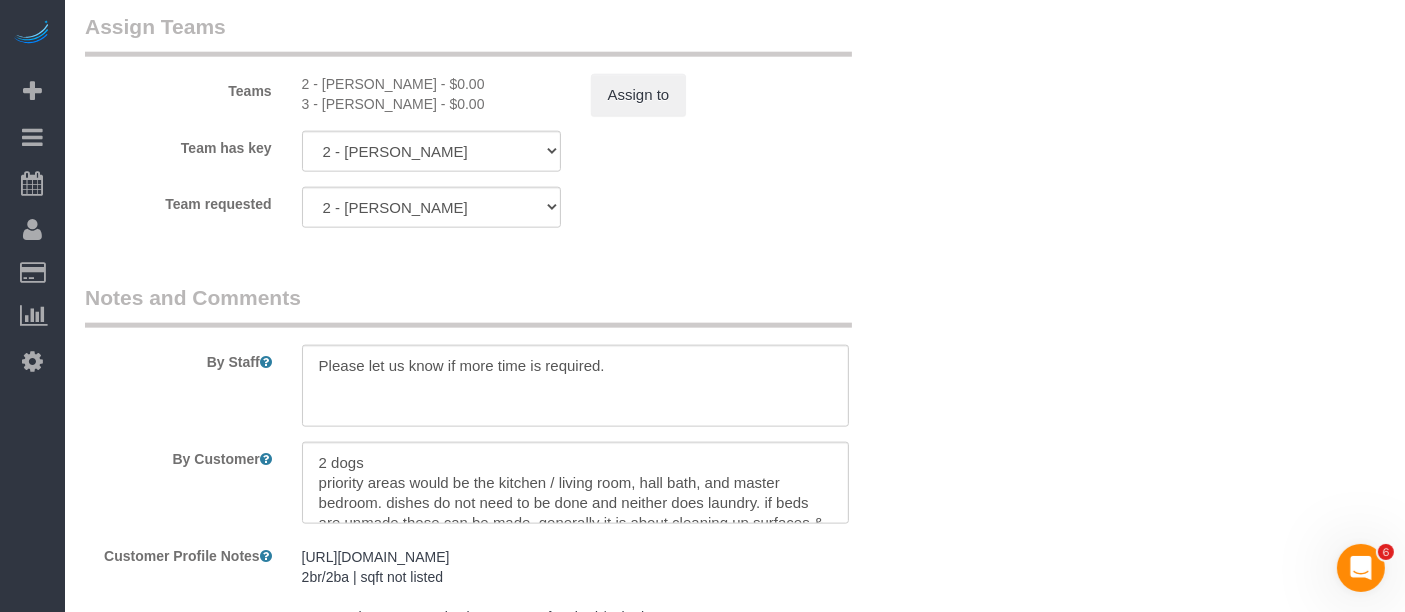 scroll, scrollTop: 2333, scrollLeft: 0, axis: vertical 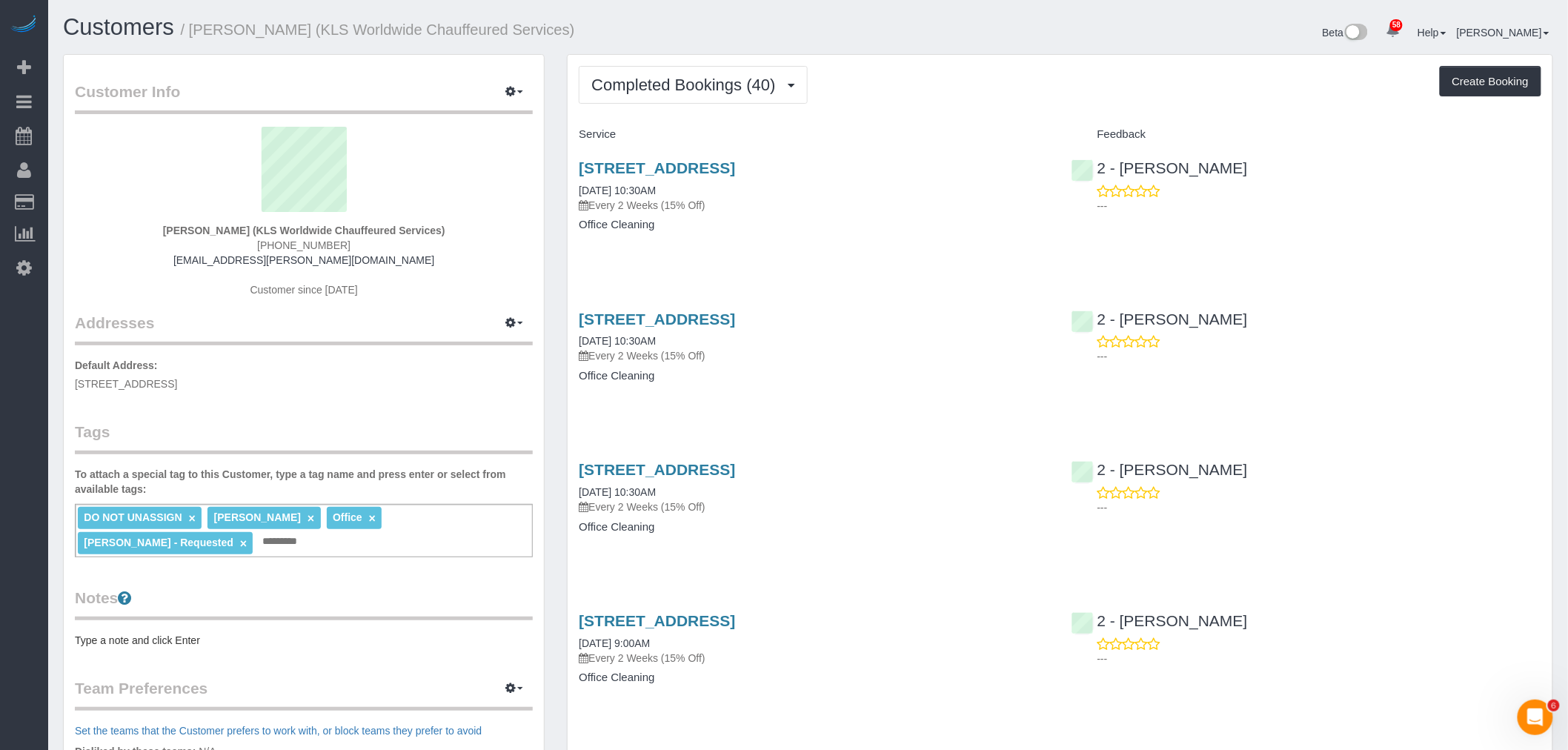 click on "Completed Bookings (40)
Completed Bookings (40)
Upcoming Bookings (6)
Cancelled Bookings (7)
Charges (45)
Feedback (1)
Create Booking
Service
Feedback" at bounding box center [1060, 1993] 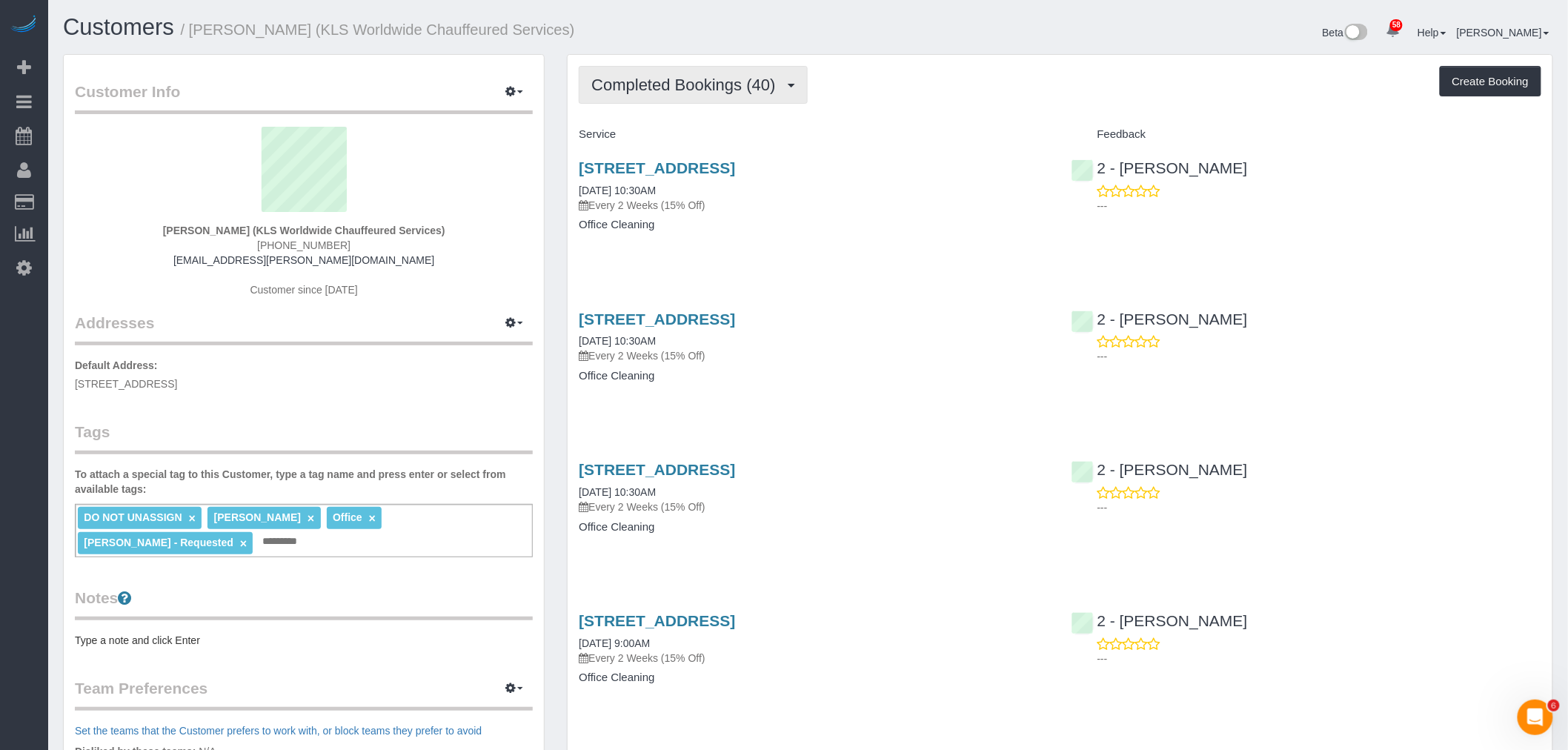 click on "Completed Bookings (40)" at bounding box center [687, 84] 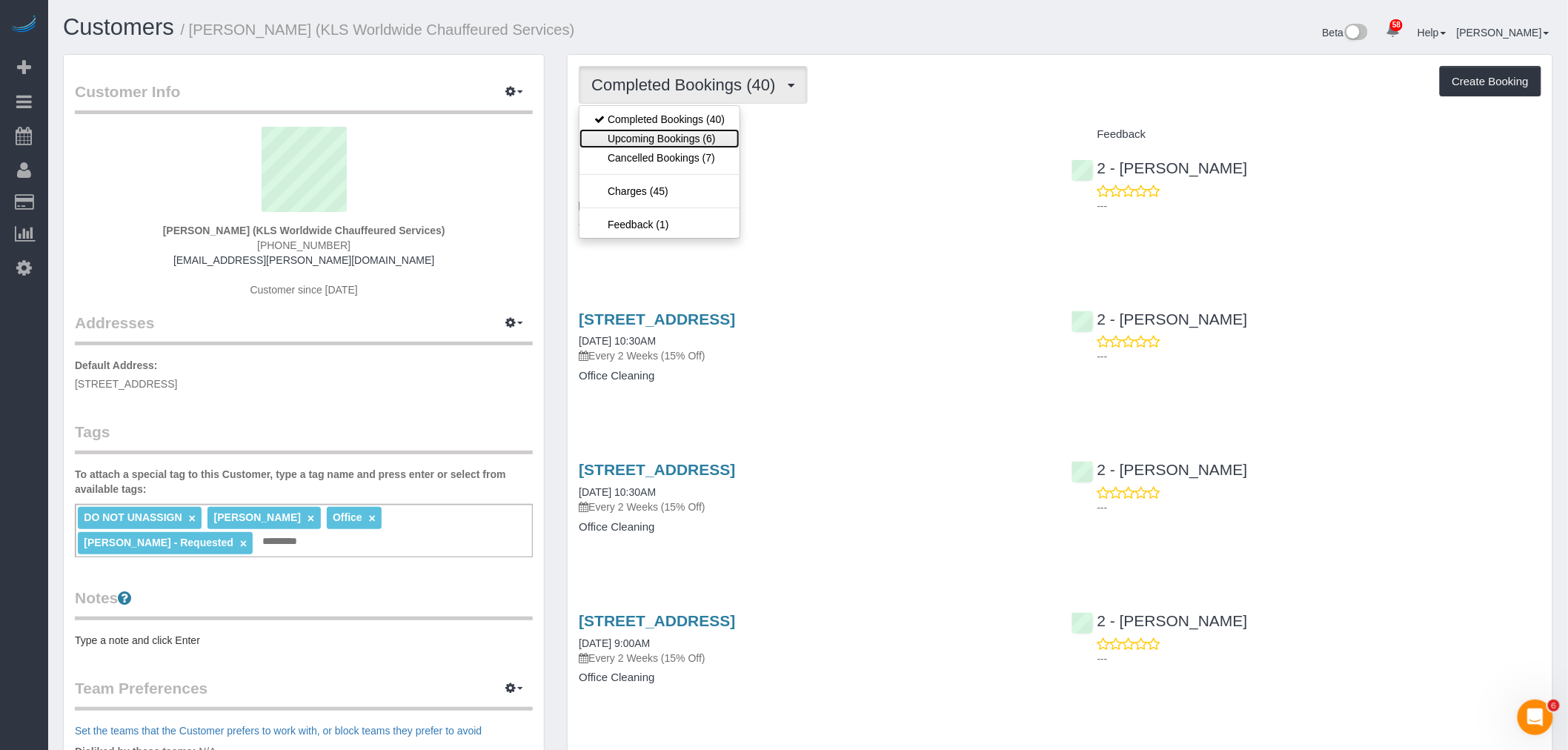 click on "Upcoming Bookings (6)" at bounding box center (660, 139) 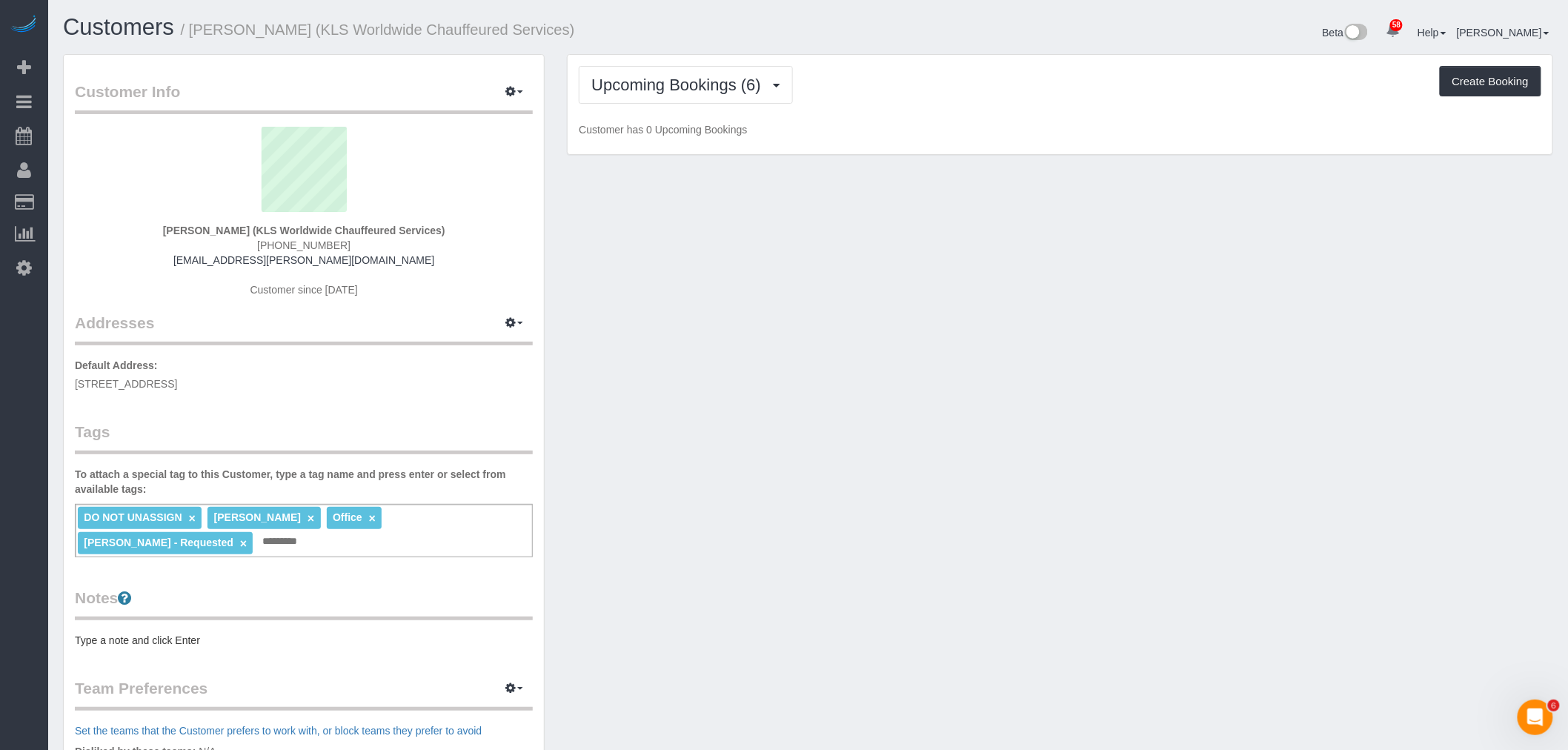 click on "Customer has 0 Upcoming Bookings" at bounding box center [1060, 130] 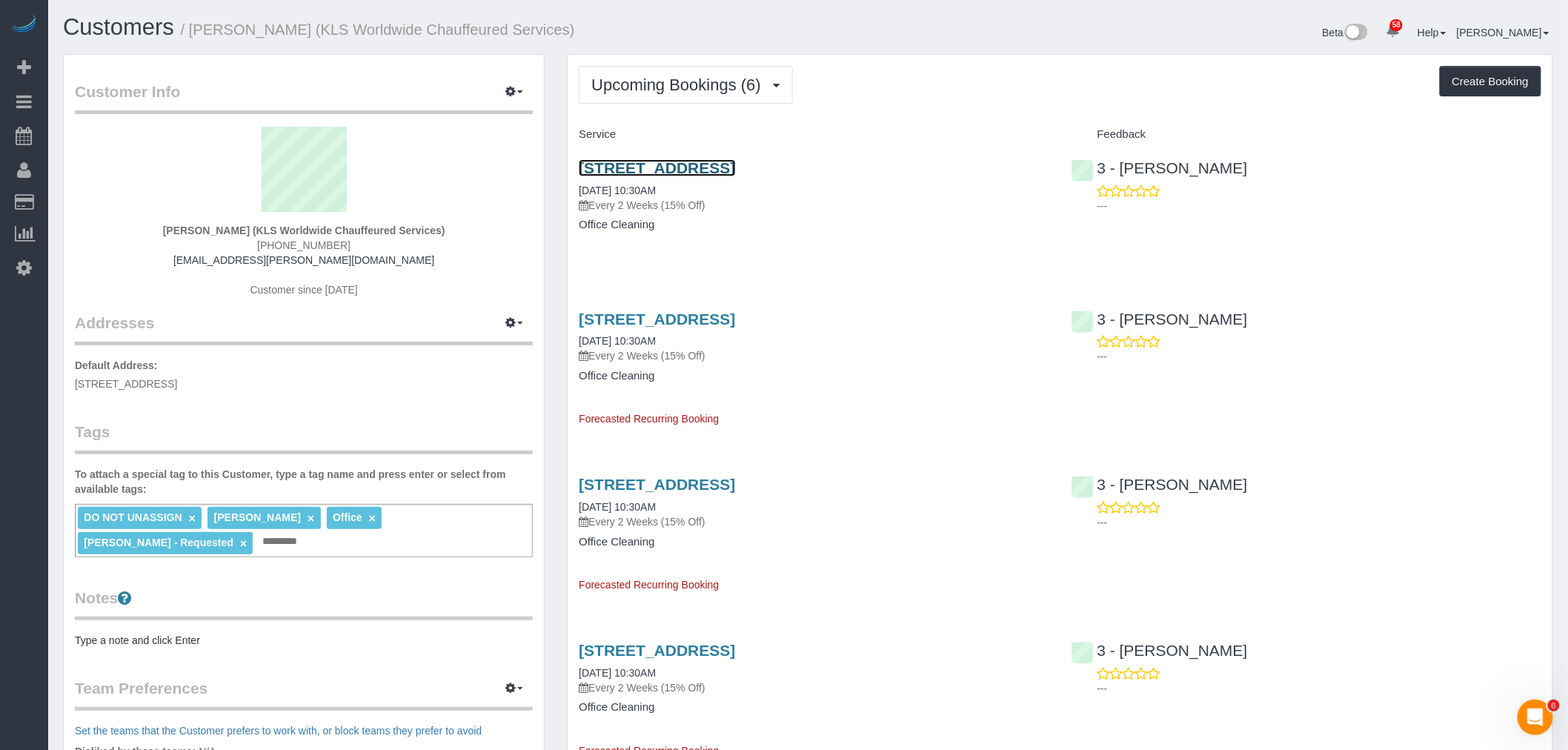 click on "125-10 Queens Blvd, Suite 223, Queens, NY 11415" at bounding box center [657, 167] 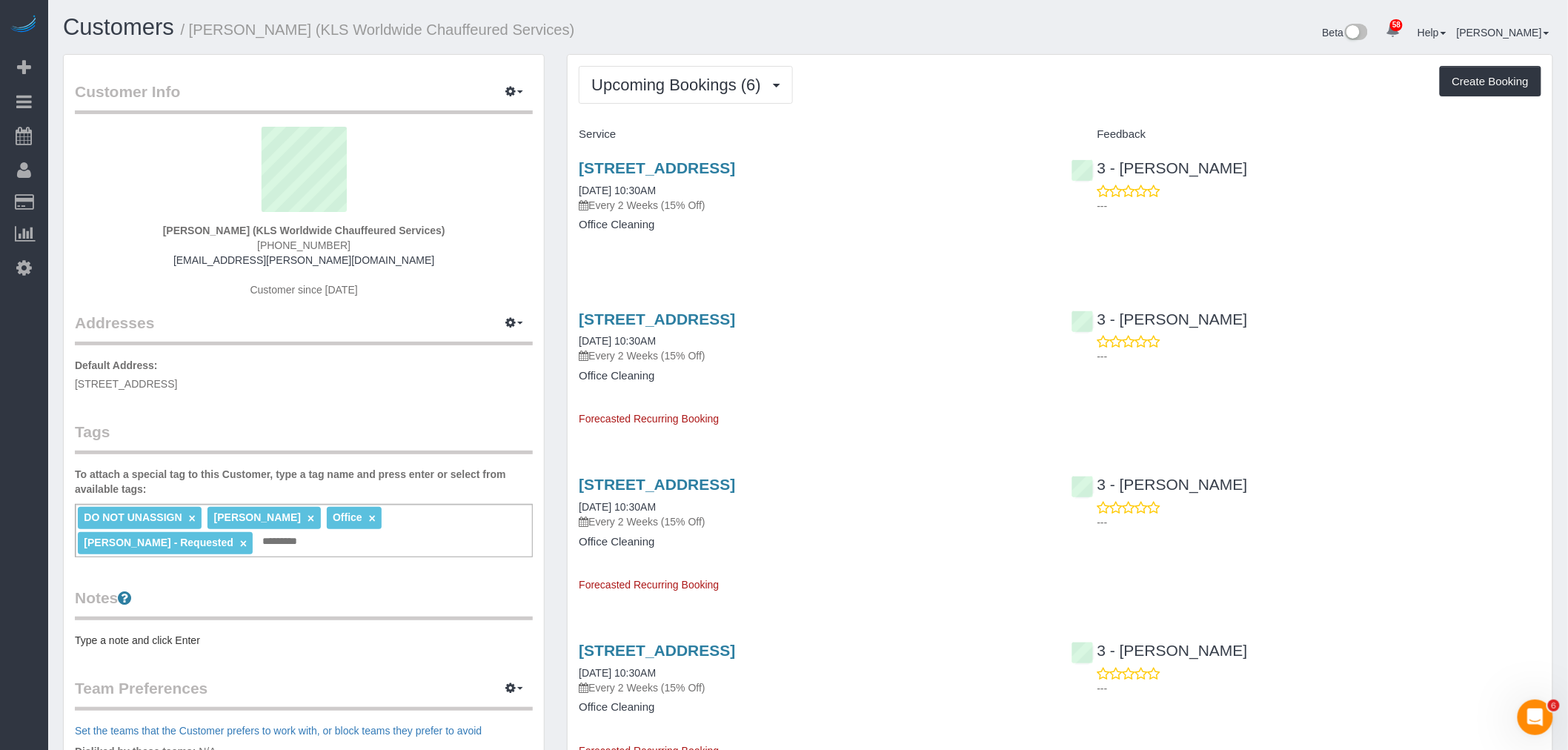 click on "Upcoming Bookings (6)
Completed Bookings (40)
Upcoming Bookings (6)
Cancelled Bookings (7)
Charges (45)
Feedback (1)
Create Booking
Service
Feedback" at bounding box center (1060, 596) 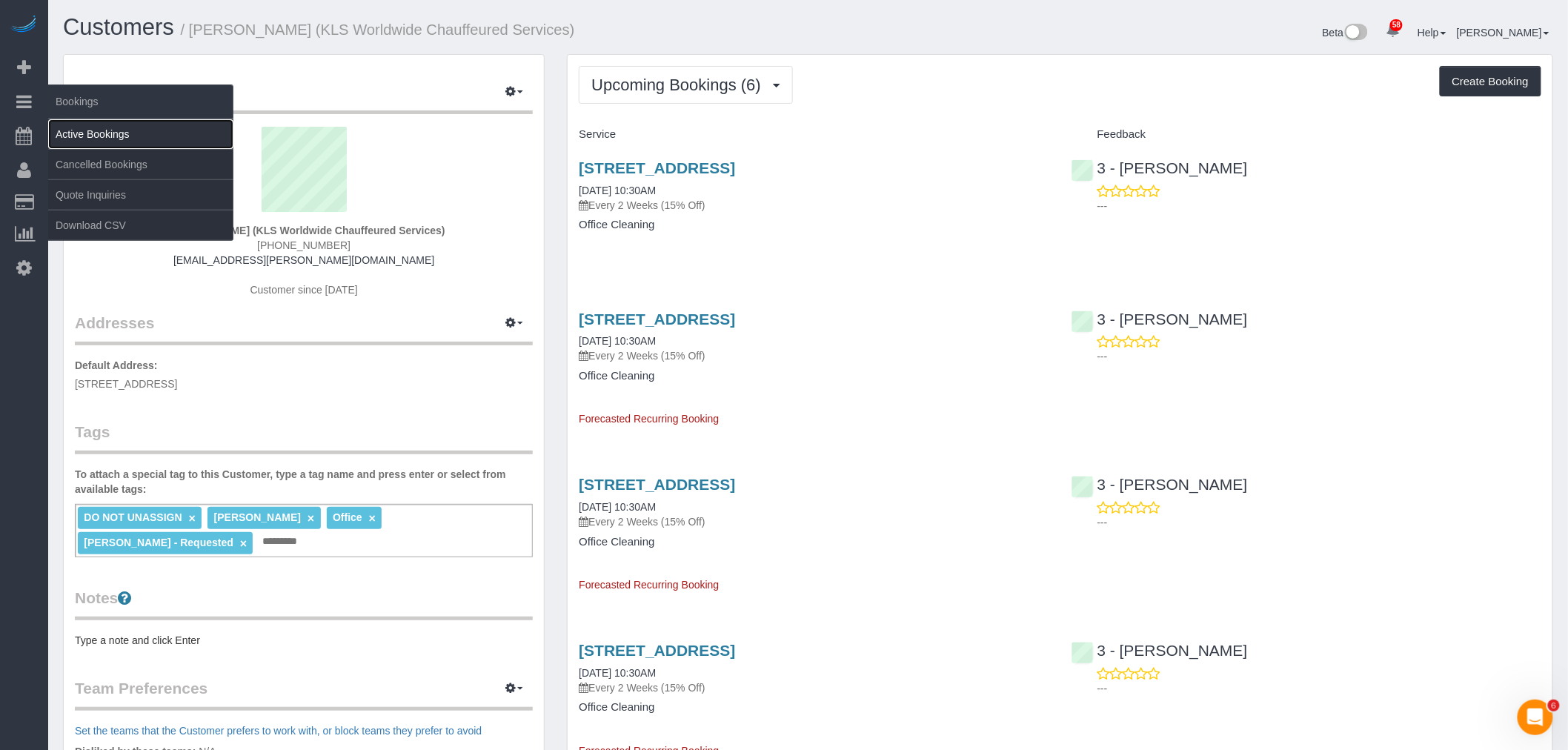 click on "Active Bookings" at bounding box center [141, 134] 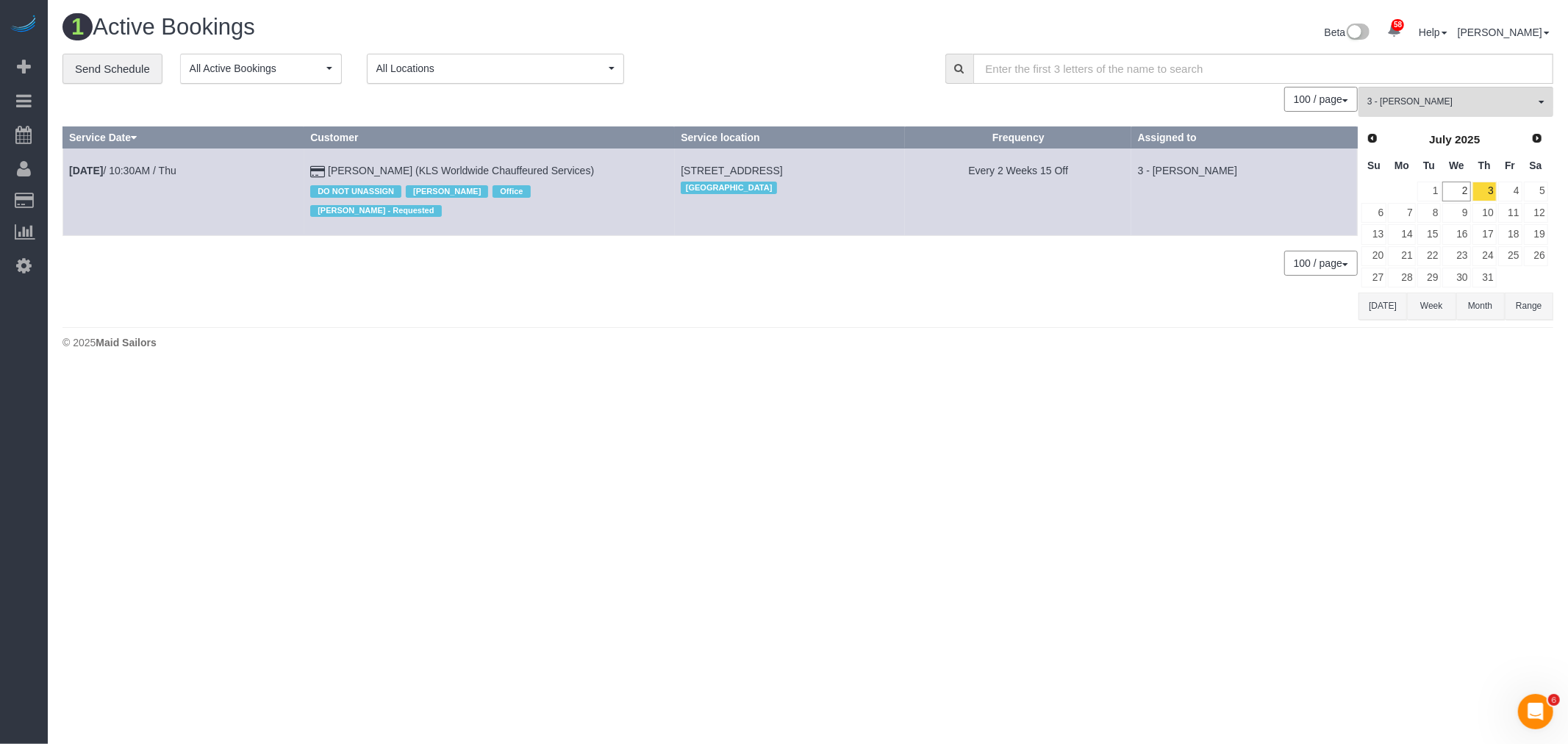 drag, startPoint x: 1123, startPoint y: 271, endPoint x: 1377, endPoint y: 196, distance: 264.84 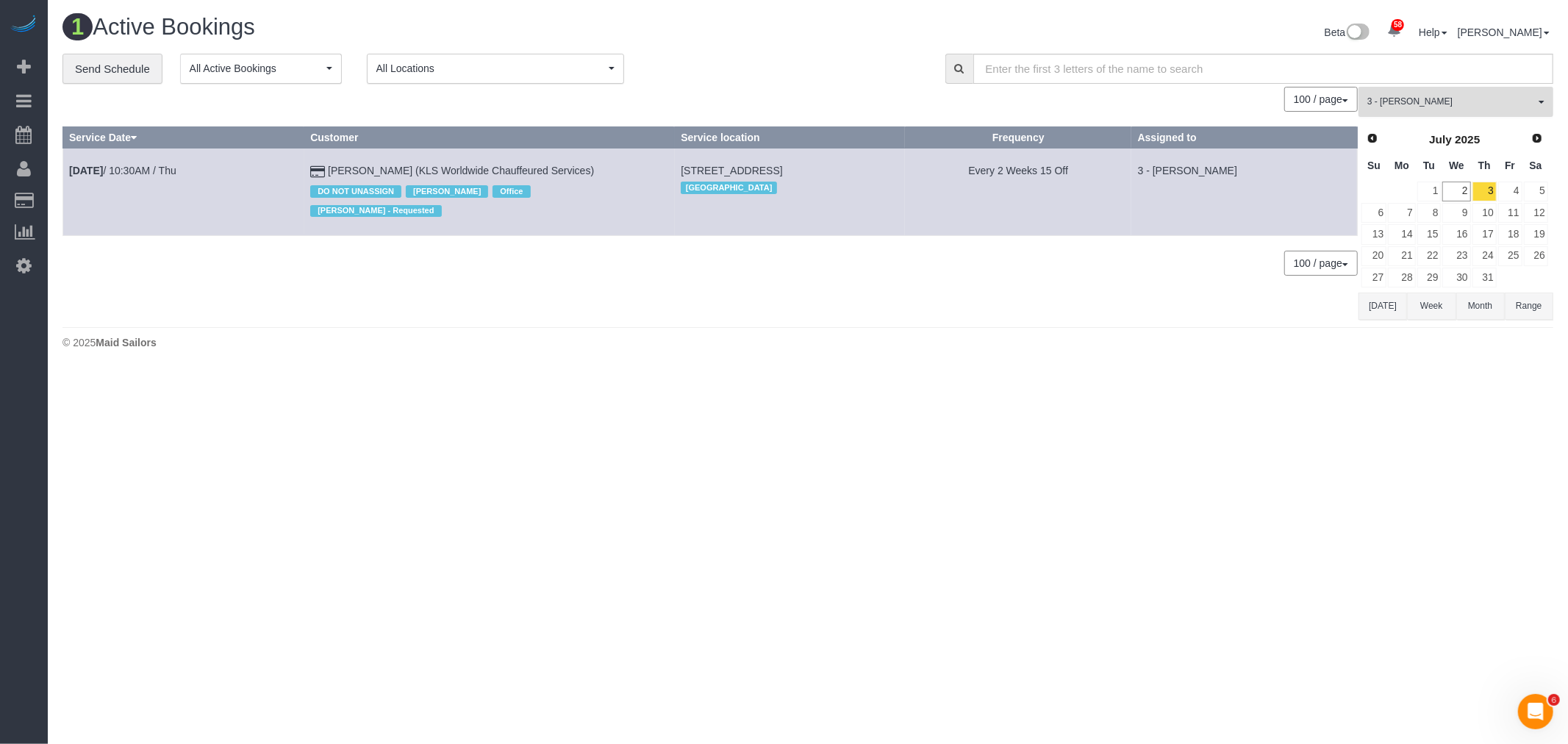 click on "3 - [PERSON_NAME]" at bounding box center [1451, 101] 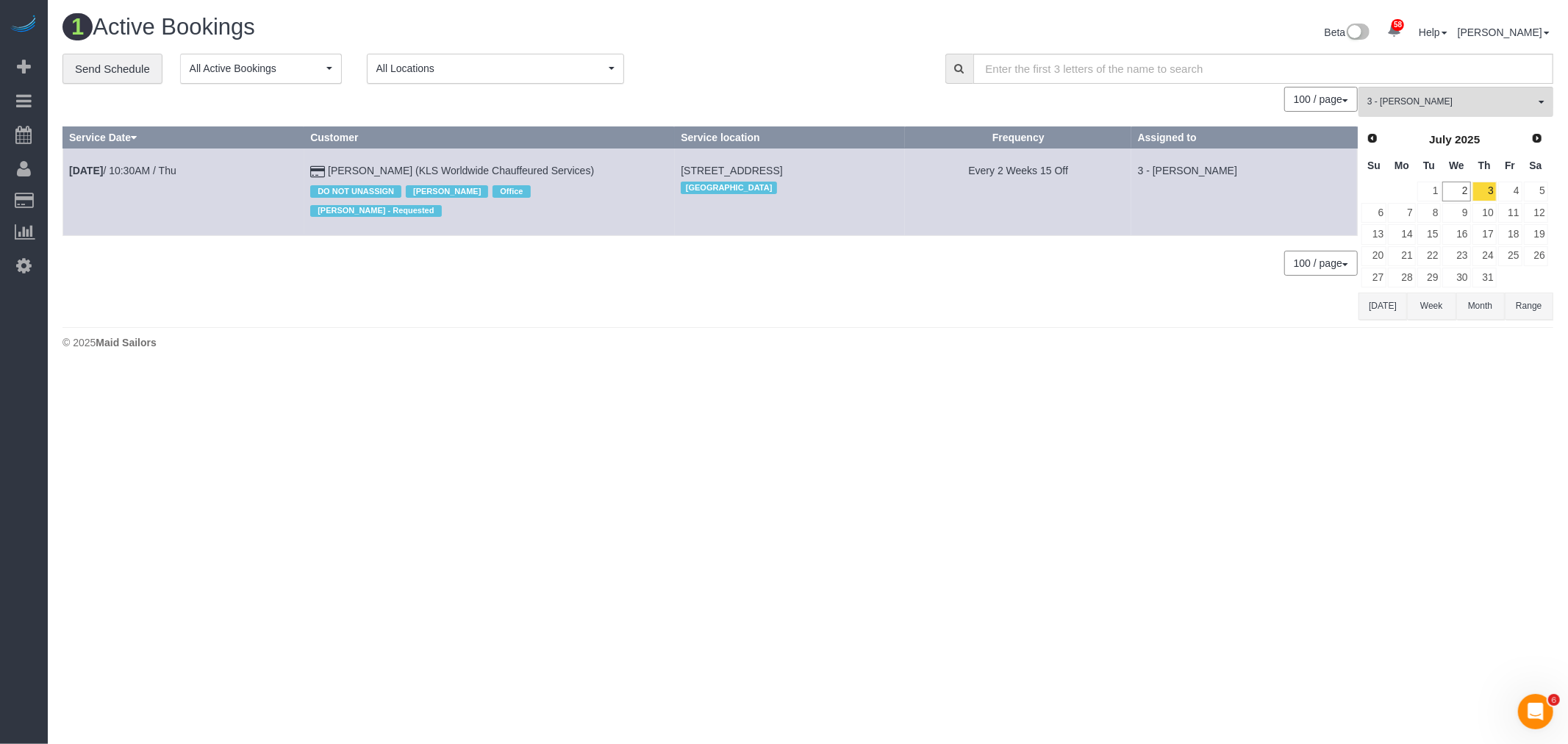 scroll, scrollTop: 1007, scrollLeft: 0, axis: vertical 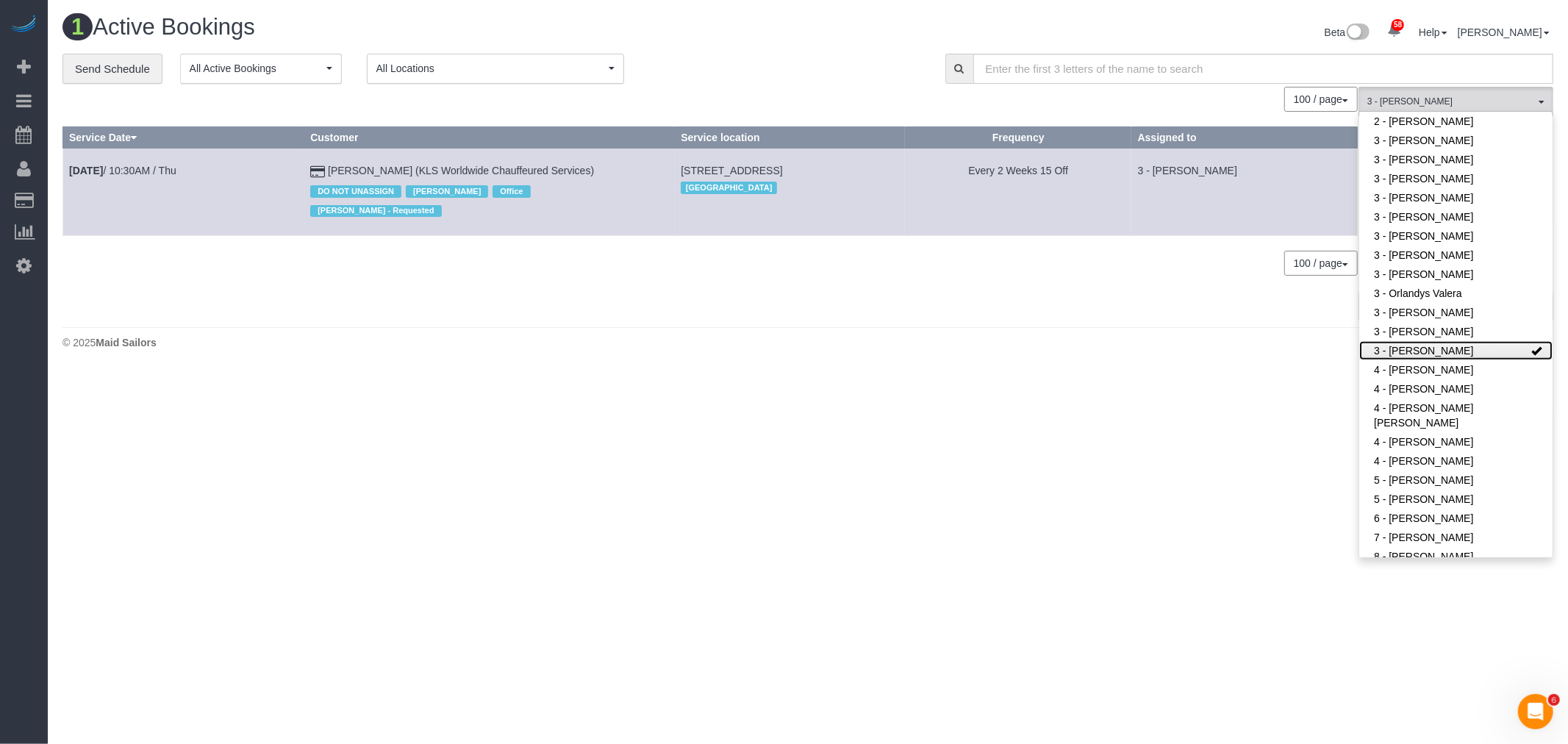 click on "3 - [PERSON_NAME]" at bounding box center [1456, 351] 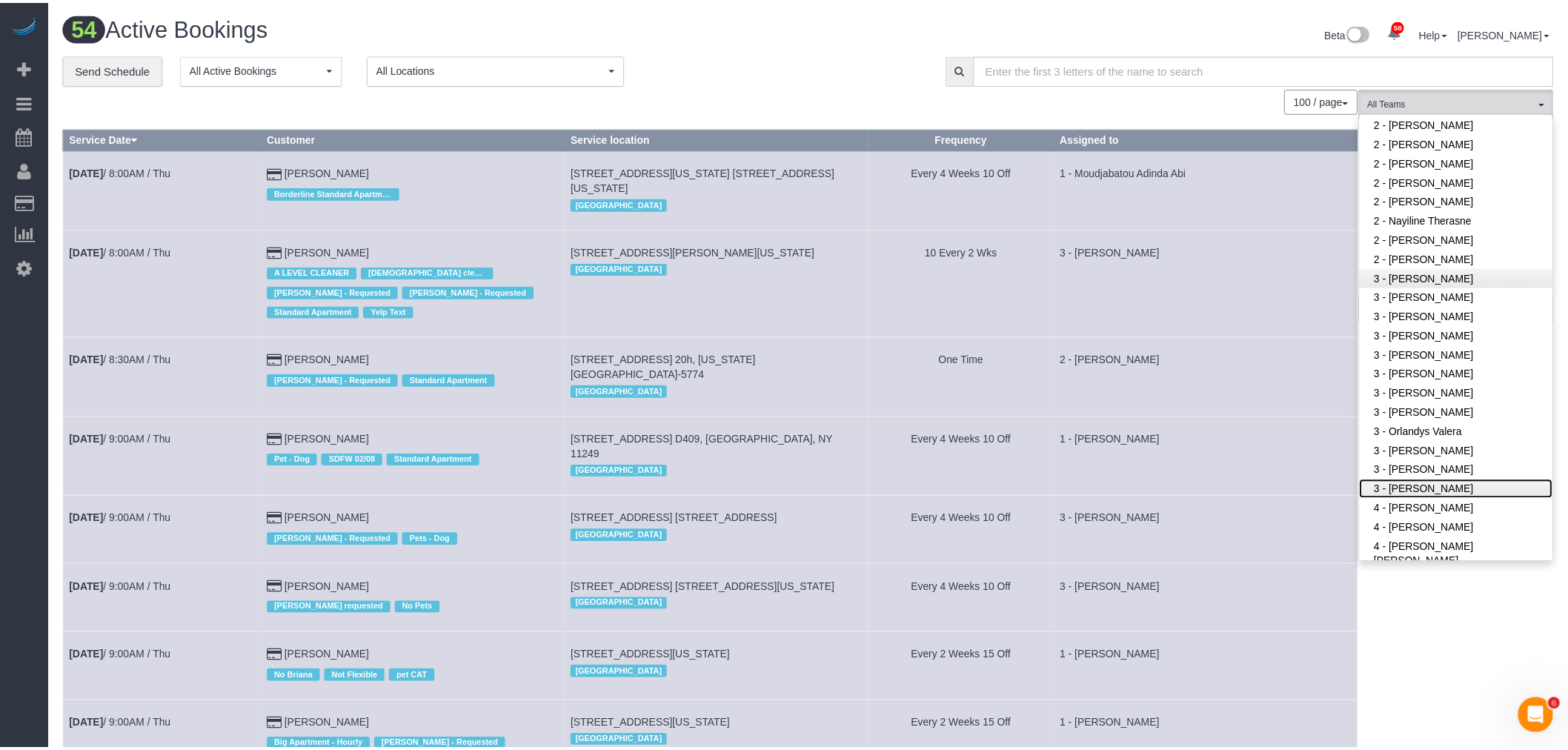 scroll, scrollTop: 686, scrollLeft: 0, axis: vertical 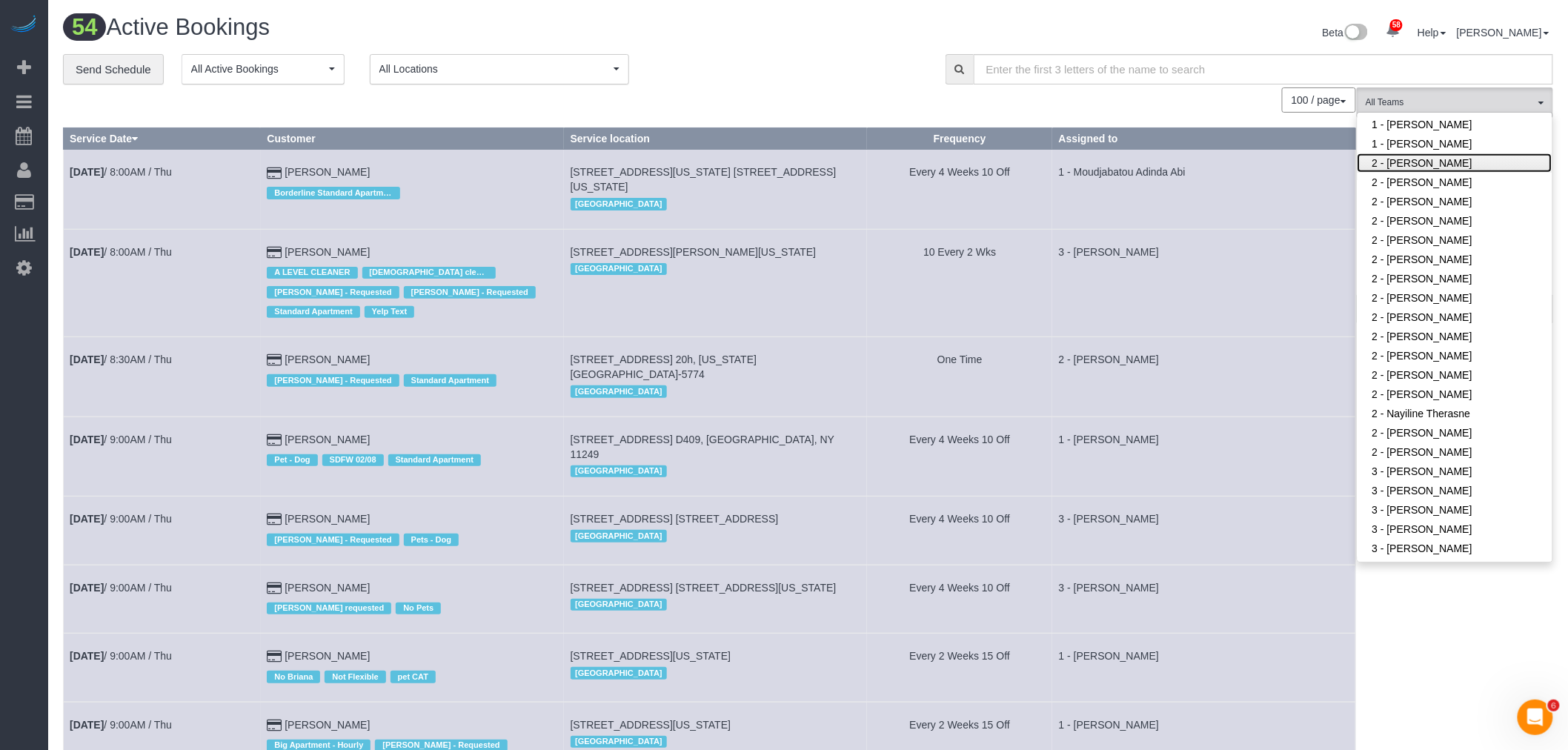 click on "2 - [PERSON_NAME]" at bounding box center [1455, 163] 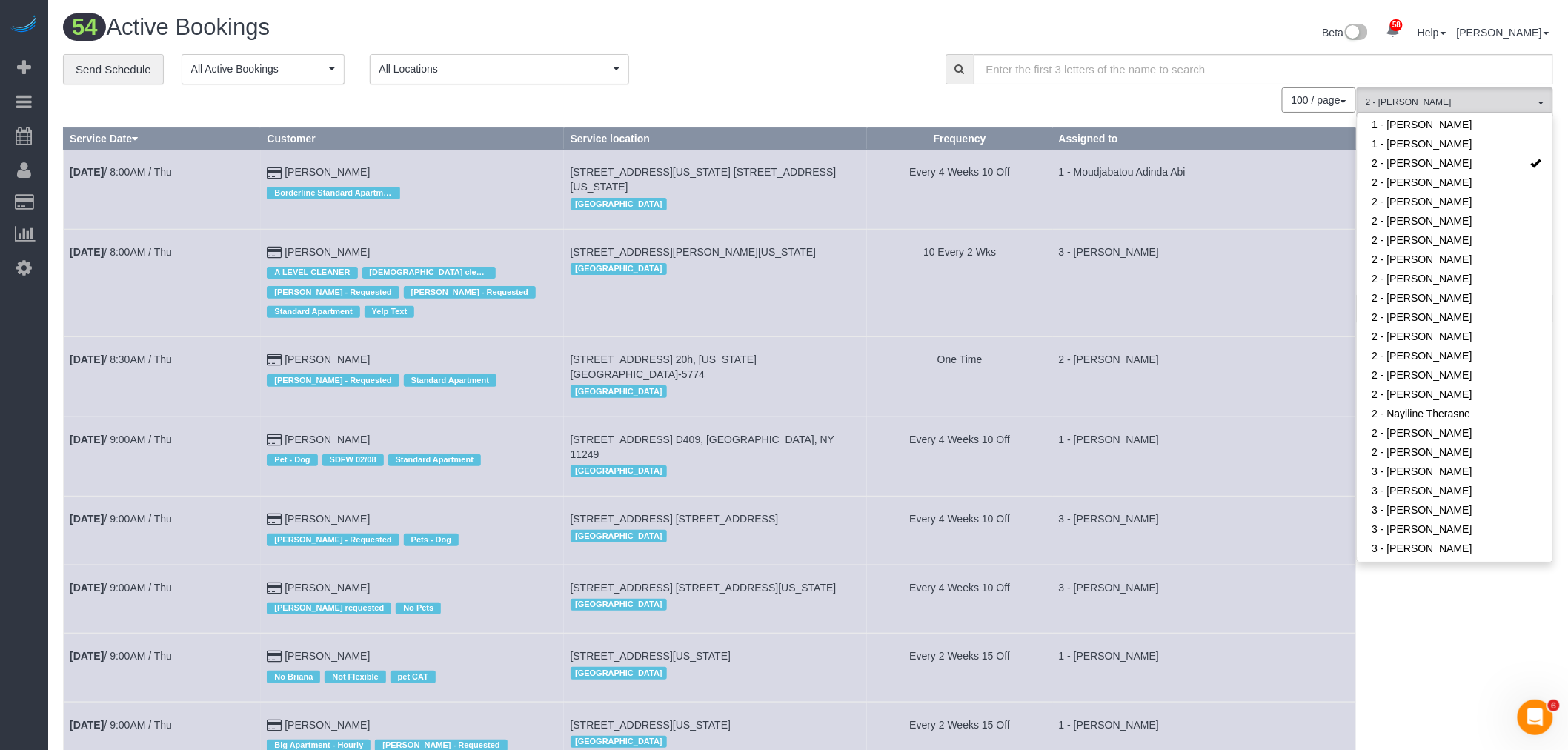click on "54  Active Bookings" at bounding box center (430, 27) 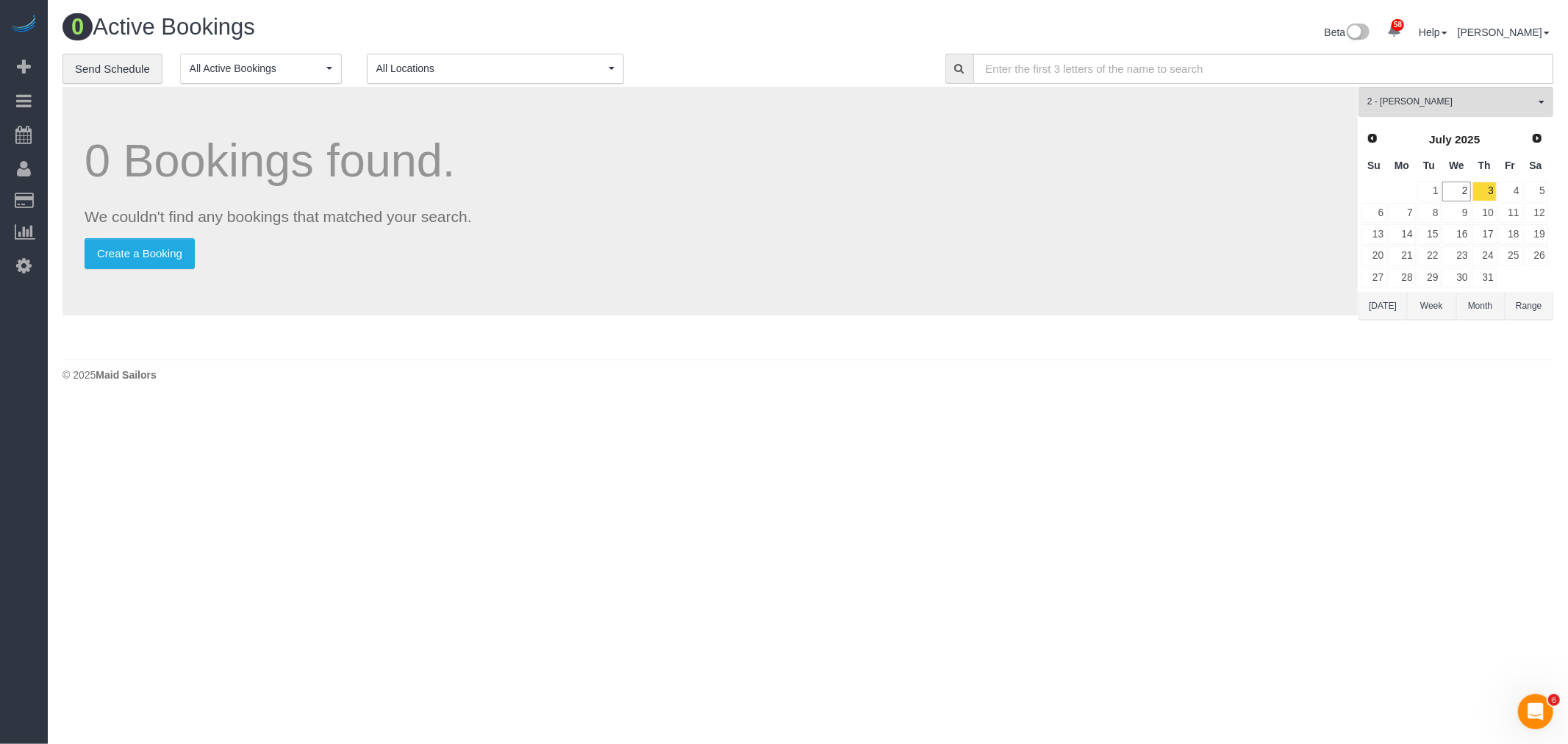 click on "0 Bookings found.
We couldn't find any bookings that matched your search.
Create a Booking" at bounding box center (710, 201) 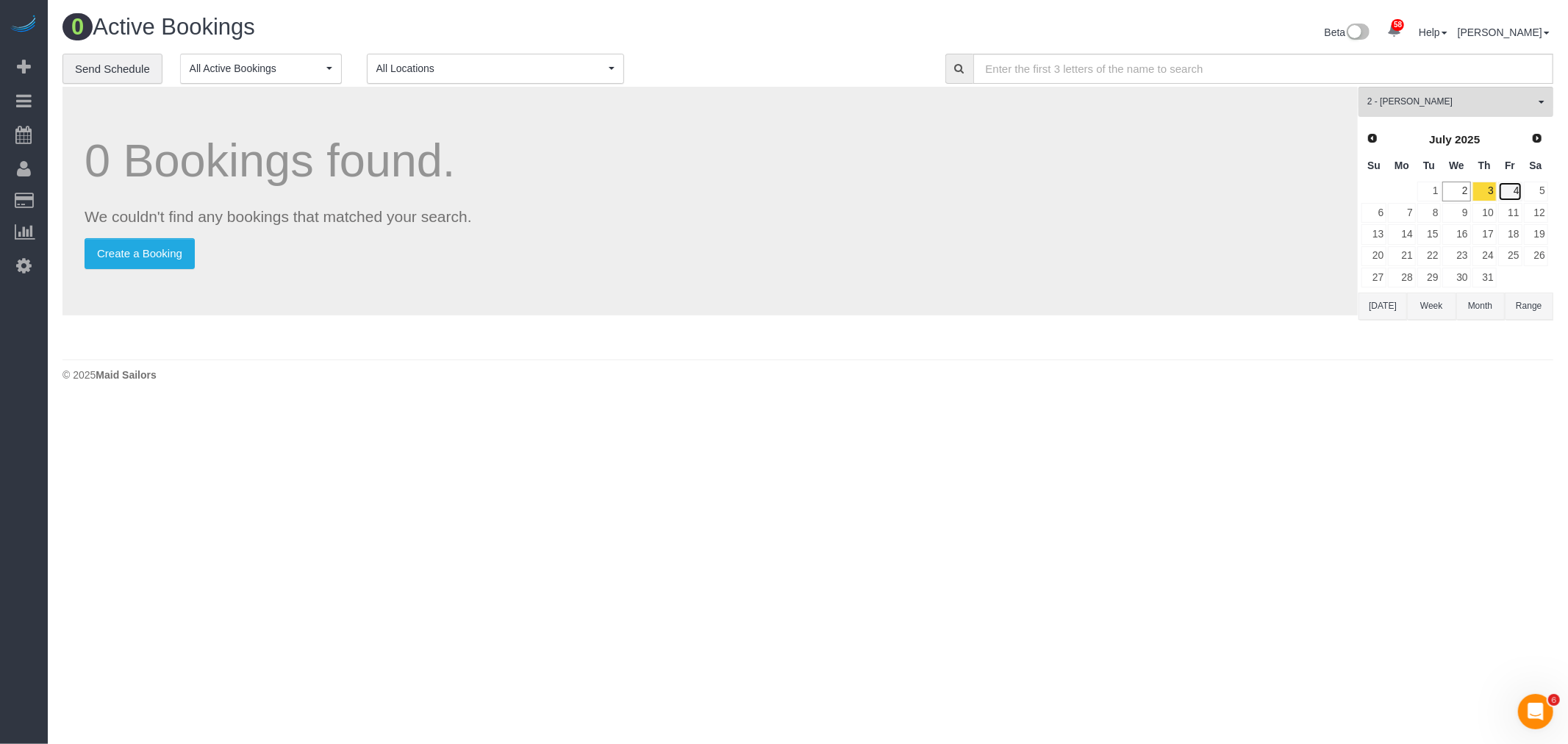 click on "4" at bounding box center [1510, 191] 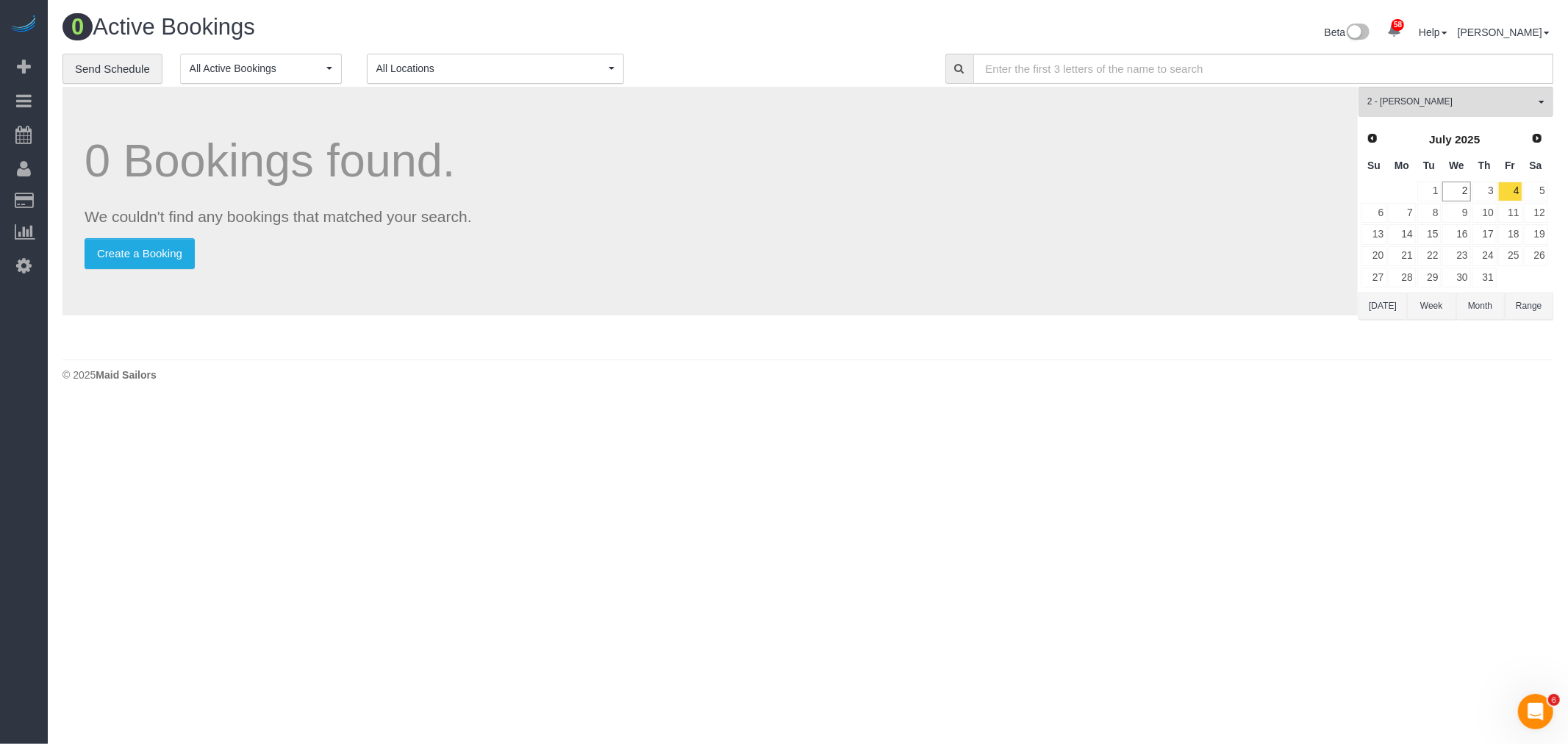 click on "0 Bookings found.
We couldn't find any bookings that matched your search.
Create a Booking" at bounding box center (710, 201) 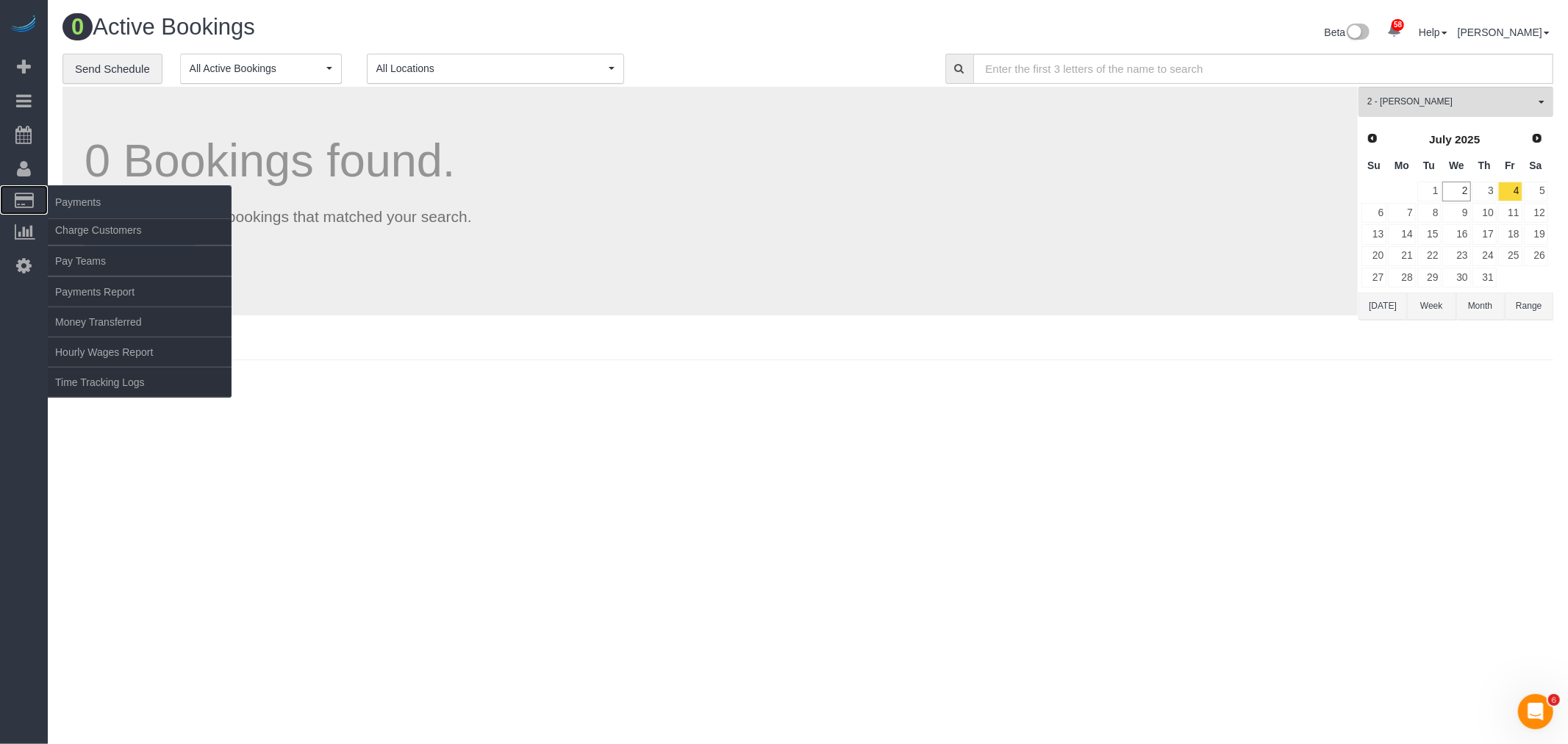 click on "Payments" at bounding box center [24, 200] 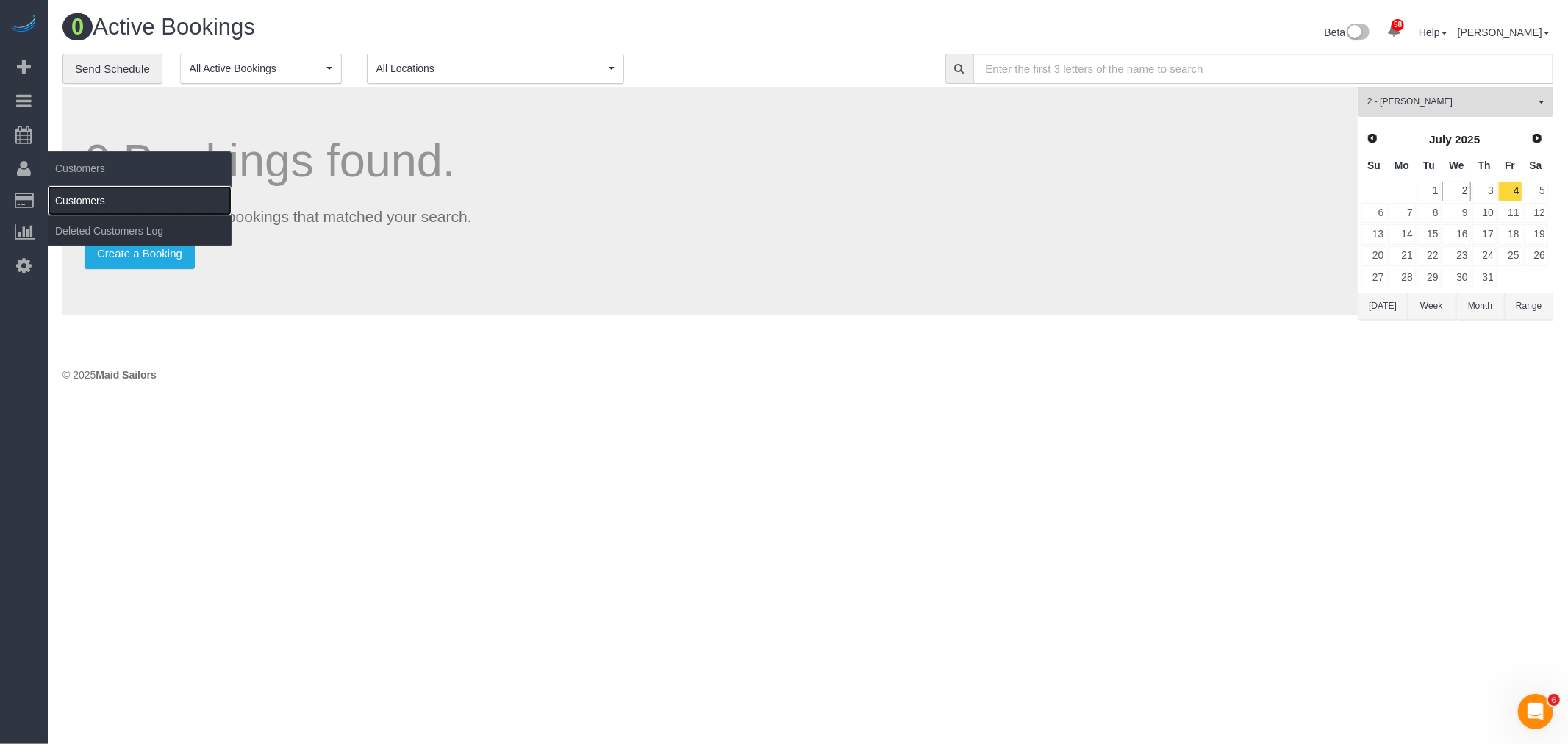 click on "Customers" at bounding box center [140, 201] 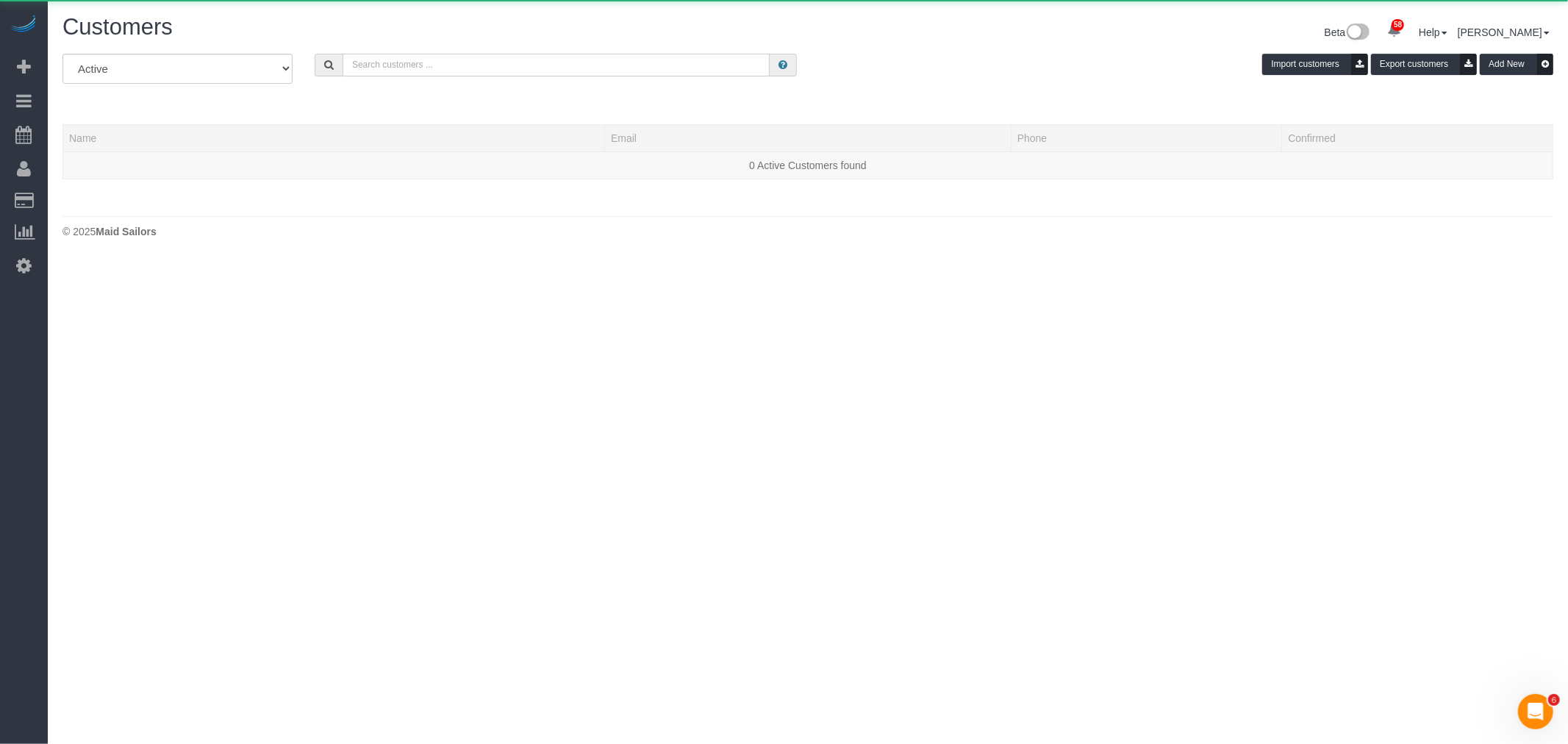 click at bounding box center [556, 65] 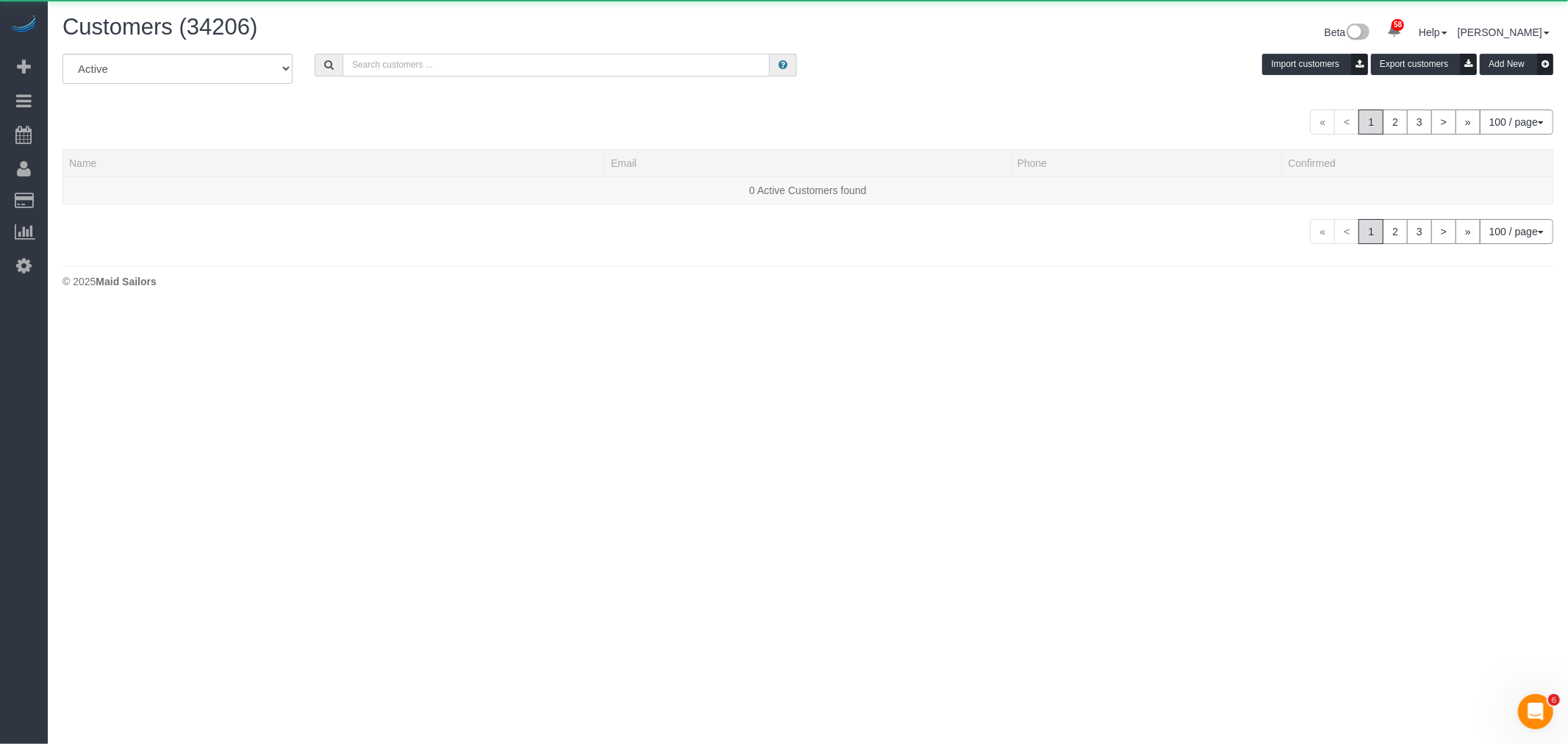 type on "v" 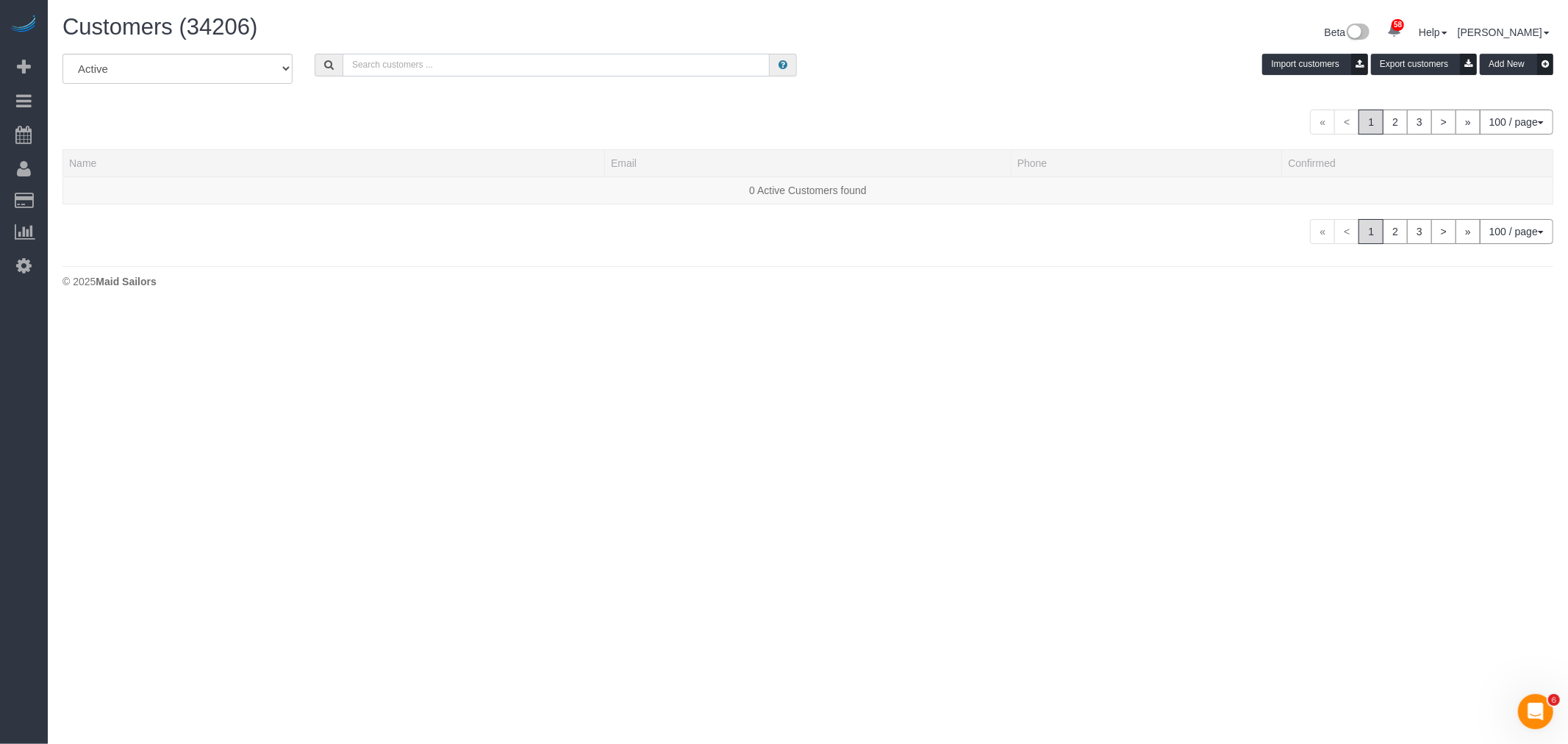 paste on "[EMAIL_ADDRESS][DOMAIN_NAME]" 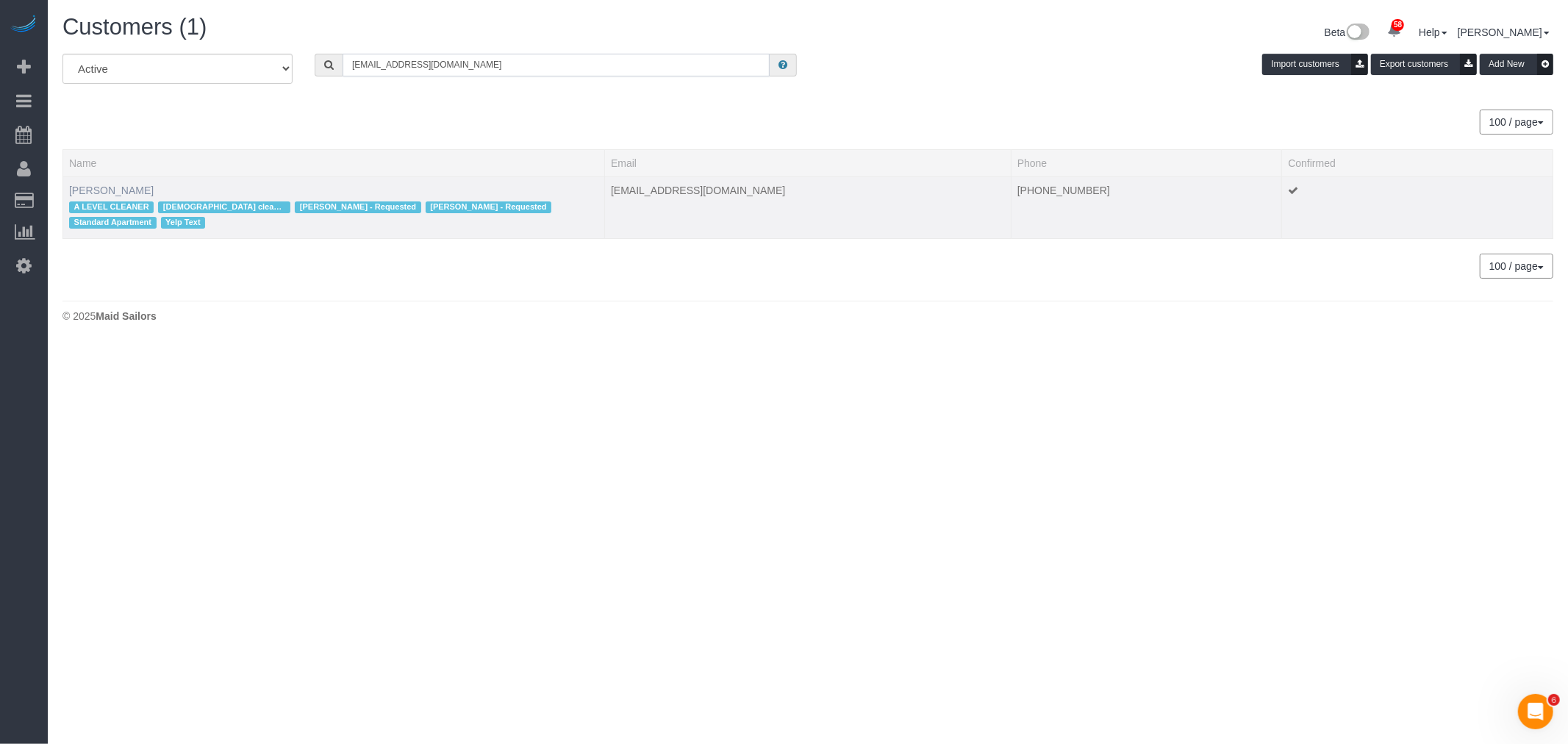 type on "[EMAIL_ADDRESS][DOMAIN_NAME]" 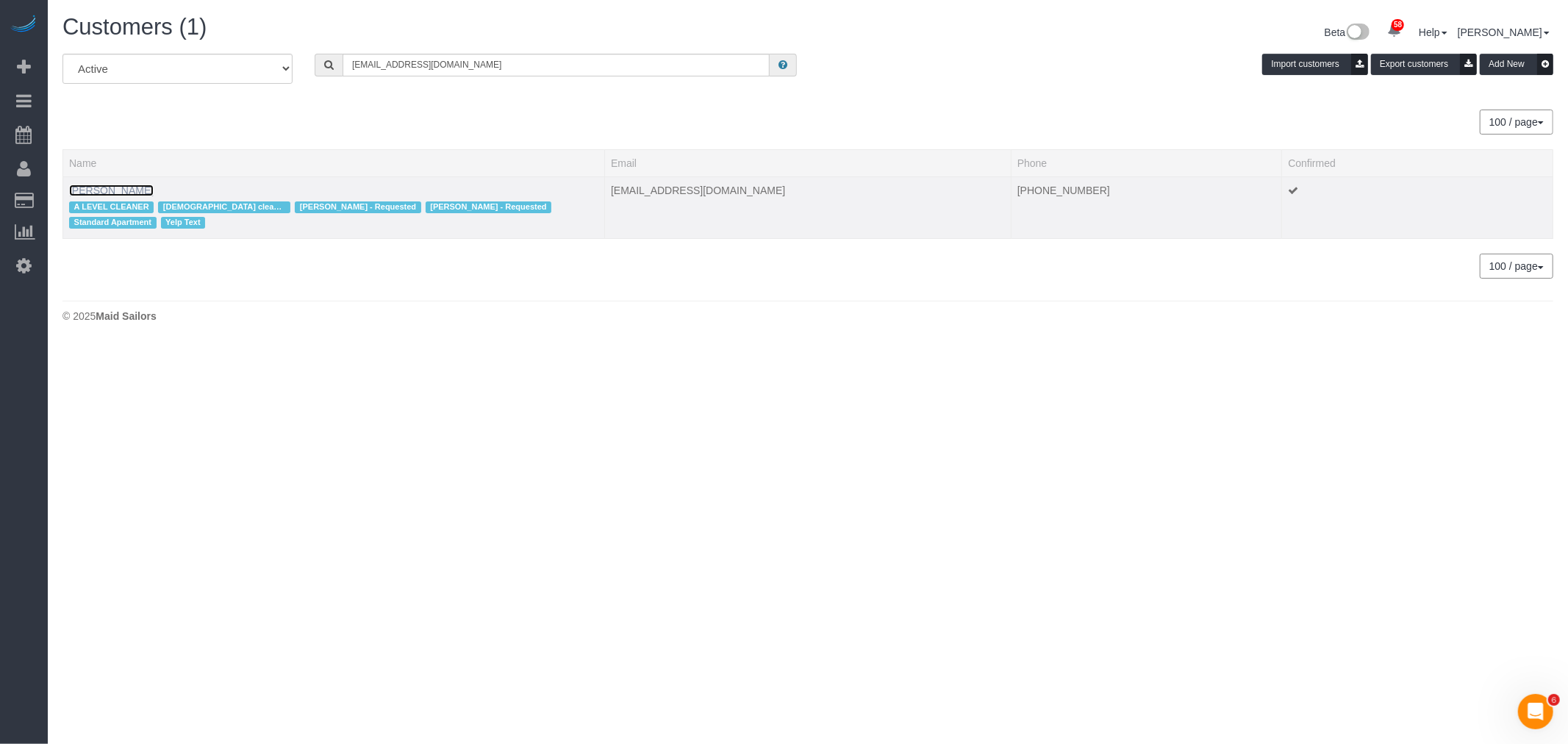 click on "Karen Gray" at bounding box center (111, 190) 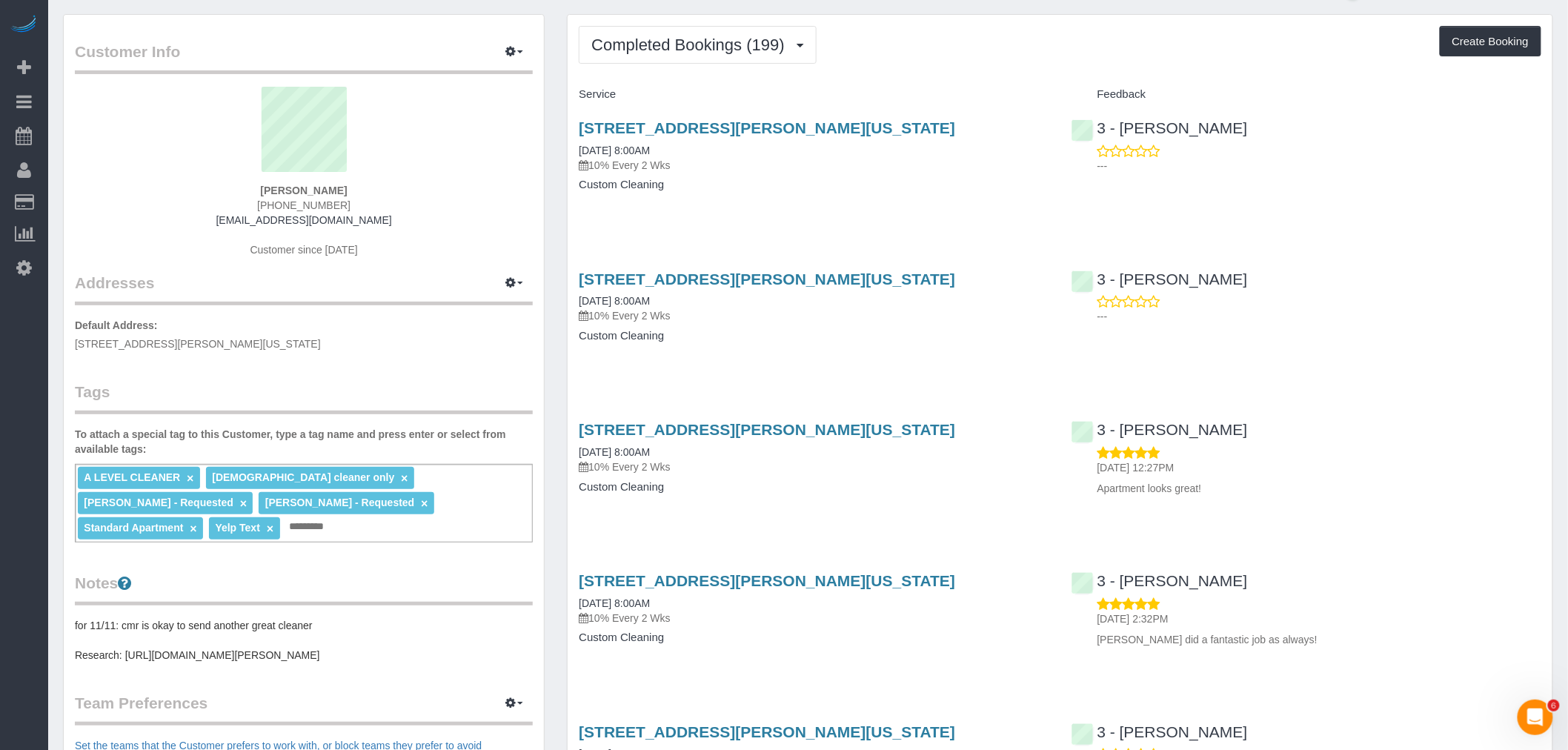 scroll, scrollTop: 0, scrollLeft: 0, axis: both 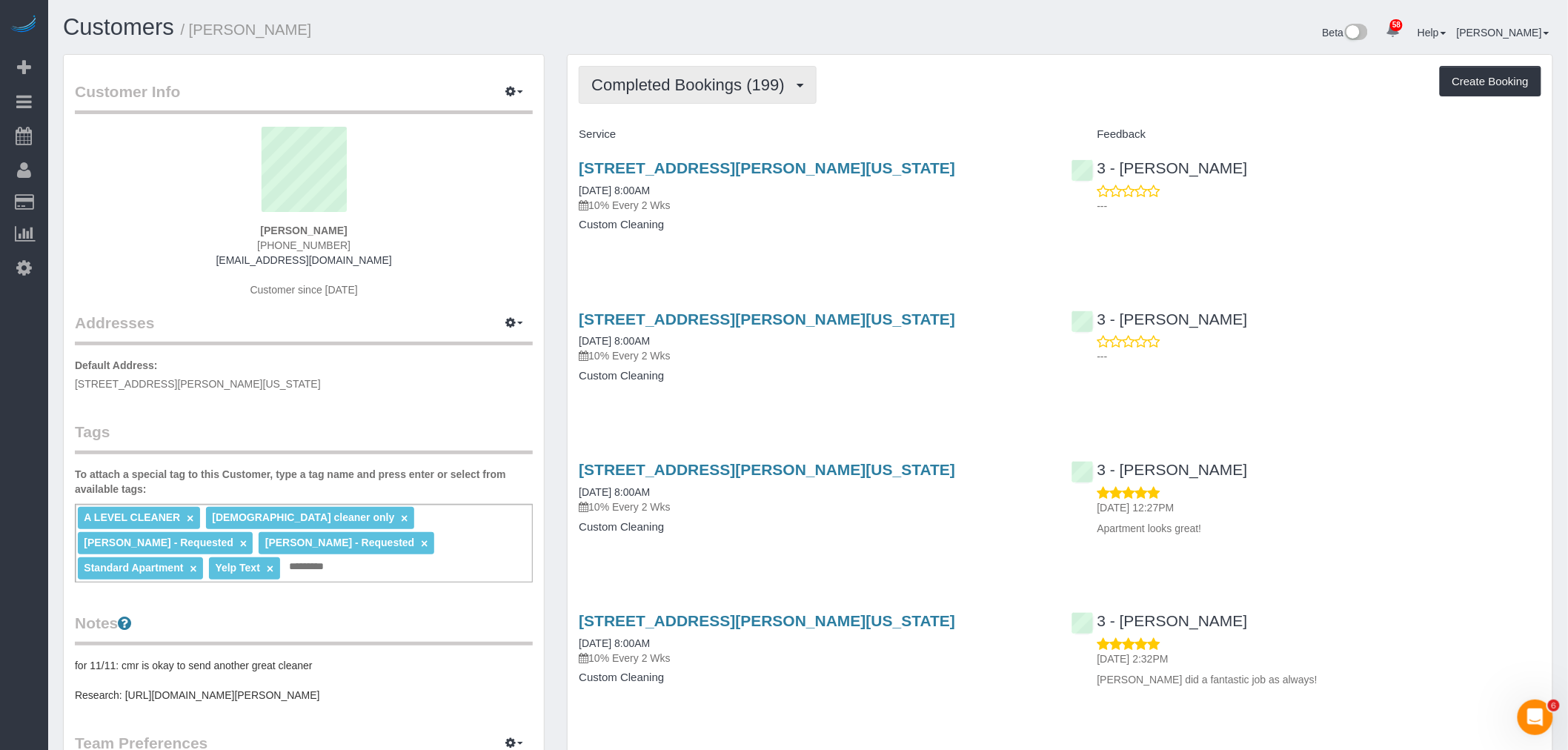 drag, startPoint x: 689, startPoint y: 95, endPoint x: 691, endPoint y: 127, distance: 32.062439 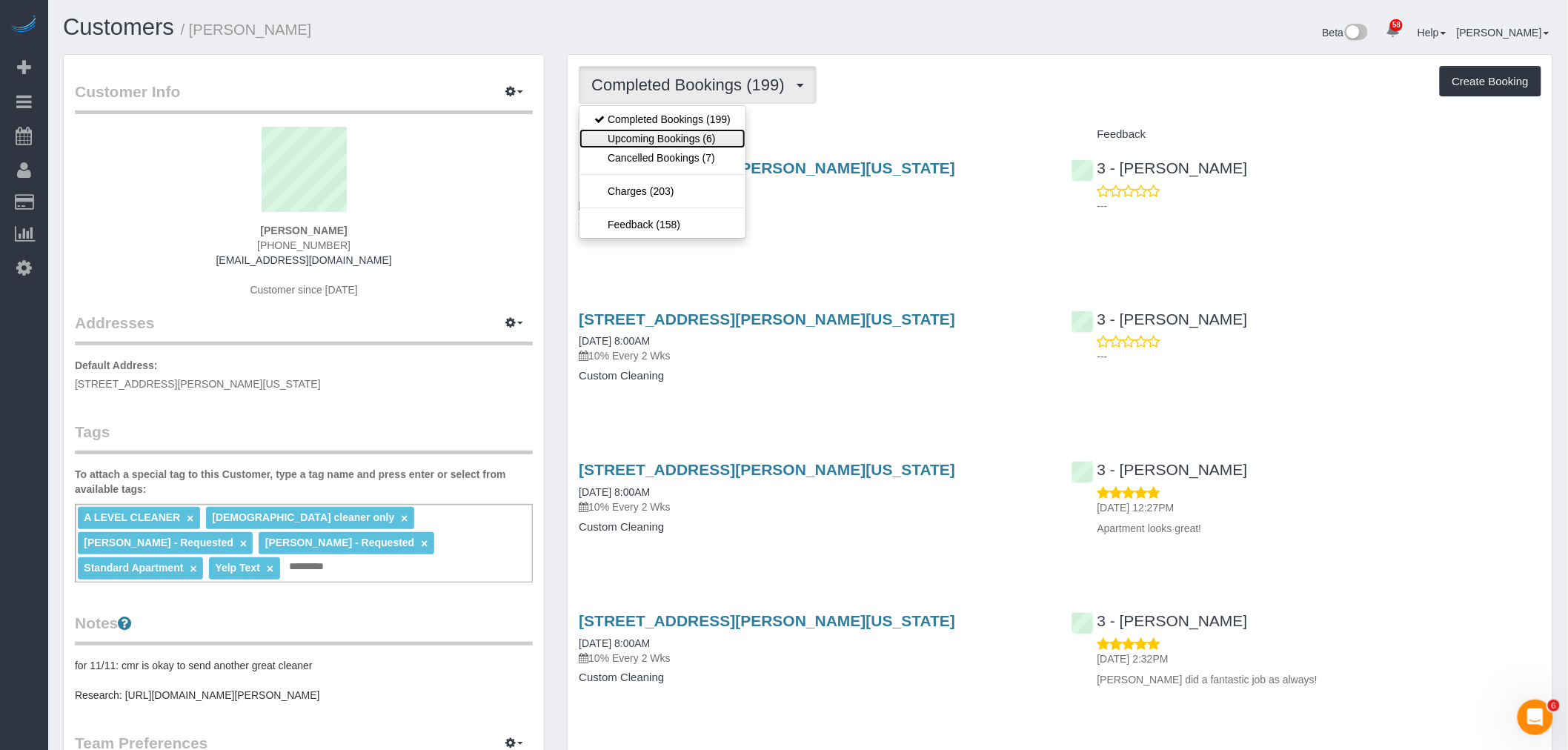 click on "Upcoming Bookings (6)" at bounding box center (662, 139) 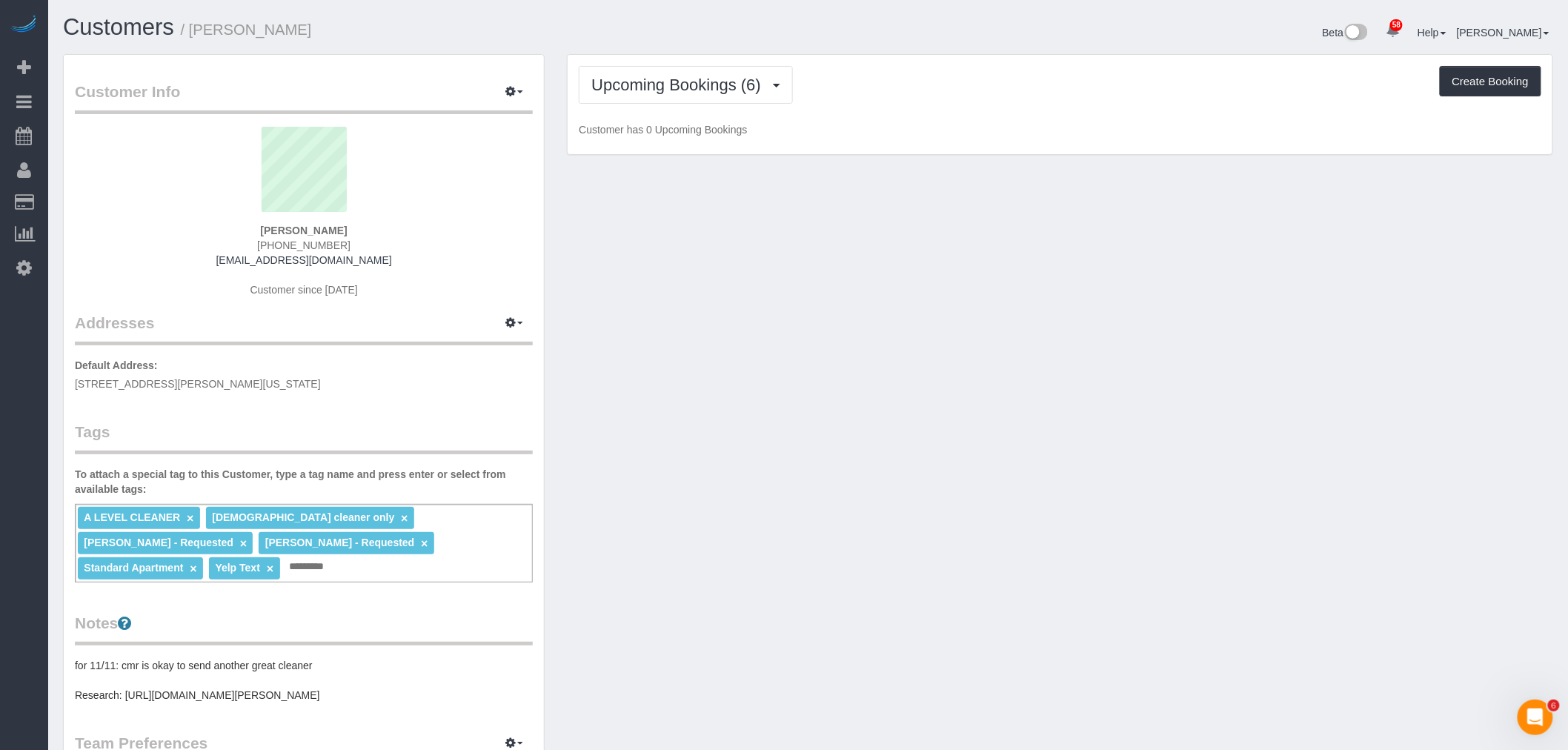 click on "Upcoming Bookings (6)
Completed Bookings (199)
Upcoming Bookings (6)
Cancelled Bookings (7)
Charges (203)
Feedback (158)
Create Booking
Customer has 0 Upcoming Bookings" at bounding box center (1060, 104) 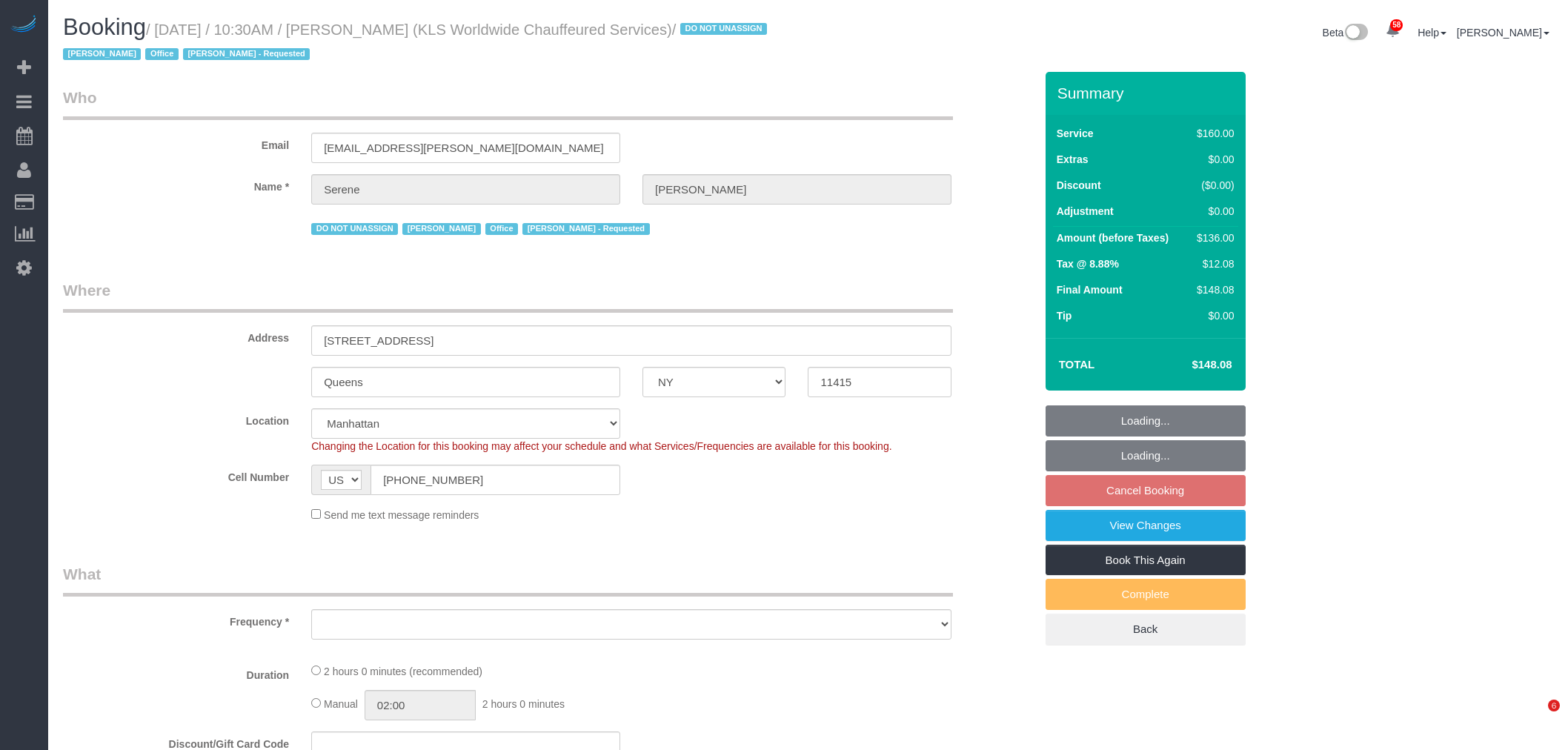 select on "NY" 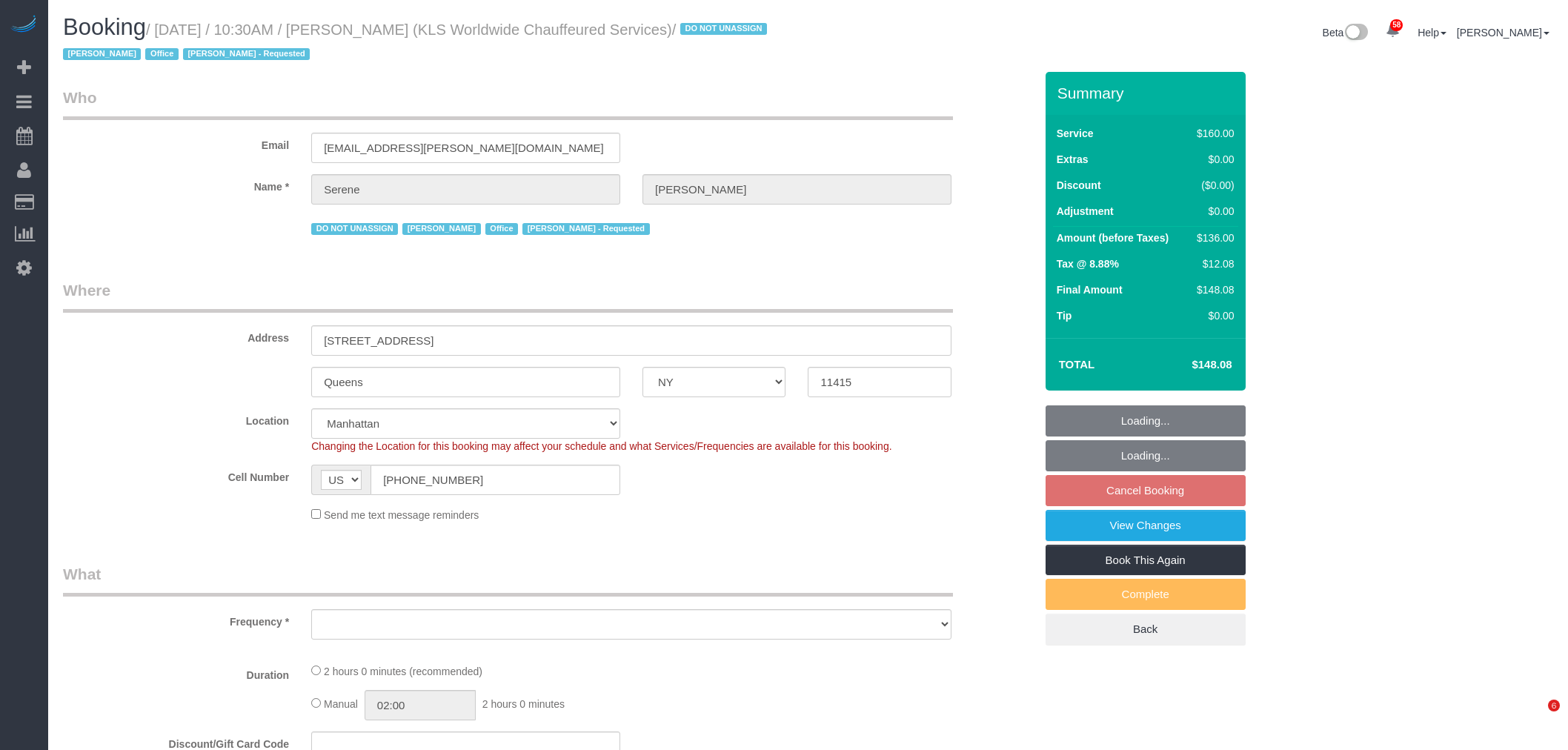 scroll, scrollTop: 247, scrollLeft: 0, axis: vertical 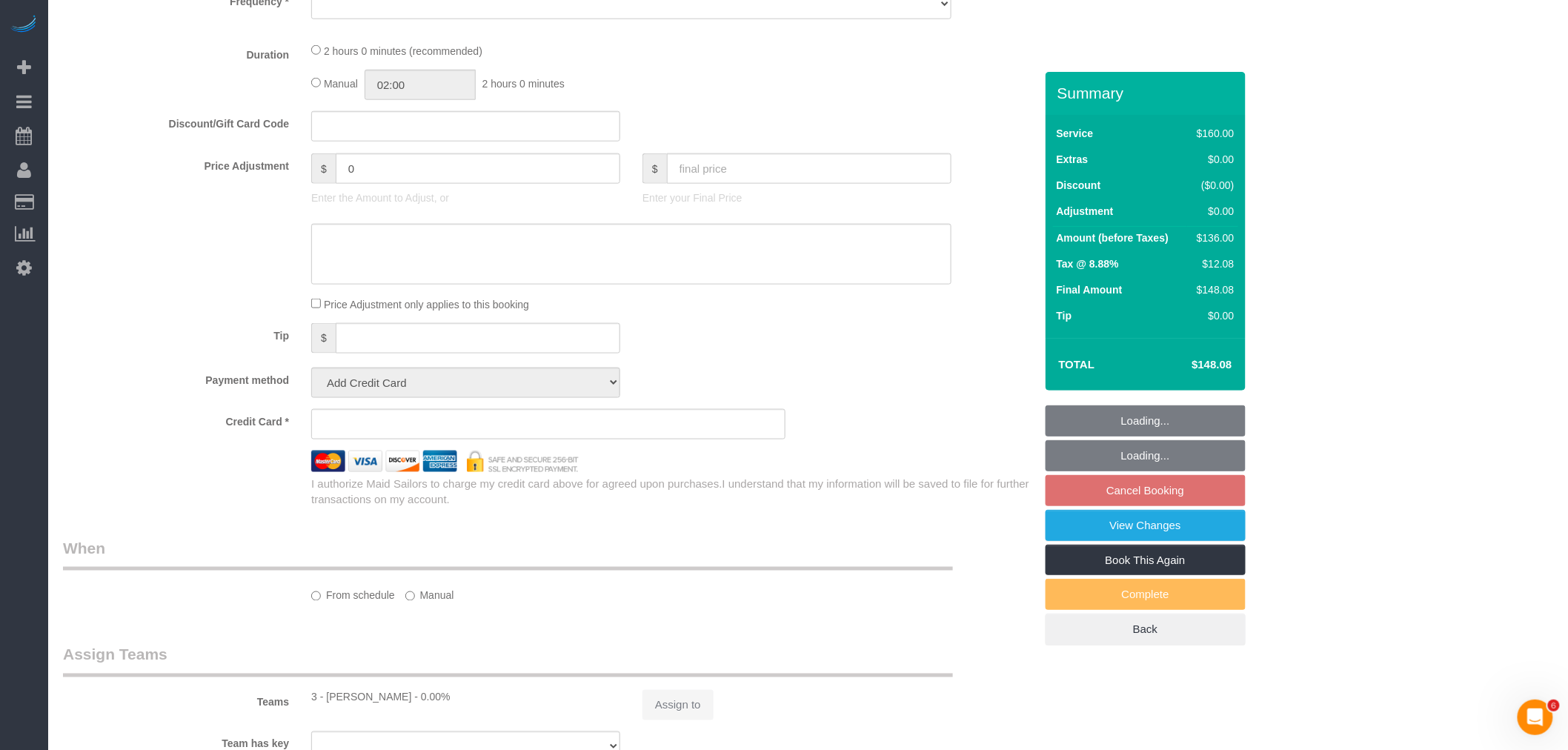 select on "object:829" 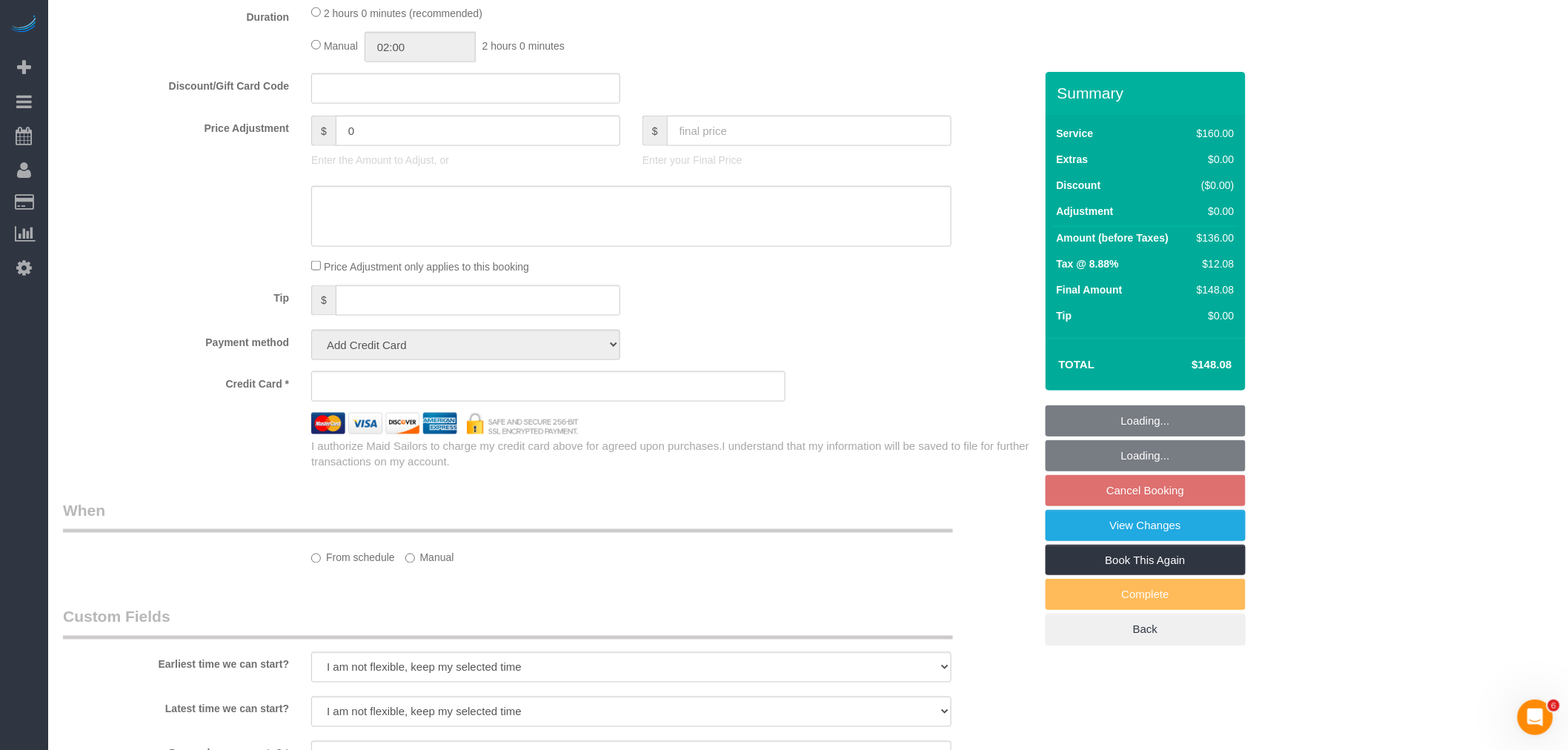 select on "object:992" 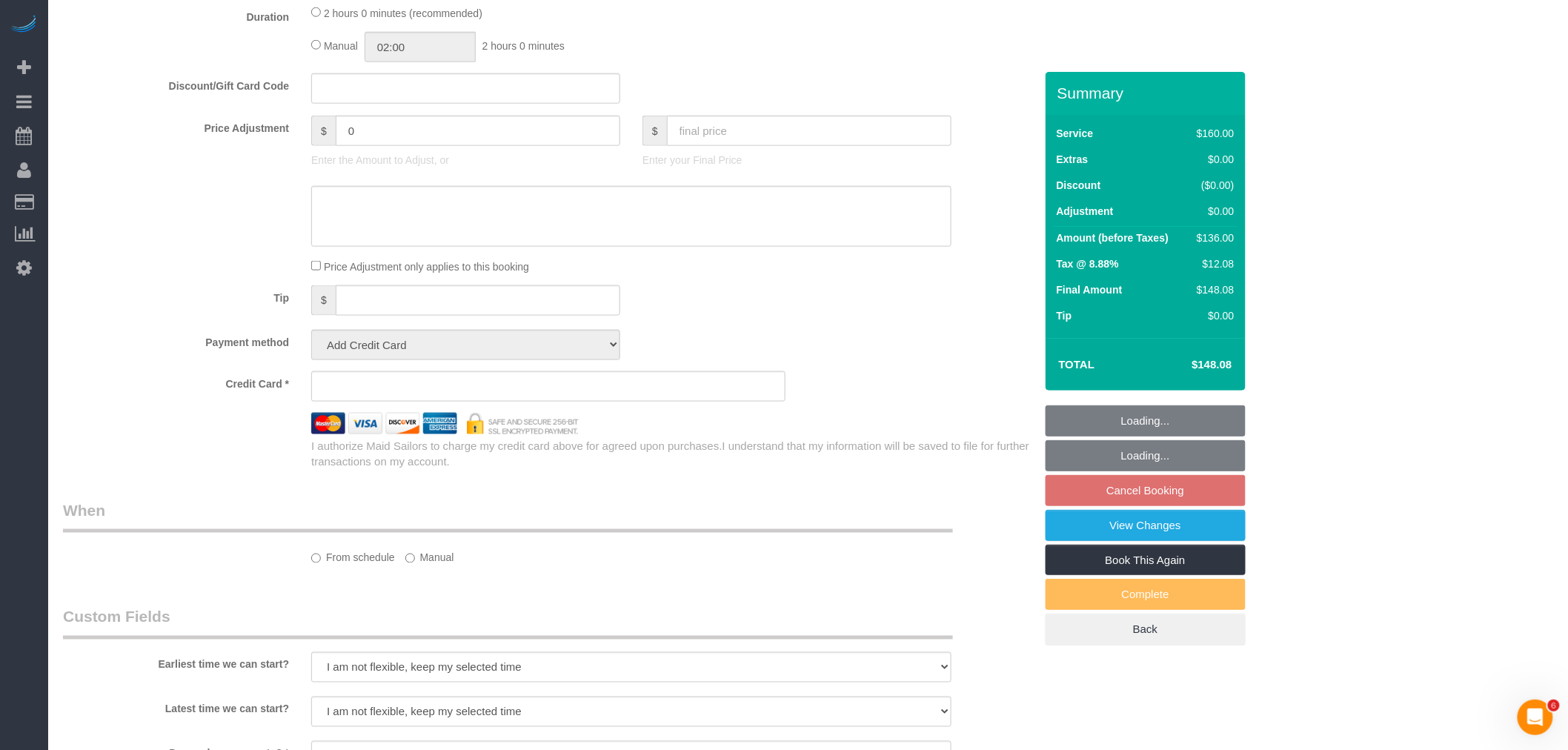 select on "string:stripe-pm_1PXm6E4VGloSiKo7uAD53iWk" 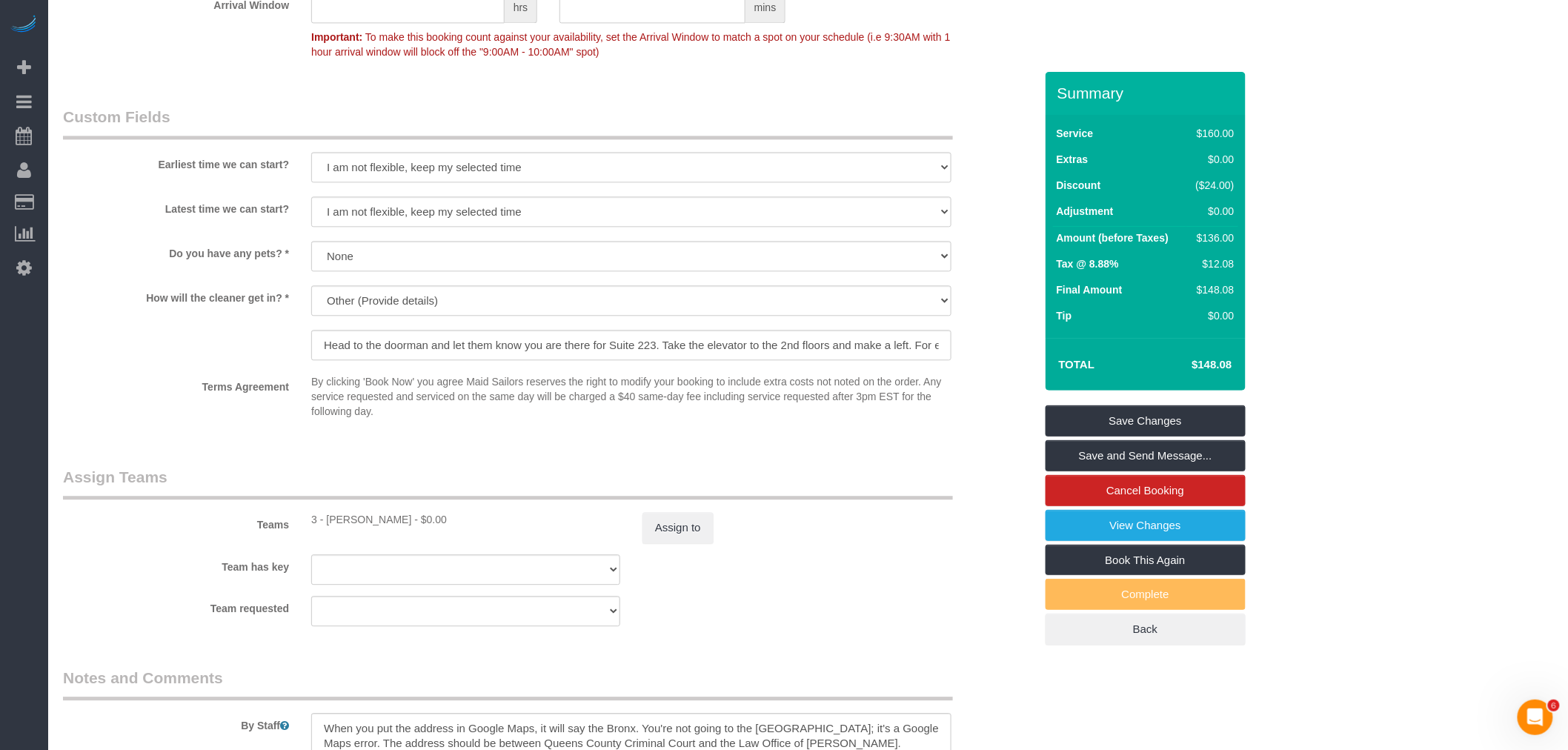 scroll, scrollTop: 1564, scrollLeft: 0, axis: vertical 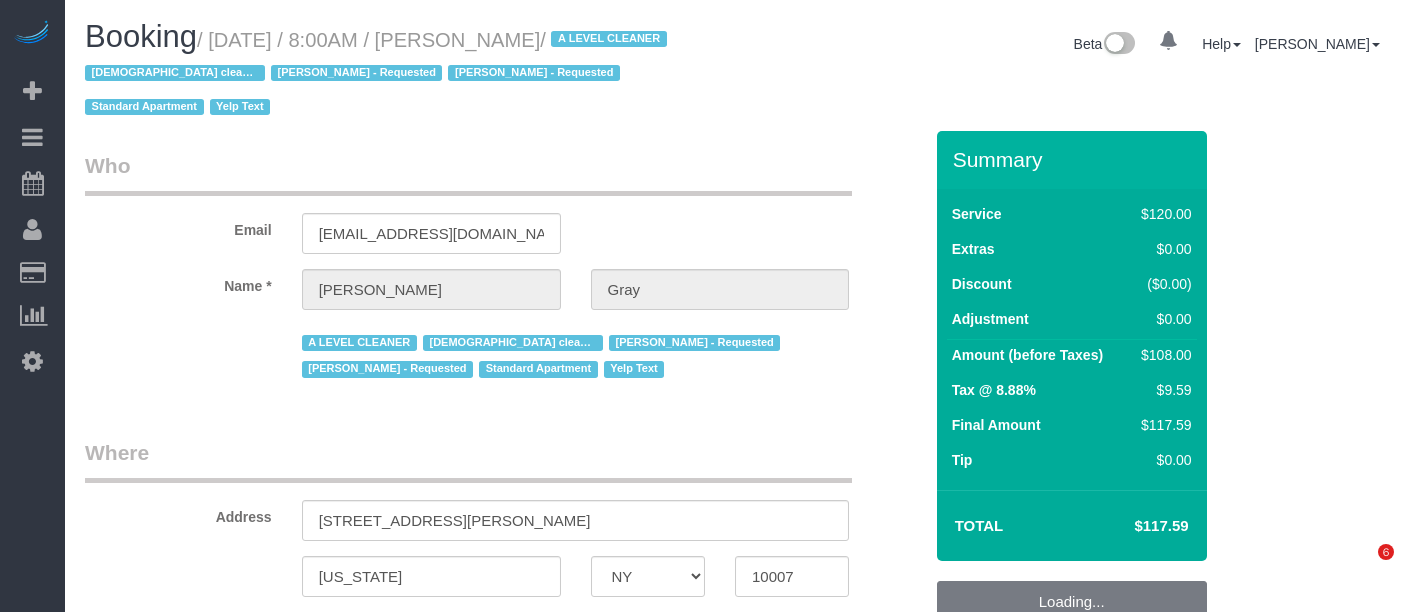 select on "NY" 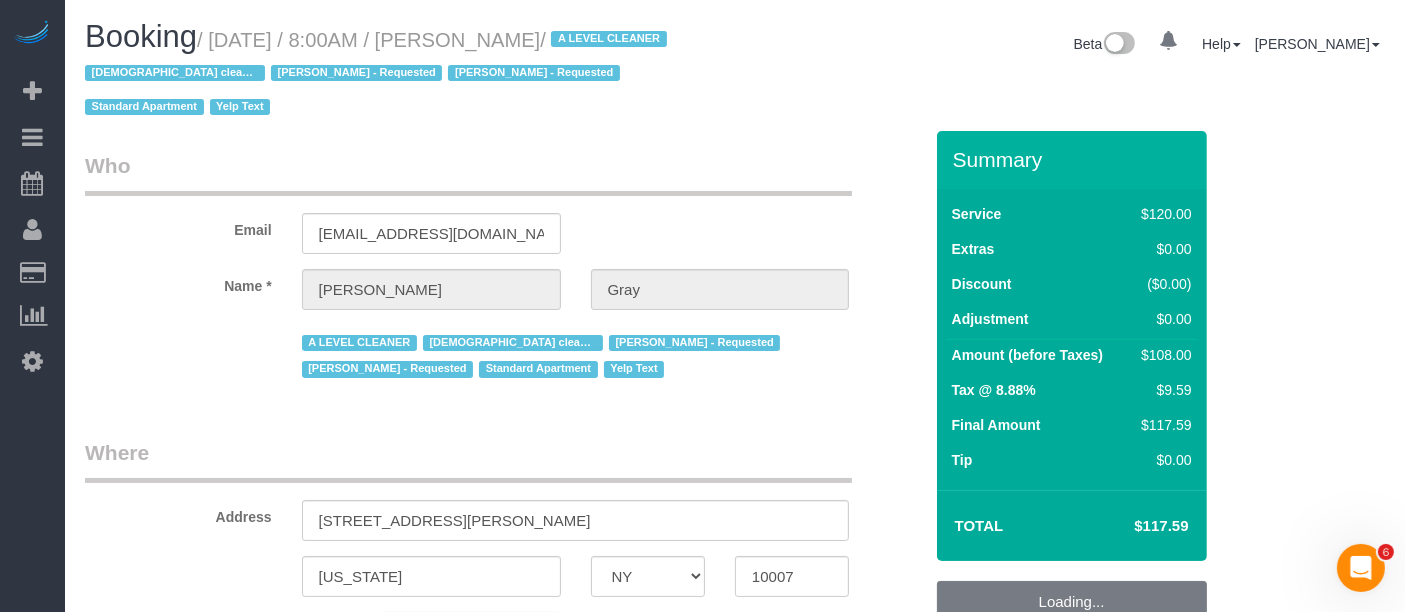 scroll, scrollTop: 0, scrollLeft: 0, axis: both 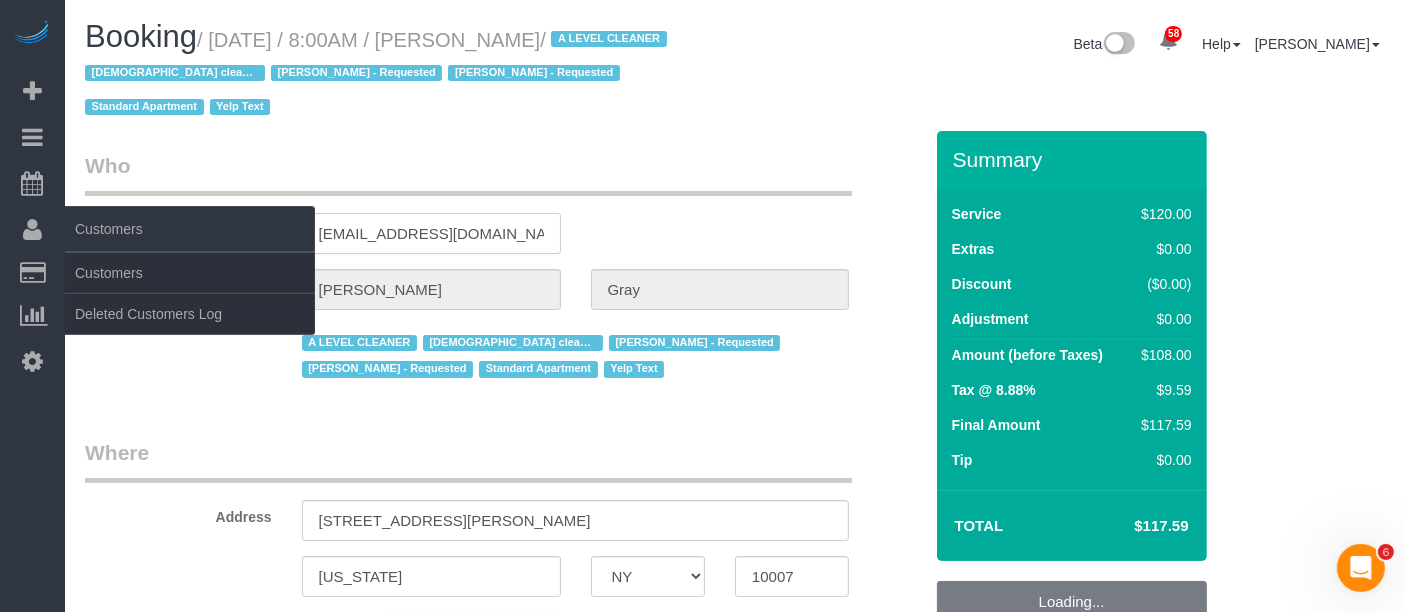 drag, startPoint x: 503, startPoint y: 235, endPoint x: 6, endPoint y: 232, distance: 497.00906 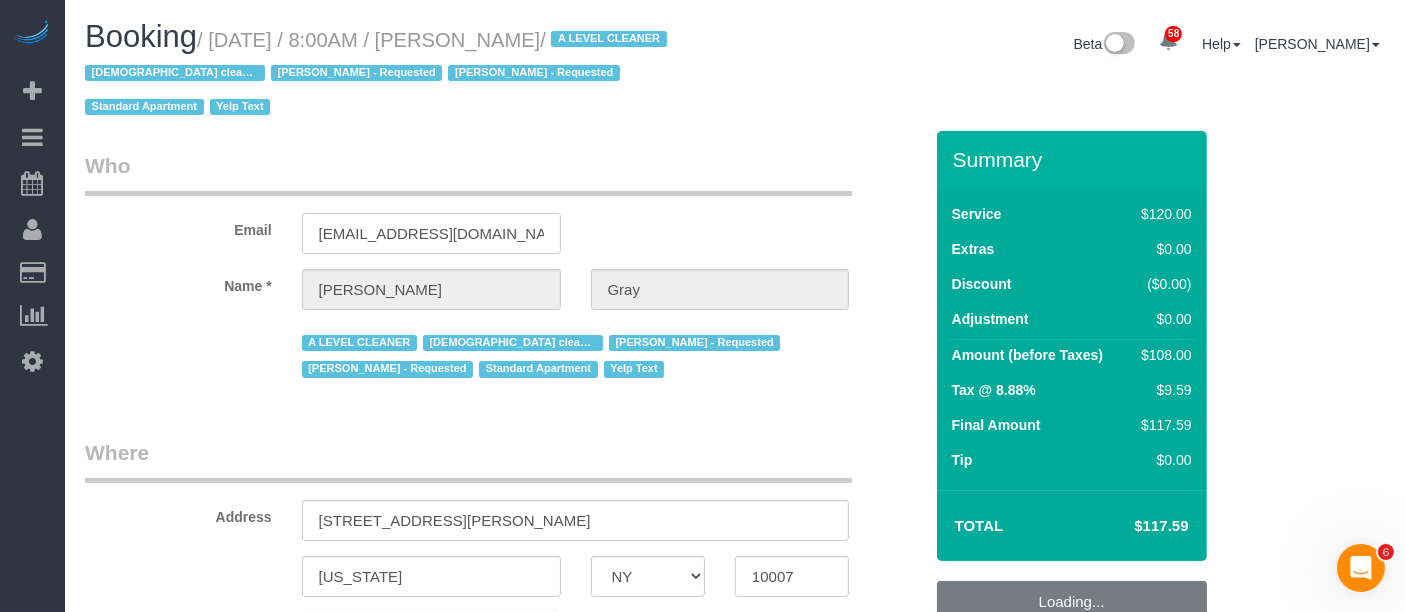 select on "string:stripe-pm_1MCoUo4VGloSiKo7dzKWcdsK" 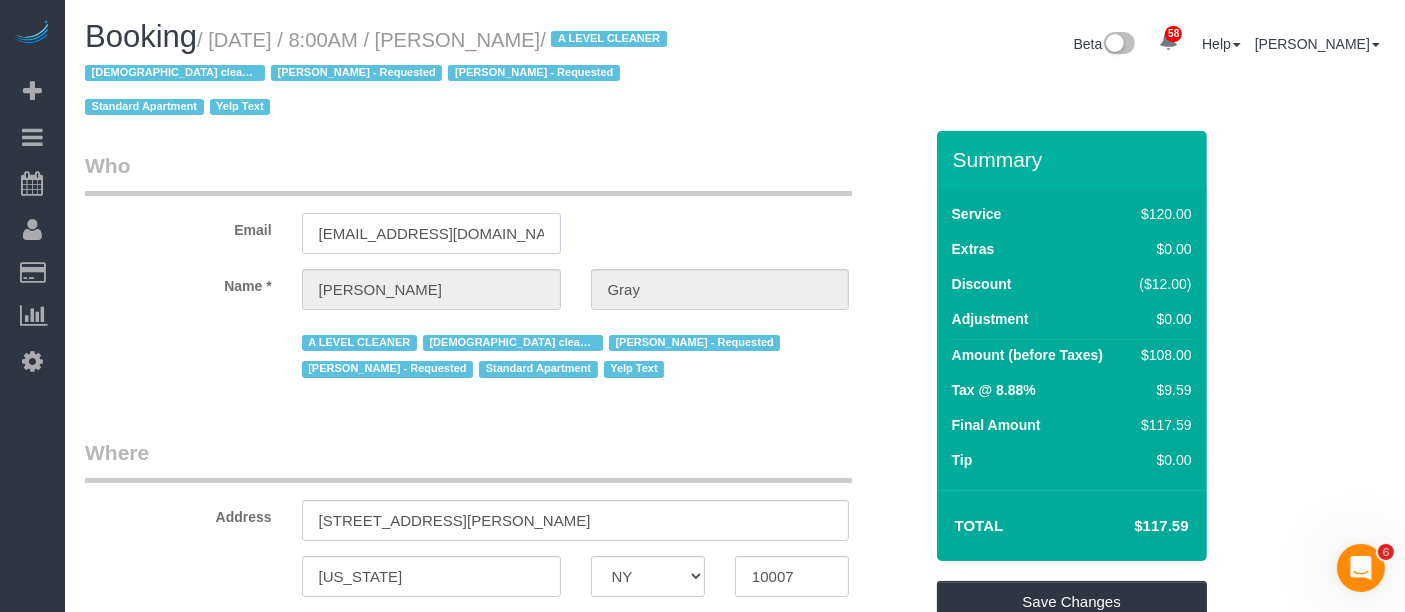 click on "[EMAIL_ADDRESS][DOMAIN_NAME]" at bounding box center (431, 233) 